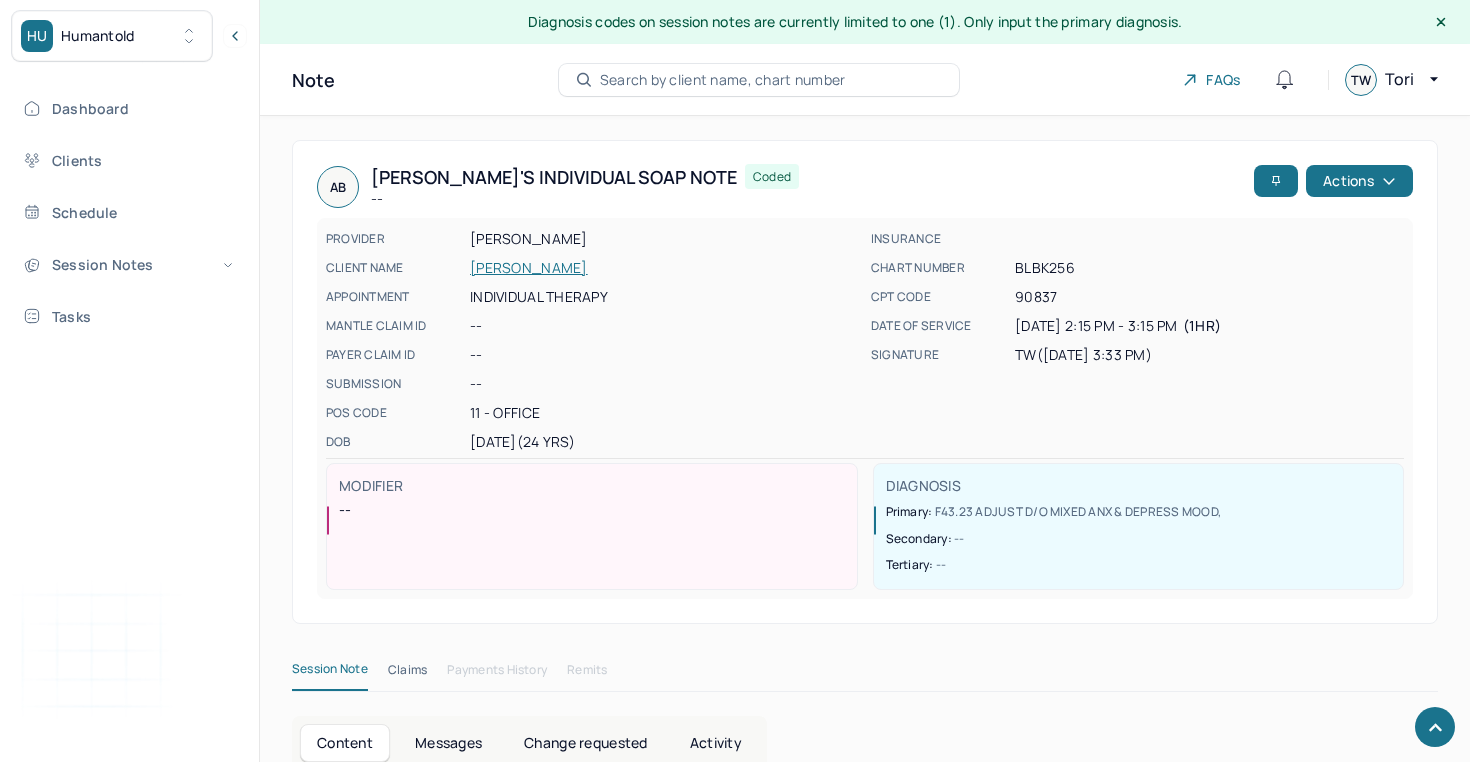 scroll, scrollTop: 1817, scrollLeft: 0, axis: vertical 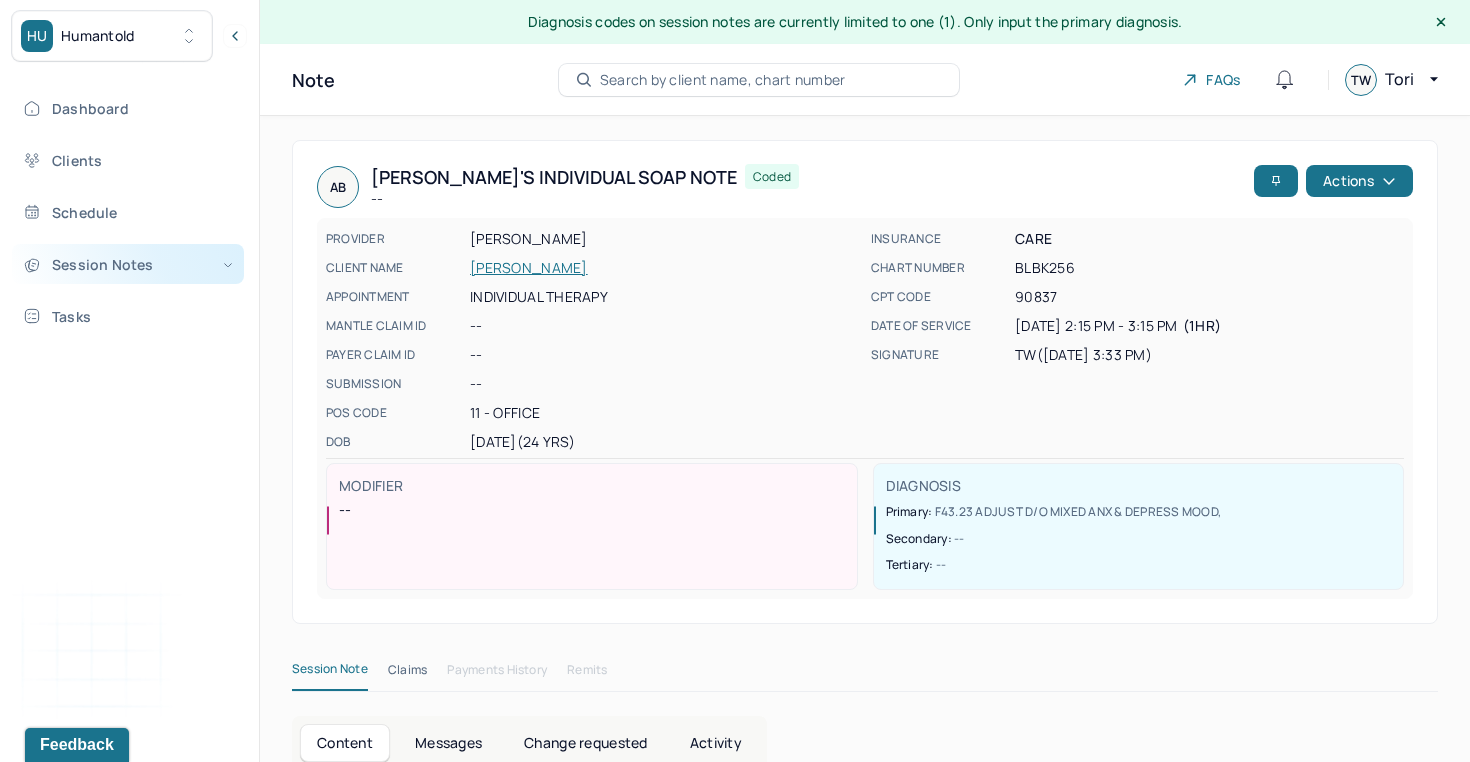 click on "Session Notes" at bounding box center [128, 264] 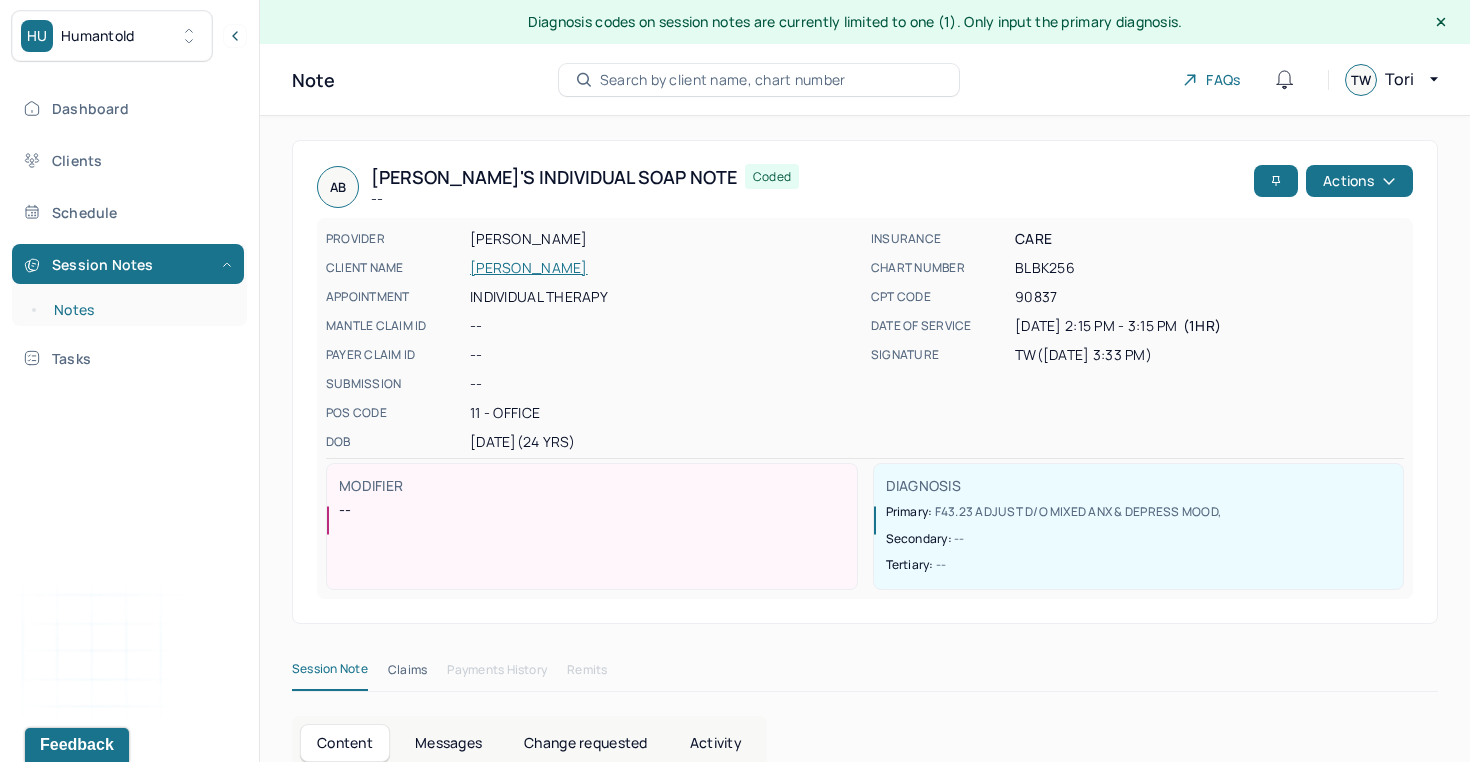 click on "Notes" at bounding box center (139, 310) 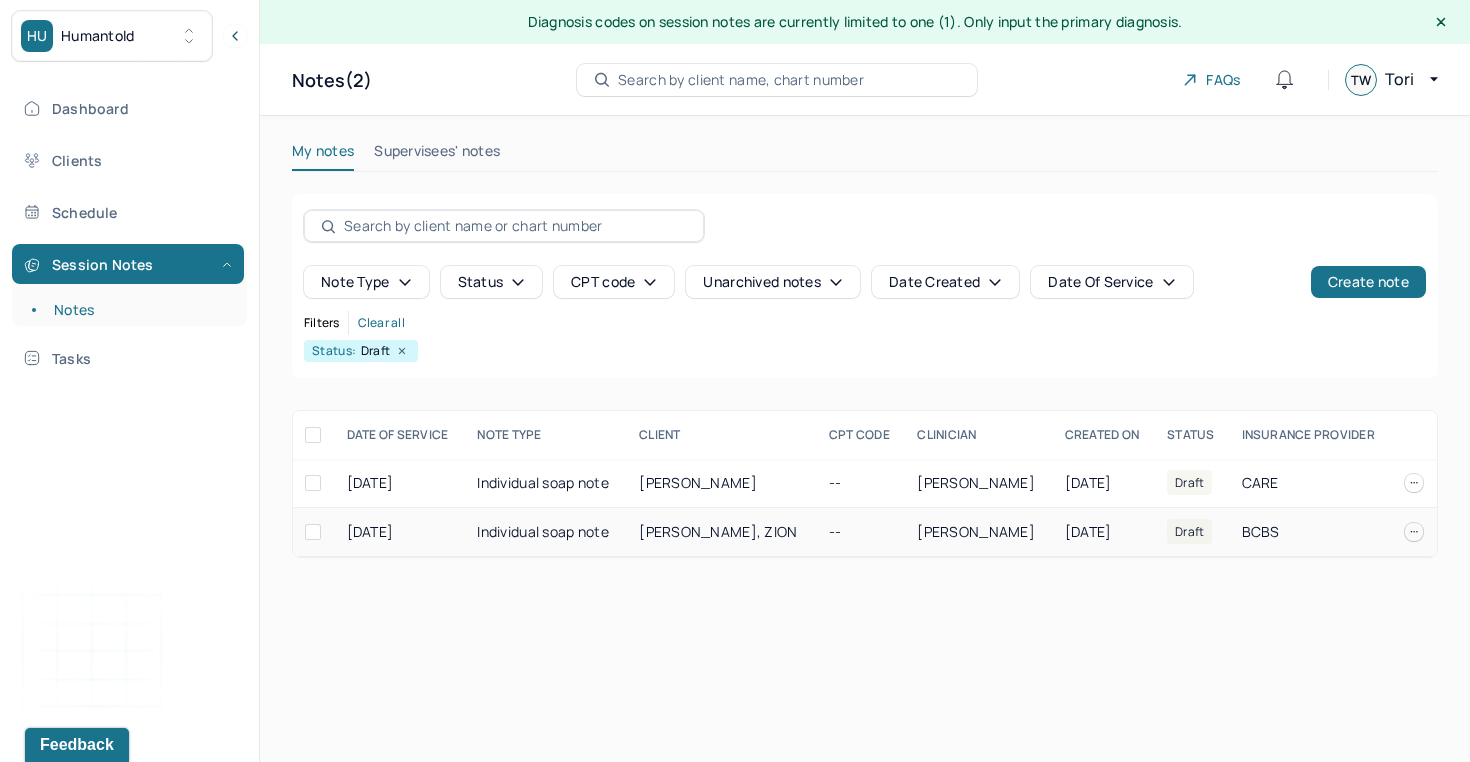 click on "Individual soap note" at bounding box center (546, 532) 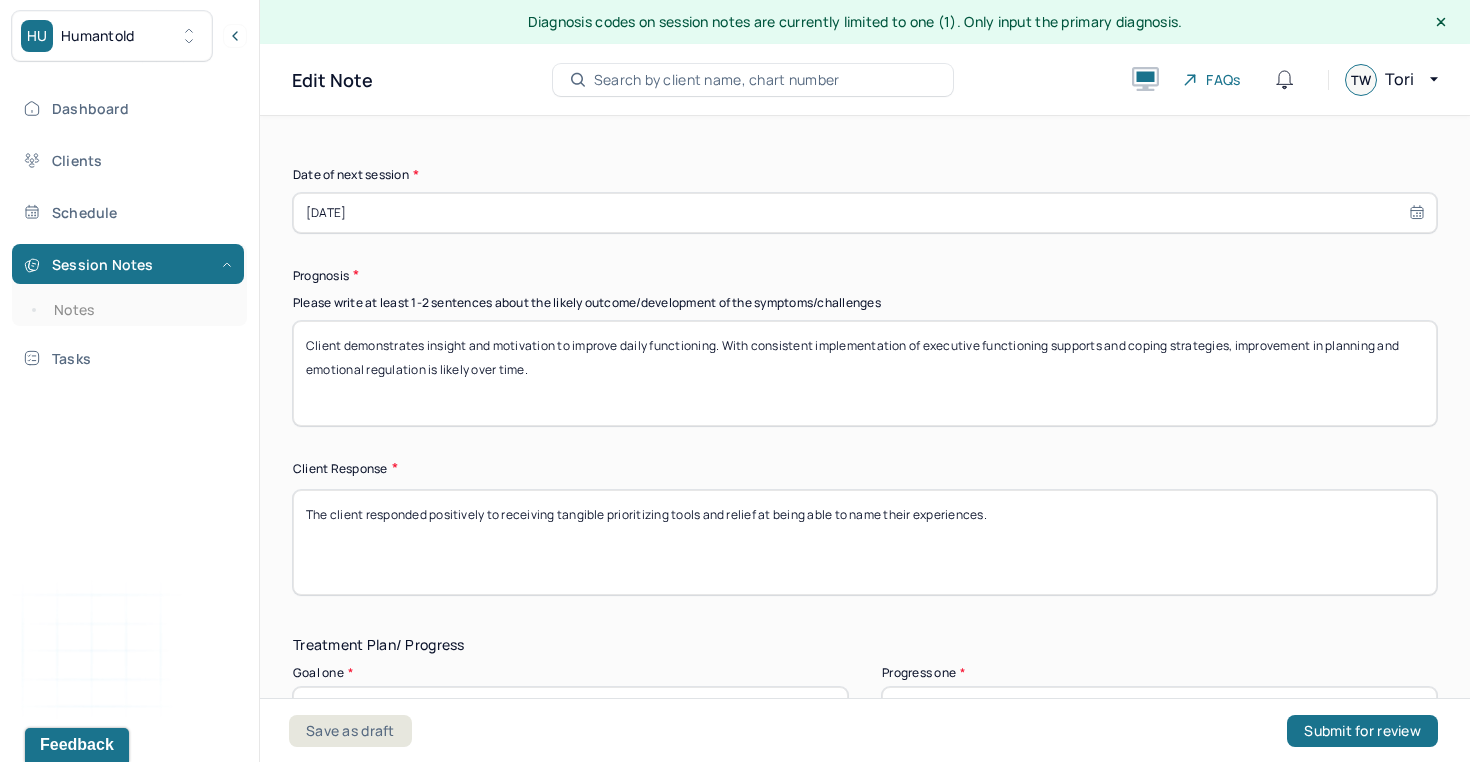 scroll, scrollTop: 2883, scrollLeft: 0, axis: vertical 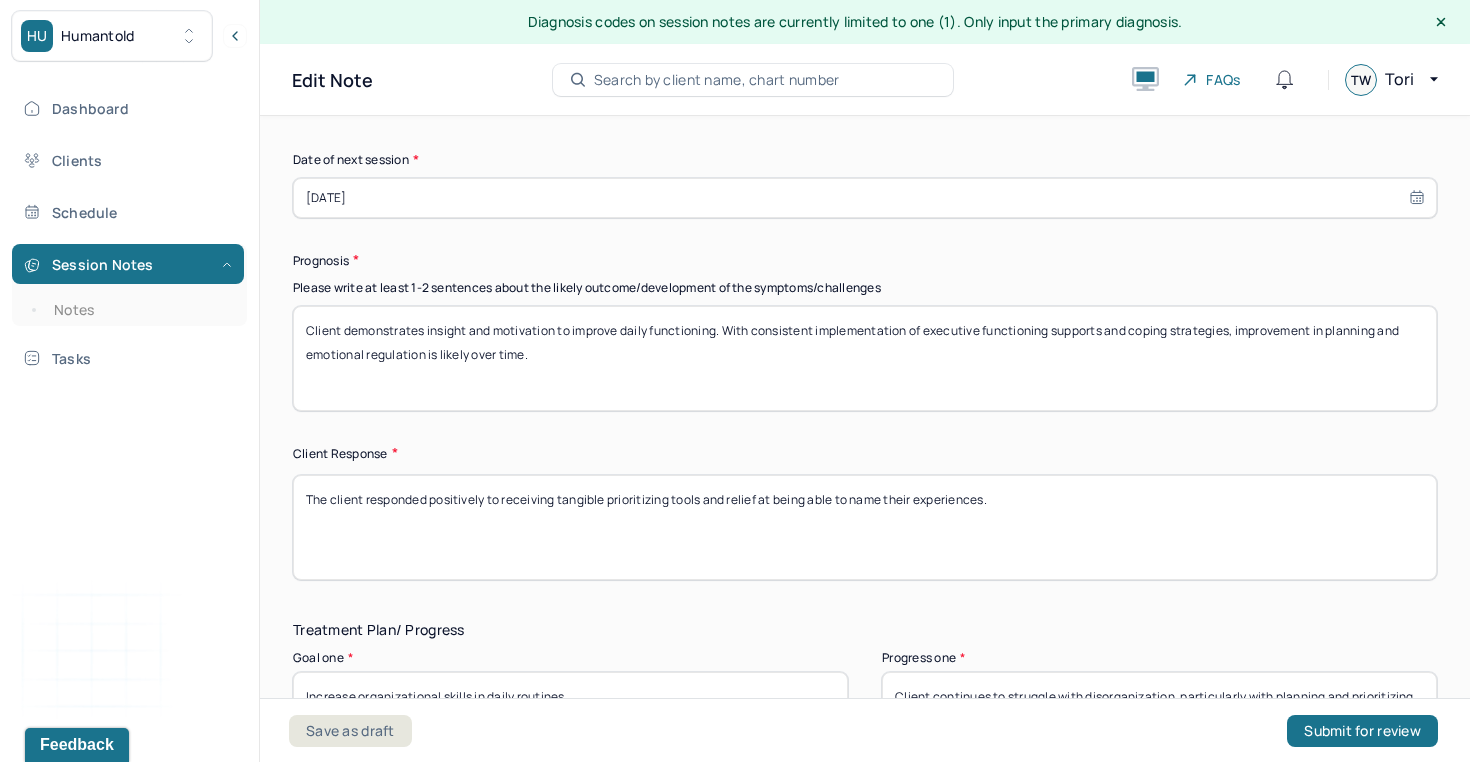 click on "Client demonstrates insight and motivation to improve daily functioning. With consistent implementation of executive functioning supports and coping strategies, improvement in planning and emotional regulation is likely over time." at bounding box center [865, 358] 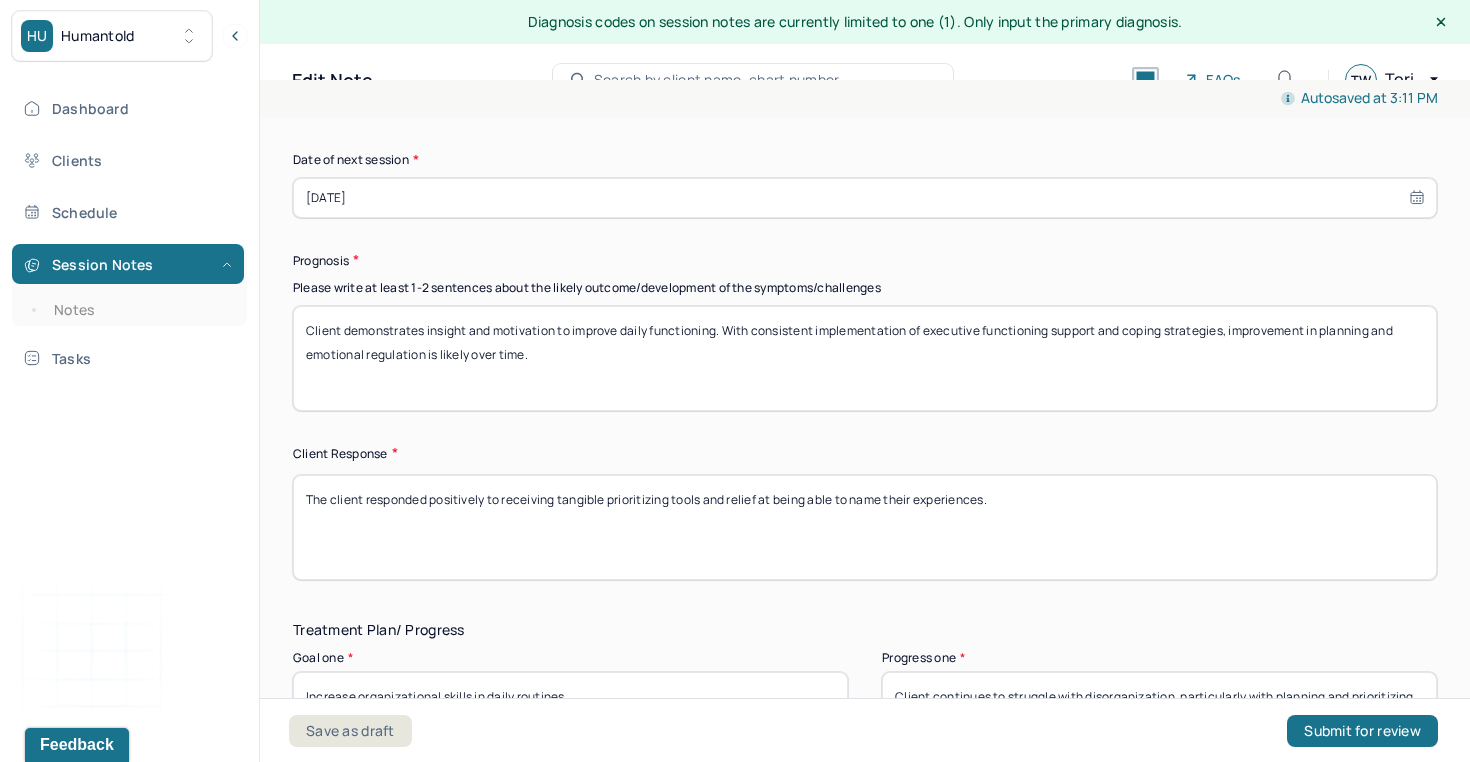 type on "Client demonstrates insight and motivation to improve daily functioning. With consistent implementation of executive functioning supports and coping strategies, improvement in planning and emotional regulation is likely over time." 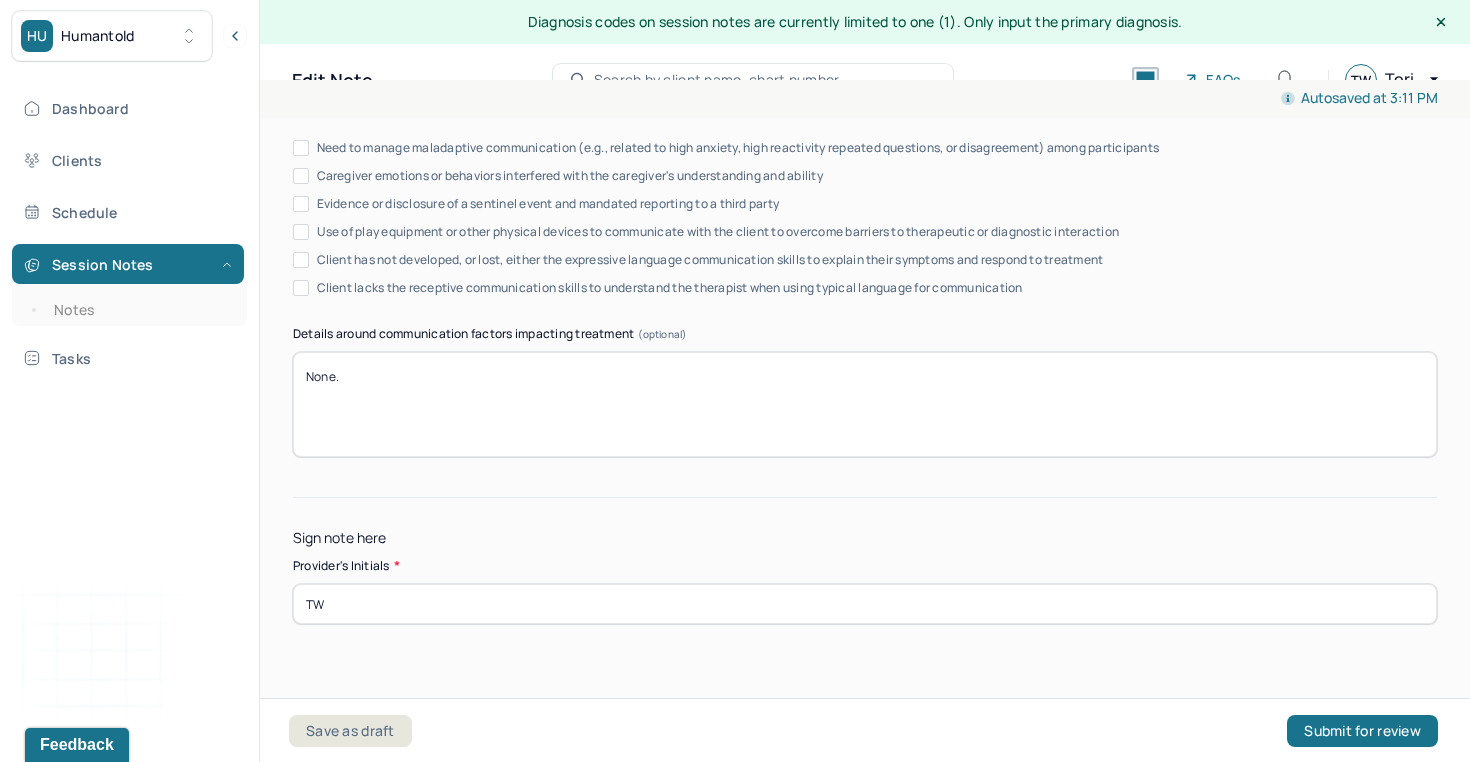 scroll, scrollTop: 3897, scrollLeft: 0, axis: vertical 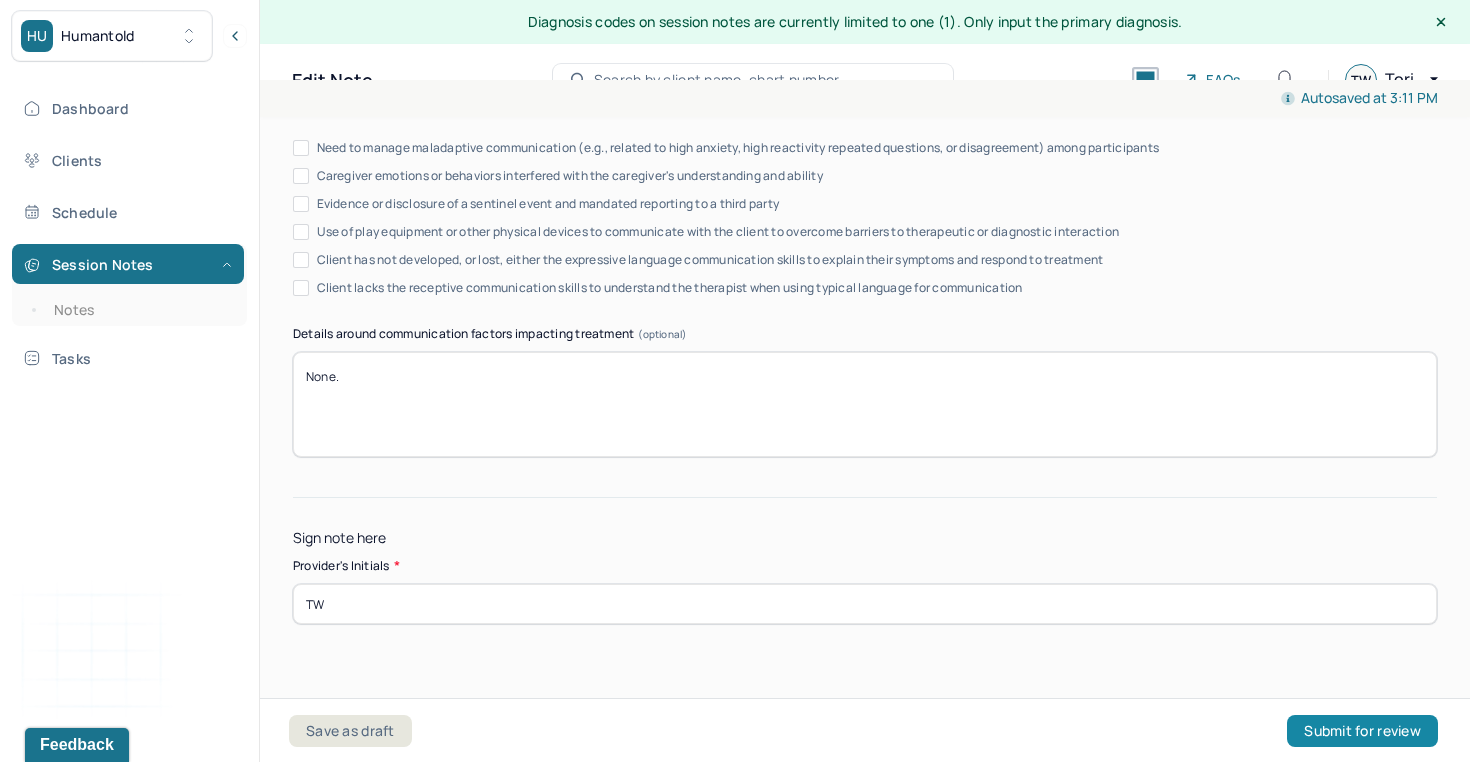 click on "Submit for review" at bounding box center [1362, 731] 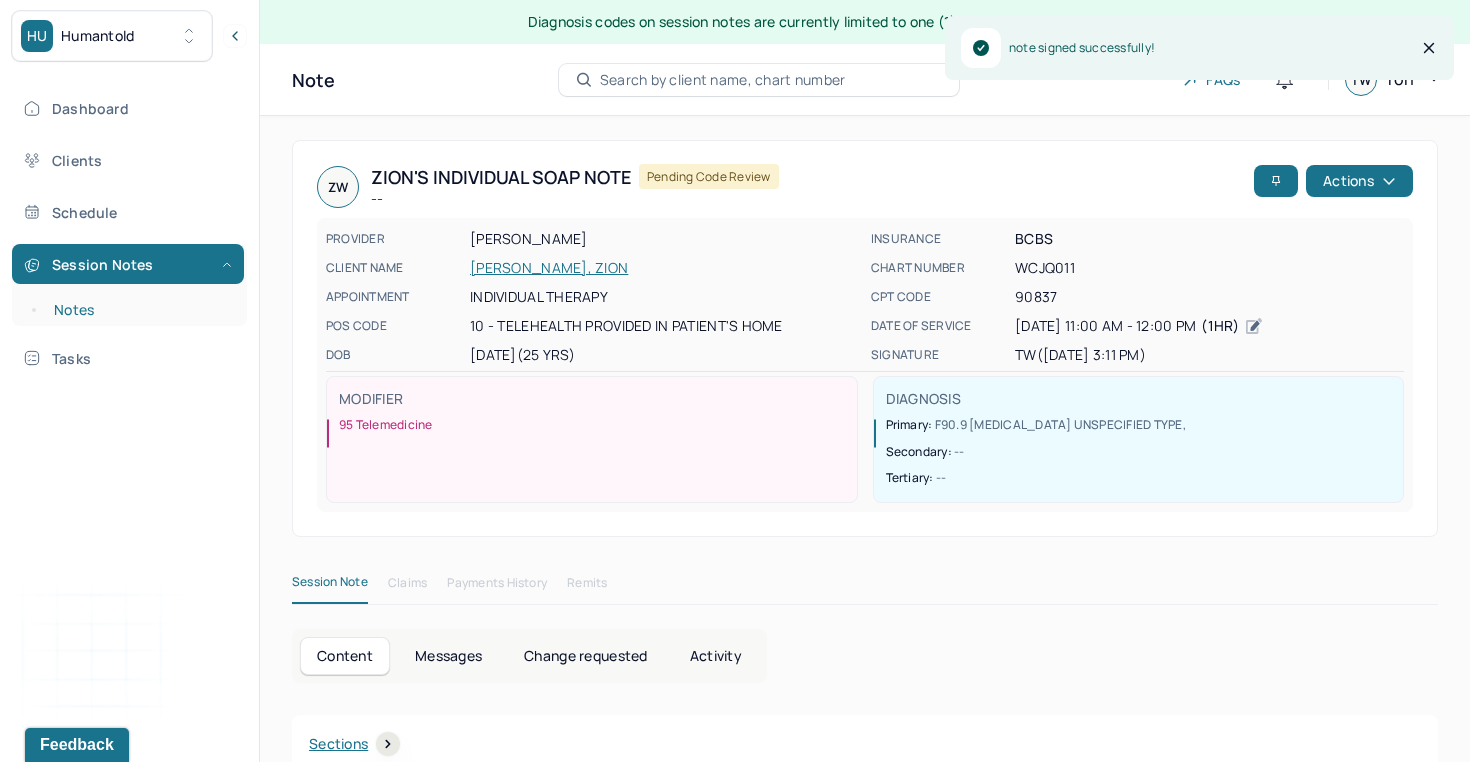 click on "Notes" at bounding box center (139, 310) 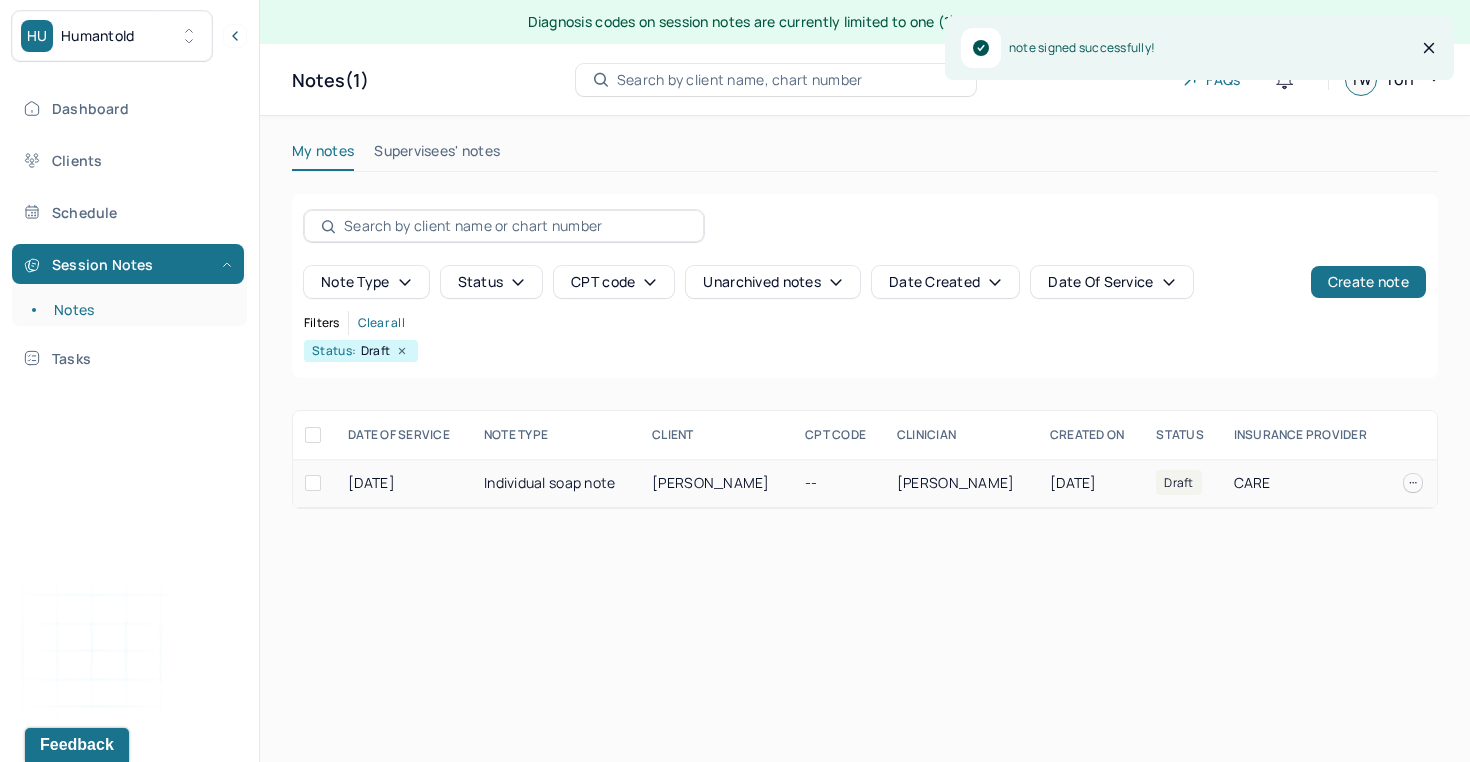 click on "[PERSON_NAME]" at bounding box center (711, 482) 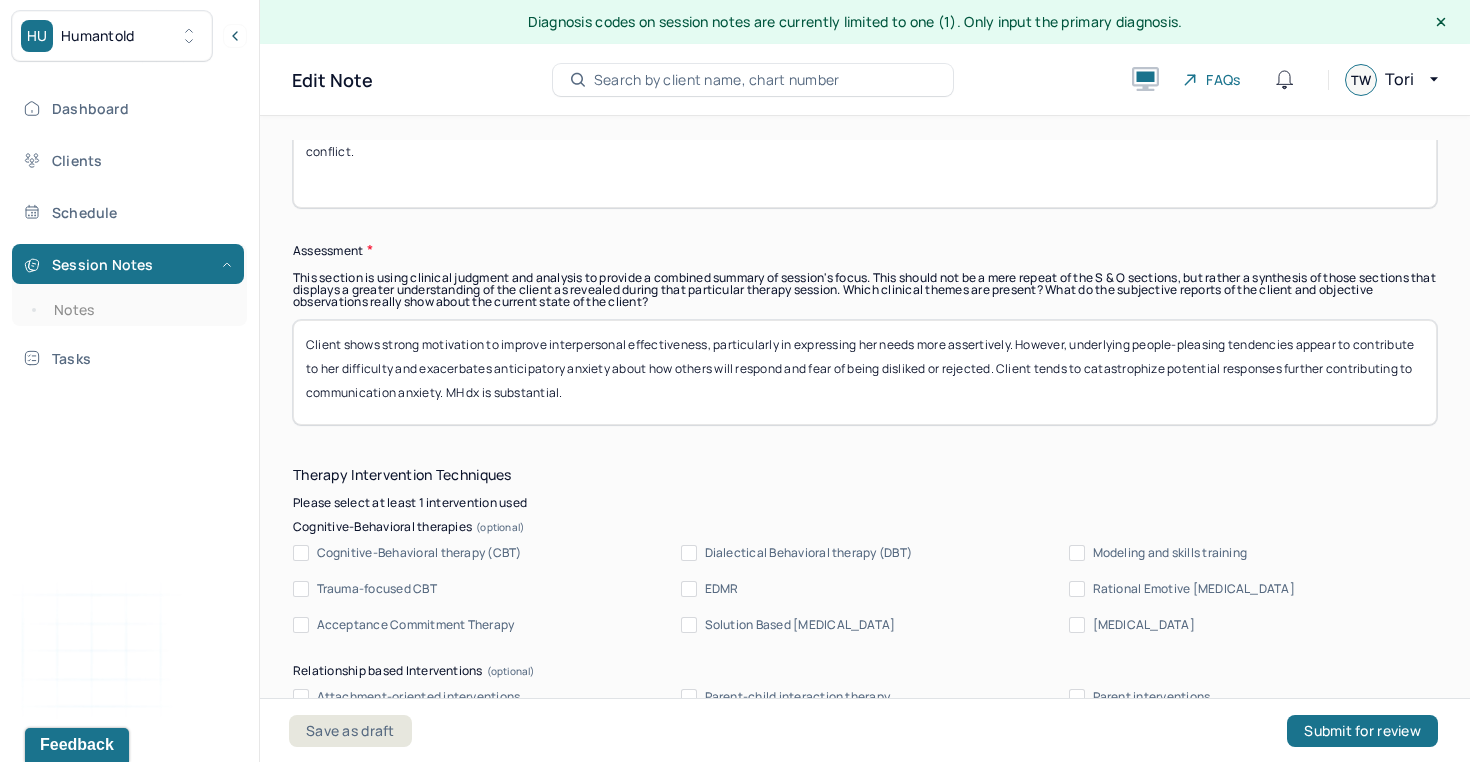 scroll, scrollTop: 1778, scrollLeft: 0, axis: vertical 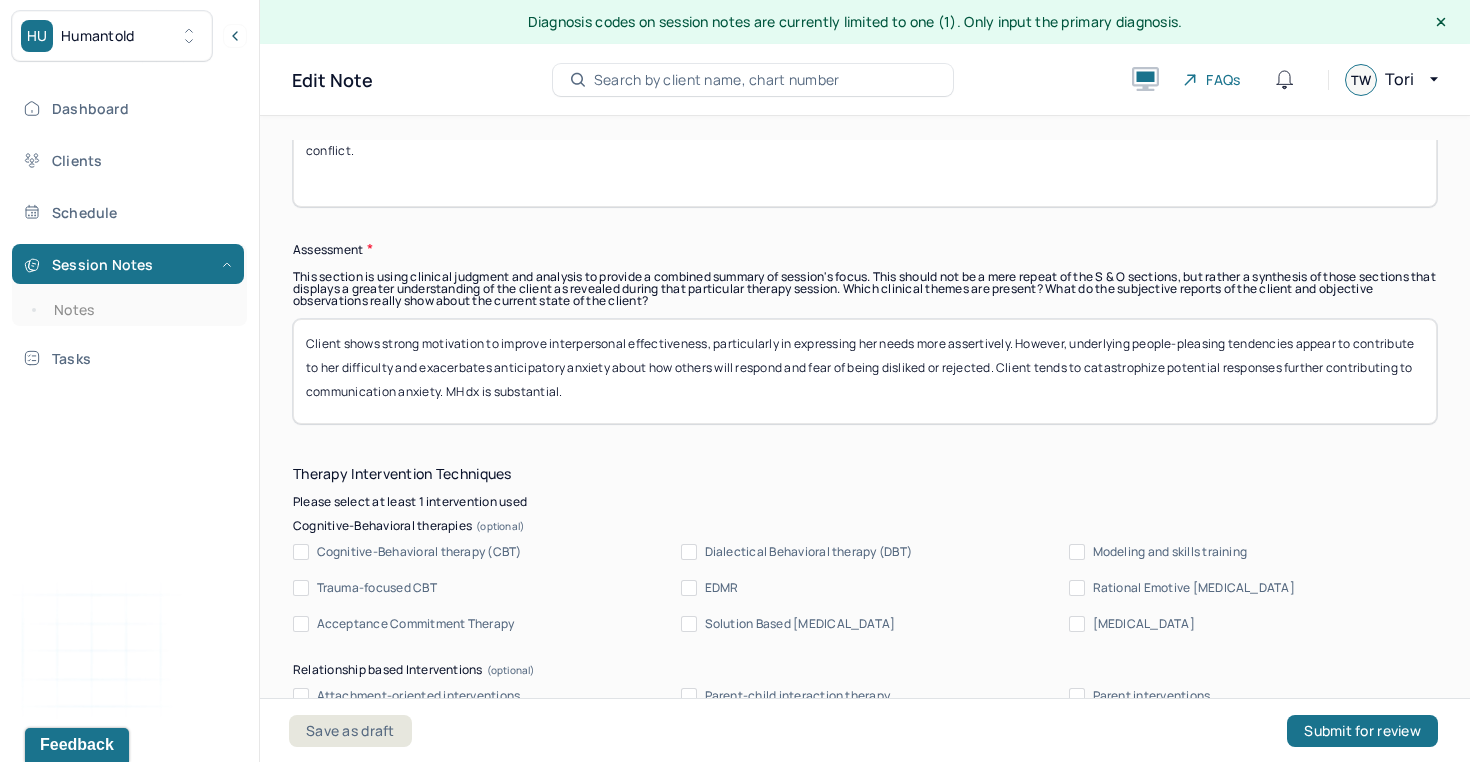 click on "Client shows strong motivation to improve interpersonal effectiveness, particularly in expressing her needs more assertively. However, underlying people-pleasing tendencies appear to contribute to her difficulty and exacerbates anticipatory anxiety about how others will respond and fear of being disliked or rejected. Client tends to catastrophize potential responses further contributing to communication anxiety. MH dx is substantial." at bounding box center (865, 371) 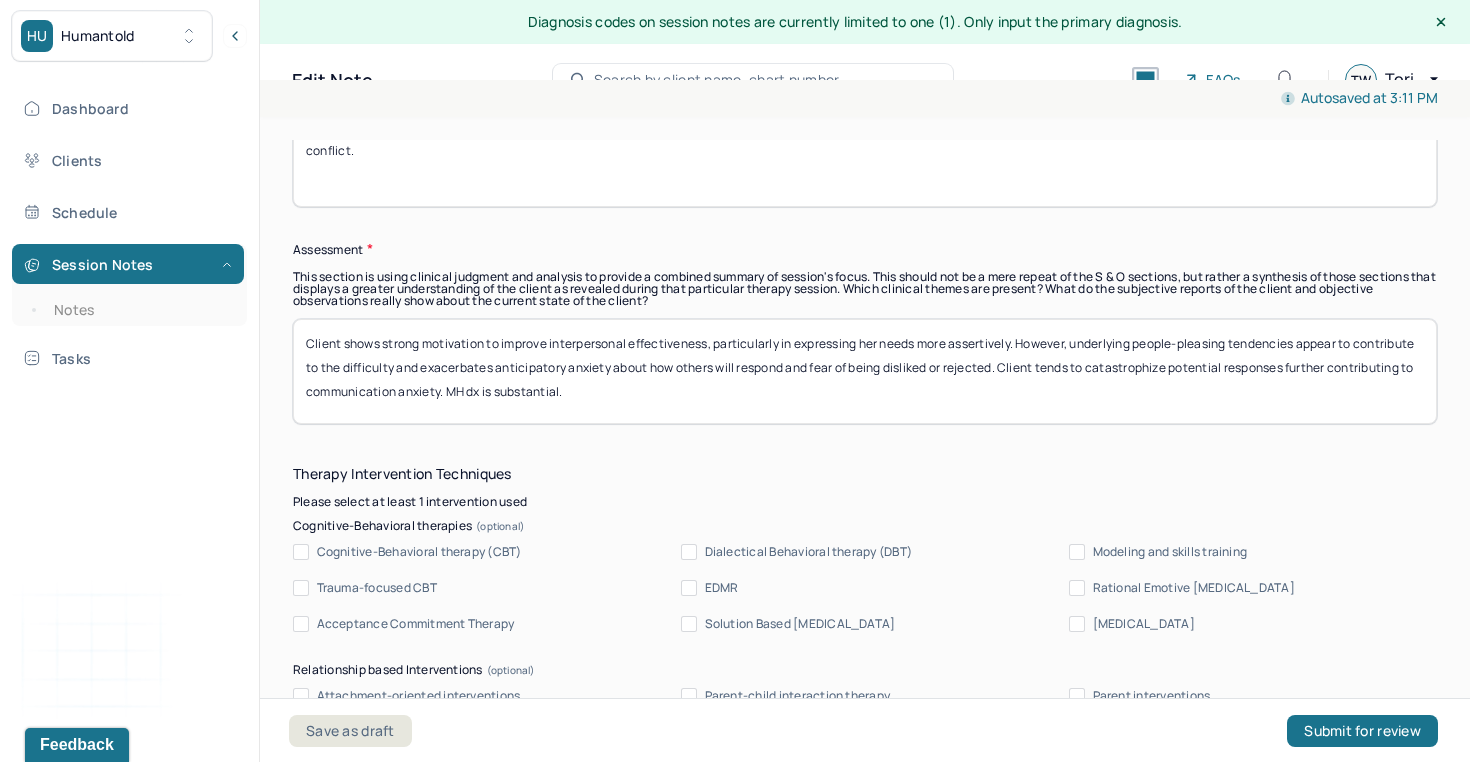 click on "Client shows strong motivation to improve interpersonal effectiveness, particularly in expressing her needs more assertively. However, underlying people-pleasing tendencies appear to contribute to the difficulty and exacerbates anticipatory anxiety about how others will respond and fear of being disliked or rejected. Client tends to catastrophize potential responses further contributing to communication anxiety. MH dx is substantial." at bounding box center [865, 371] 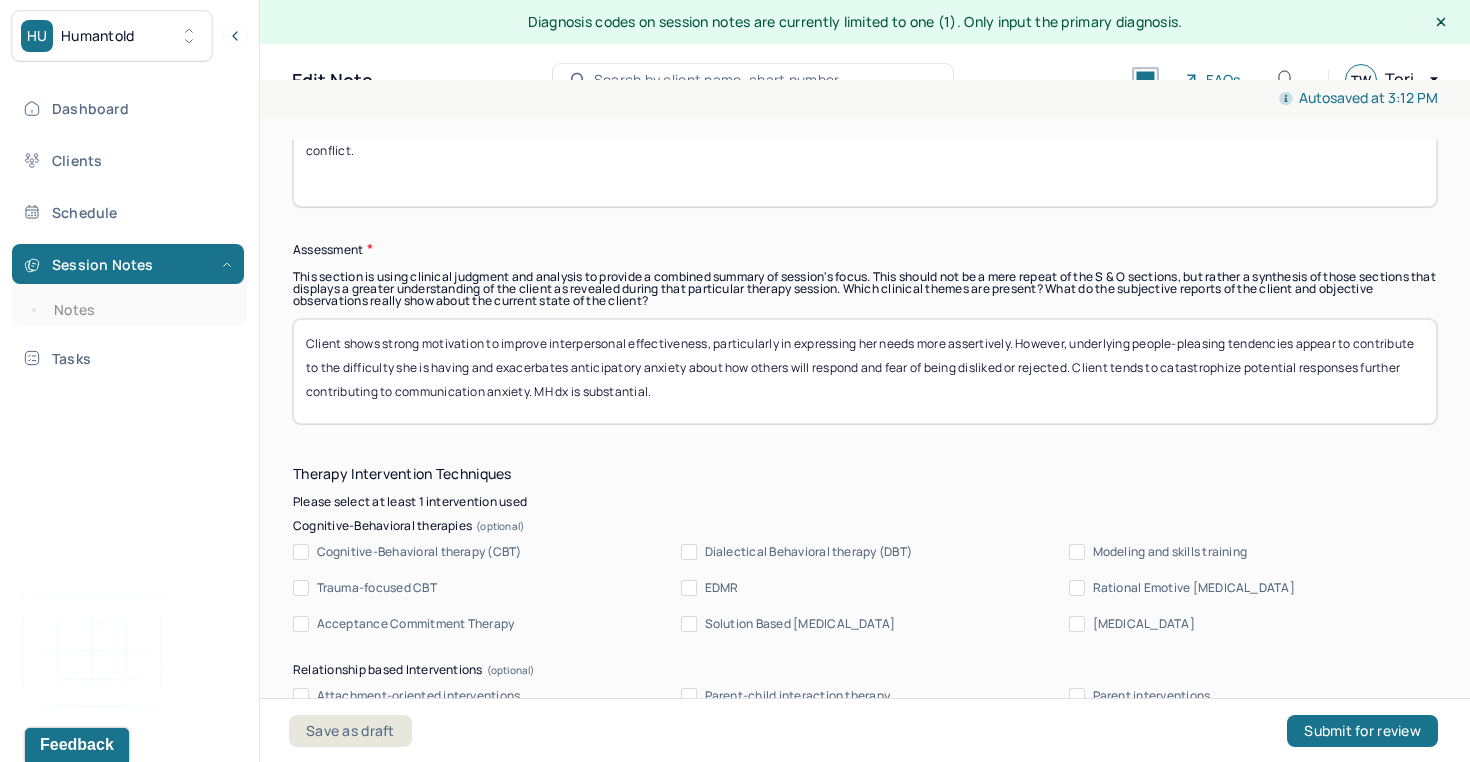 click on "Client shows strong motivation to improve interpersonal effectiveness, particularly in expressing her needs more assertively. However, underlying people-pleasing tendencies appear to contribute to the difficulty she is having and exacerbates anticipatory anxiety about how others will respond and fear of being disliked or rejected. Client tends to catastrophize potential responses further contributing to communication anxiety. MH dx is substantial." at bounding box center [865, 371] 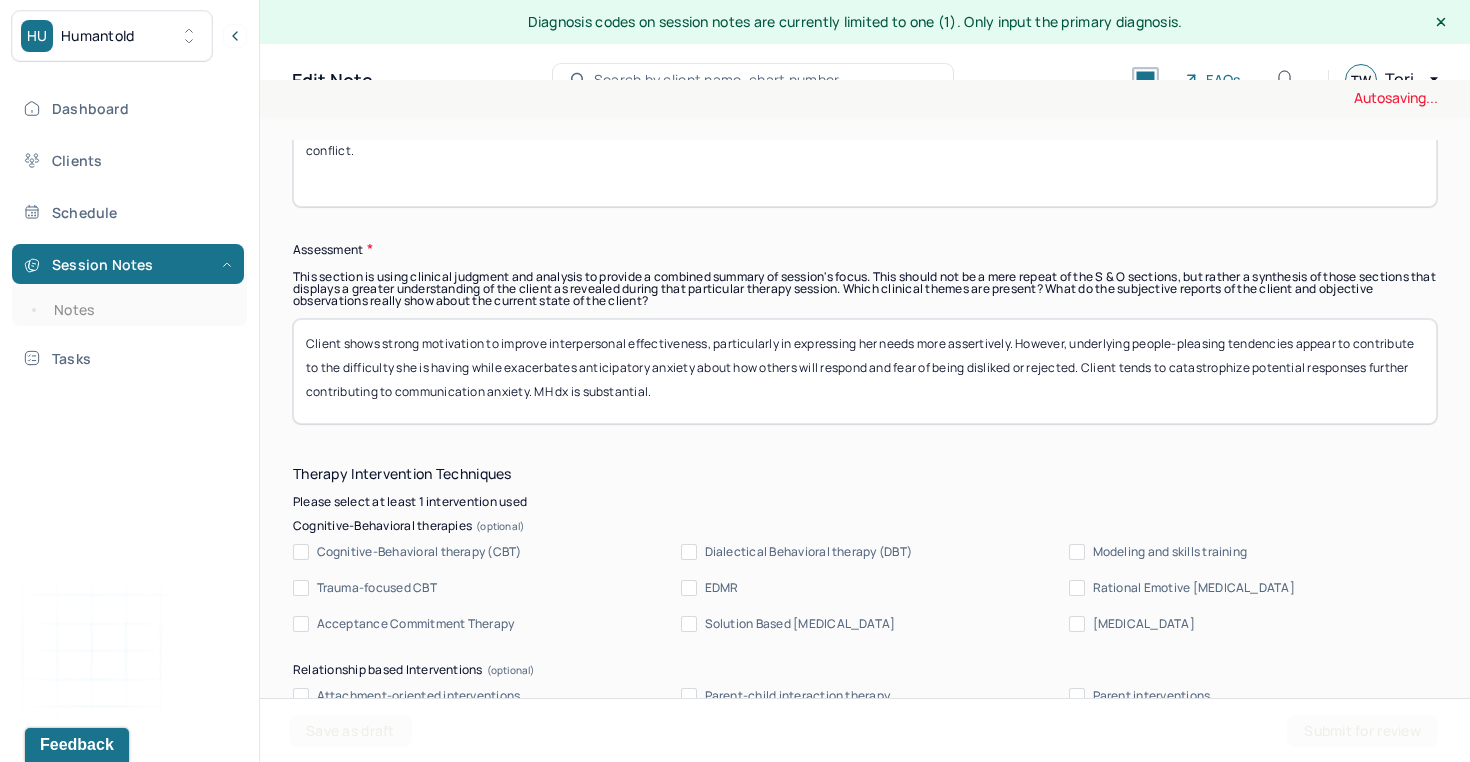 click on "Client shows strong motivation to improve interpersonal effectiveness, particularly in expressing her needs more assertively. However, underlying people-pleasing tendencies appear to contribute to the difficulty she is having and exacerbates anticipatory anxiety about how others will respond and fear of being disliked or rejected. Client tends to catastrophize potential responses further contributing to communication anxiety. MH dx is substantial." at bounding box center (865, 371) 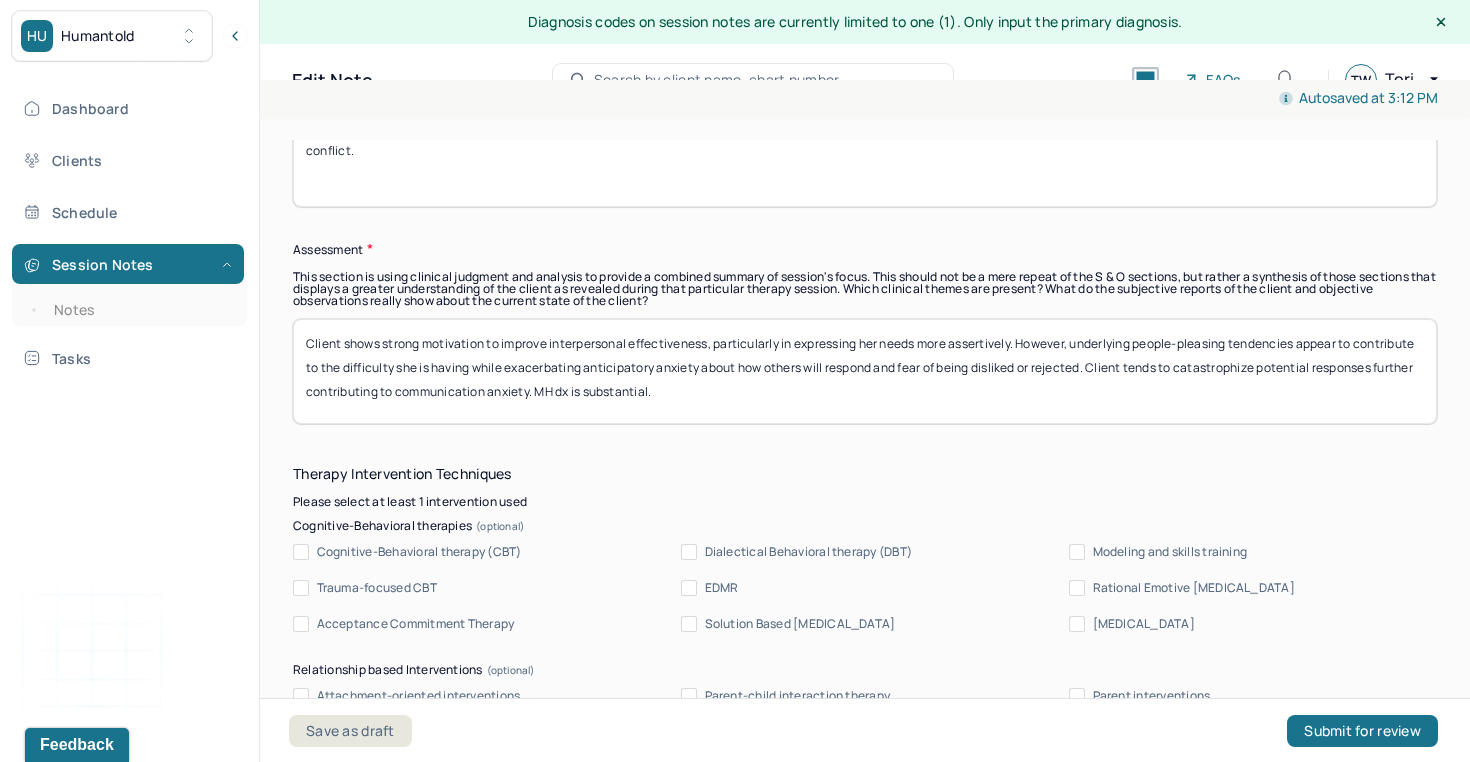 click on "Client shows strong motivation to improve interpersonal effectiveness, particularly in expressing her needs more assertively. However, underlying people-pleasing tendencies appear to contribute to the difficulty she is having while exacerbating anticipatory anxiety about how others will respond and fear of being disliked or rejected. Client tends to catastrophize potential responses further contributing to communication anxiety. MH dx is substantial." at bounding box center (865, 371) 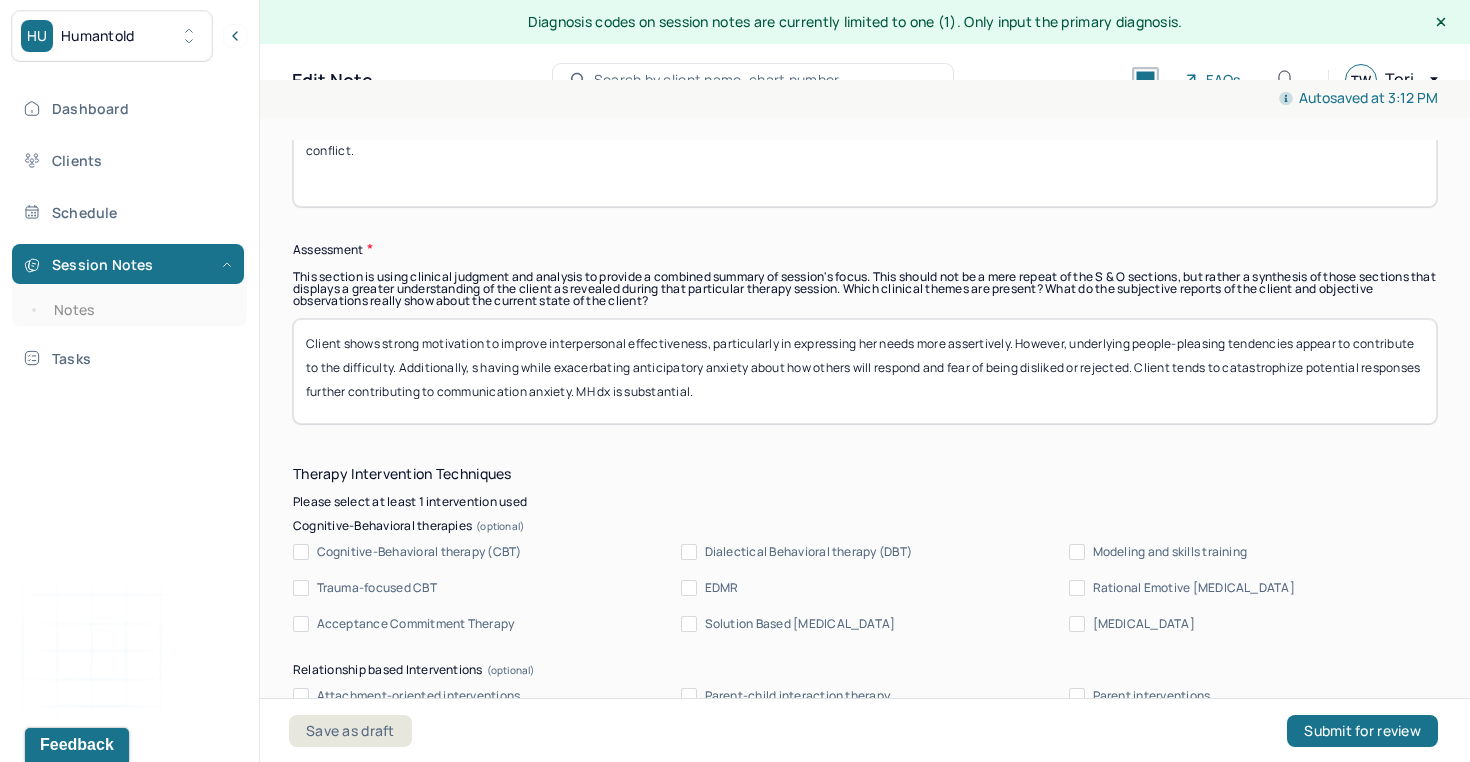 drag, startPoint x: 629, startPoint y: 377, endPoint x: 478, endPoint y: 369, distance: 151.21178 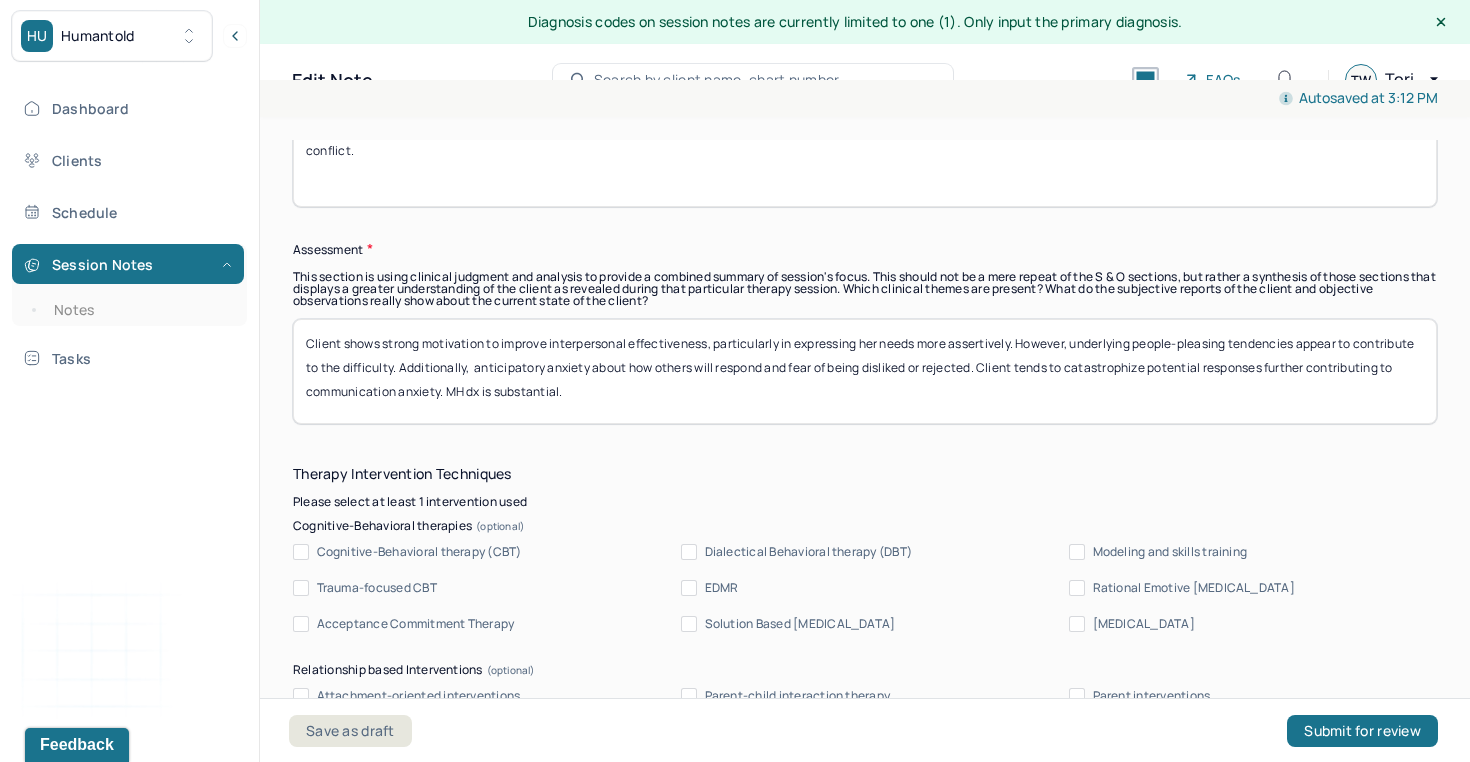 click on "Client shows strong motivation to improve interpersonal effectiveness, particularly in expressing her needs more assertively. However, underlying people-pleasing tendencies appear to contribute to the difficulty. Additionally,  anticipatory anxiety about how others will respond and fear of being disliked or rejected. Client tends to catastrophize potential responses further contributing to communication anxiety. MH dx is substantial." at bounding box center (865, 371) 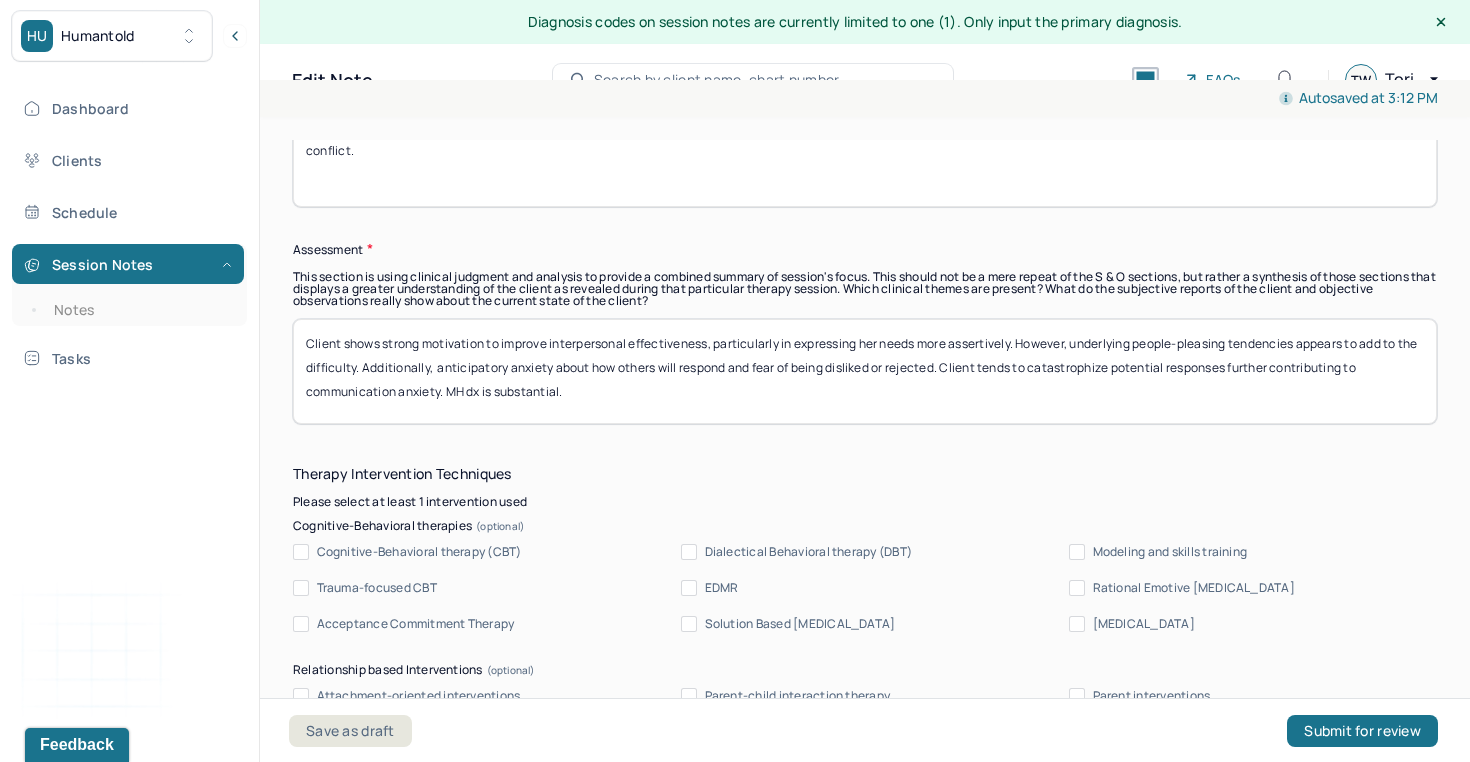 drag, startPoint x: 453, startPoint y: 376, endPoint x: 377, endPoint y: 374, distance: 76.02631 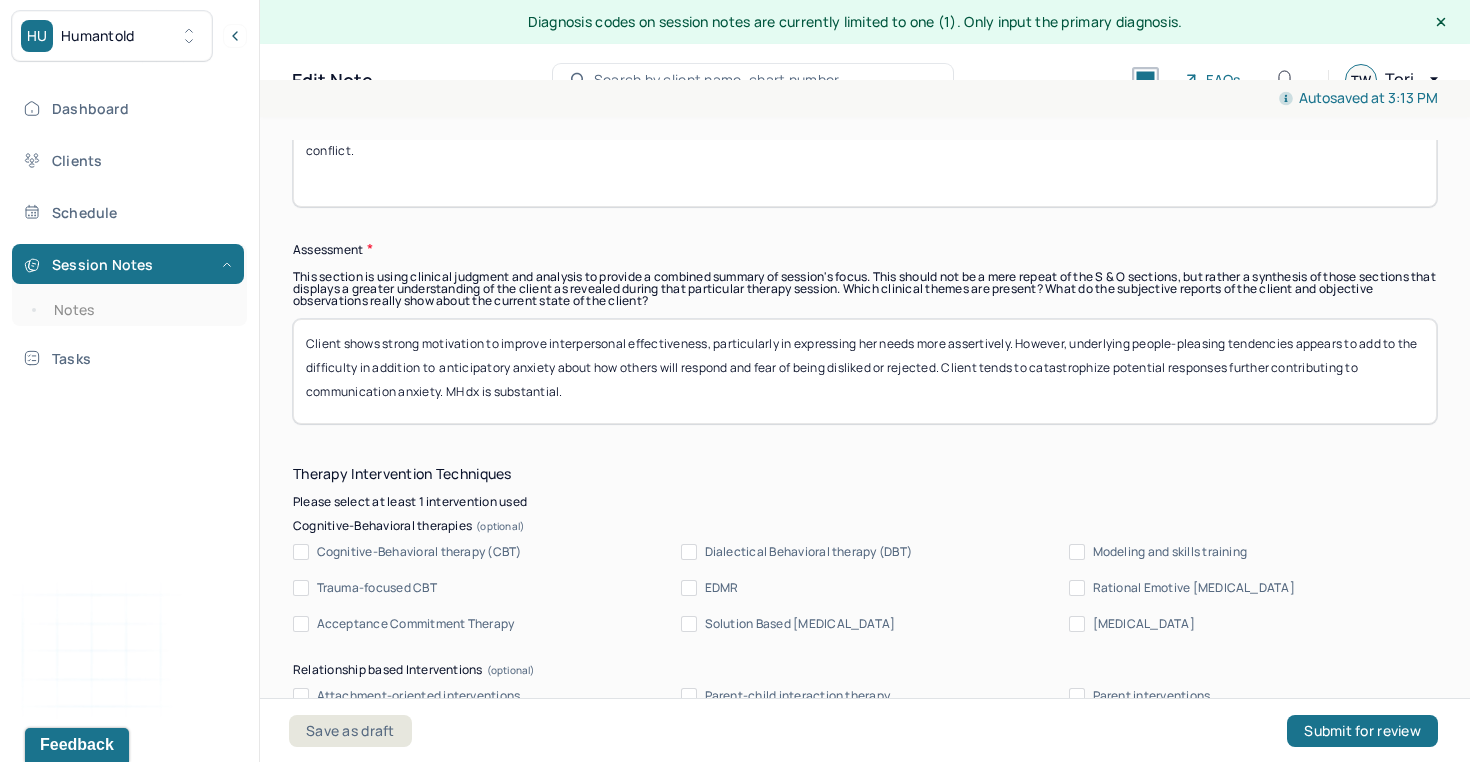 click on "Client shows strong motivation to improve interpersonal effectiveness, particularly in expressing her needs more assertively. However, underlying people-pleasing tendencies appears to add to the difficulty in addition to  anticipatory anxiety about how others will respond and fear of being disliked or rejected. Client tends to catastrophize potential responses further contributing to communication anxiety. MH dx is substantial." at bounding box center [865, 371] 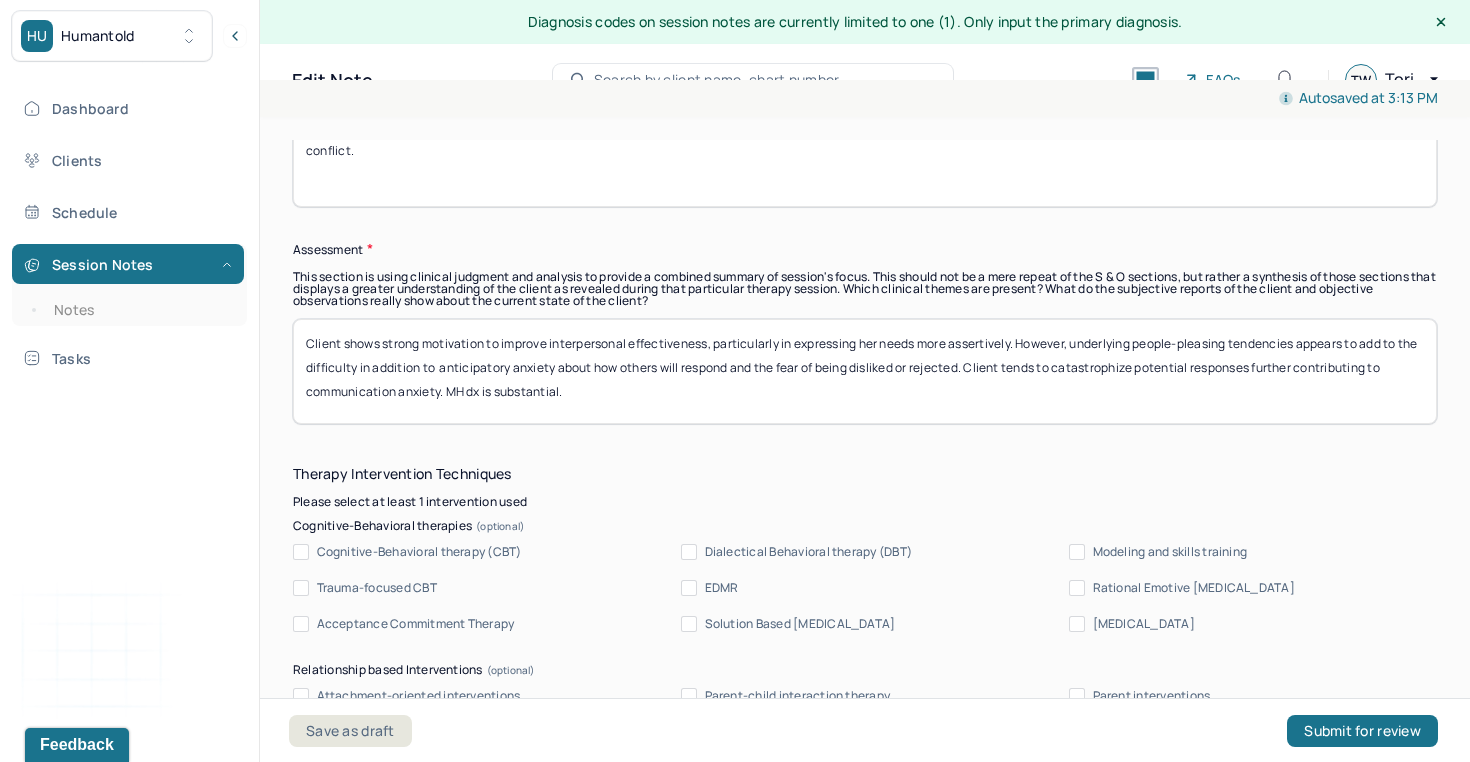 click on "Client shows strong motivation to improve interpersonal effectiveness, particularly in expressing her needs more assertively. However, underlying people-pleasing tendencies appears to add to the difficulty in addition to  anticipatory anxiety about how others will respond and the fear of being disliked or rejected. Client tends to catastrophize potential responses further contributing to communication anxiety. MH dx is substantial." at bounding box center (865, 371) 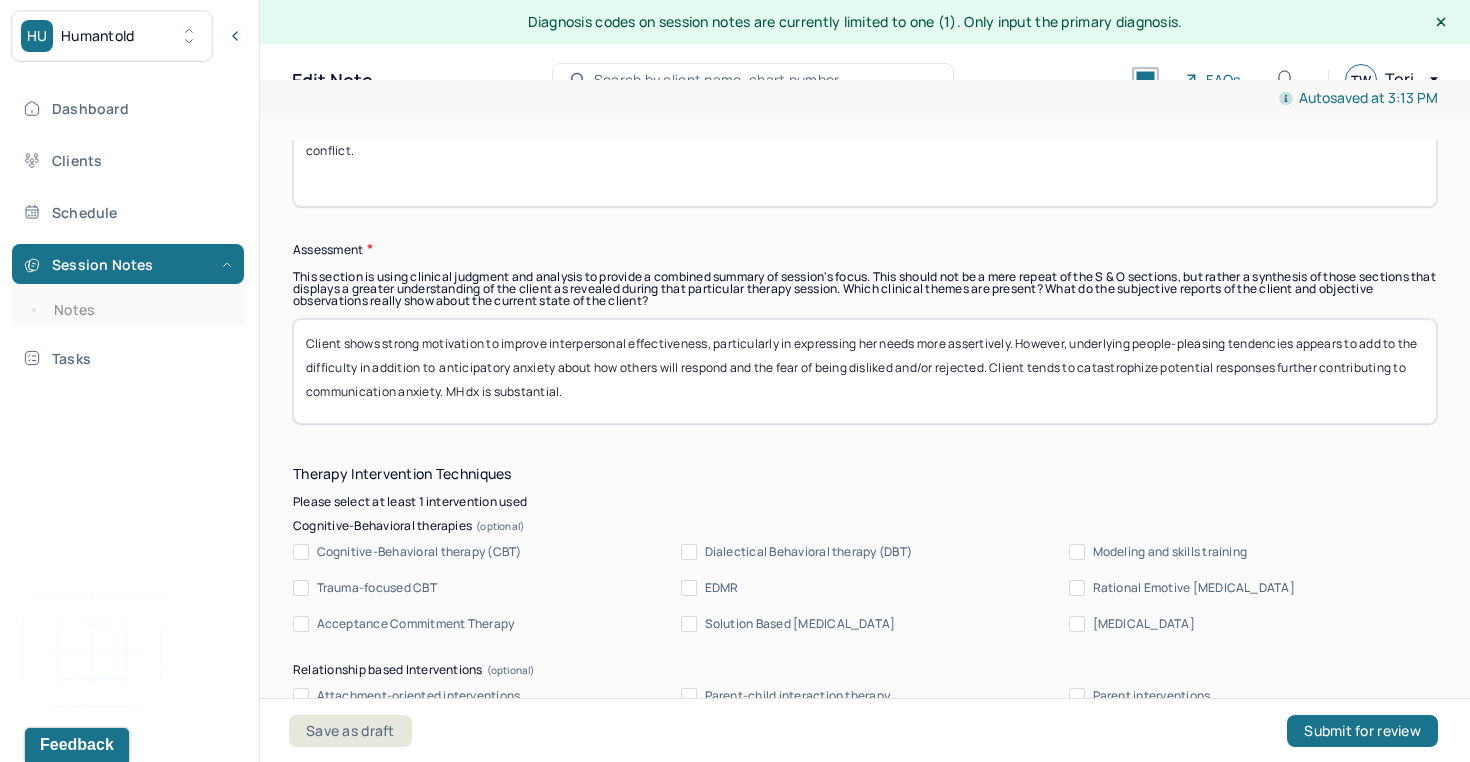 click on "Client shows strong motivation to improve interpersonal effectiveness, particularly in expressing her needs more assertively. However, underlying people-pleasing tendencies appears to add to the difficulty in addition to  anticipatory anxiety about how others will respond and the fear of being disliked and/or rejected. Client tends to catastrophize potential responses further contributing to communication anxiety. MH dx is substantial." at bounding box center [865, 371] 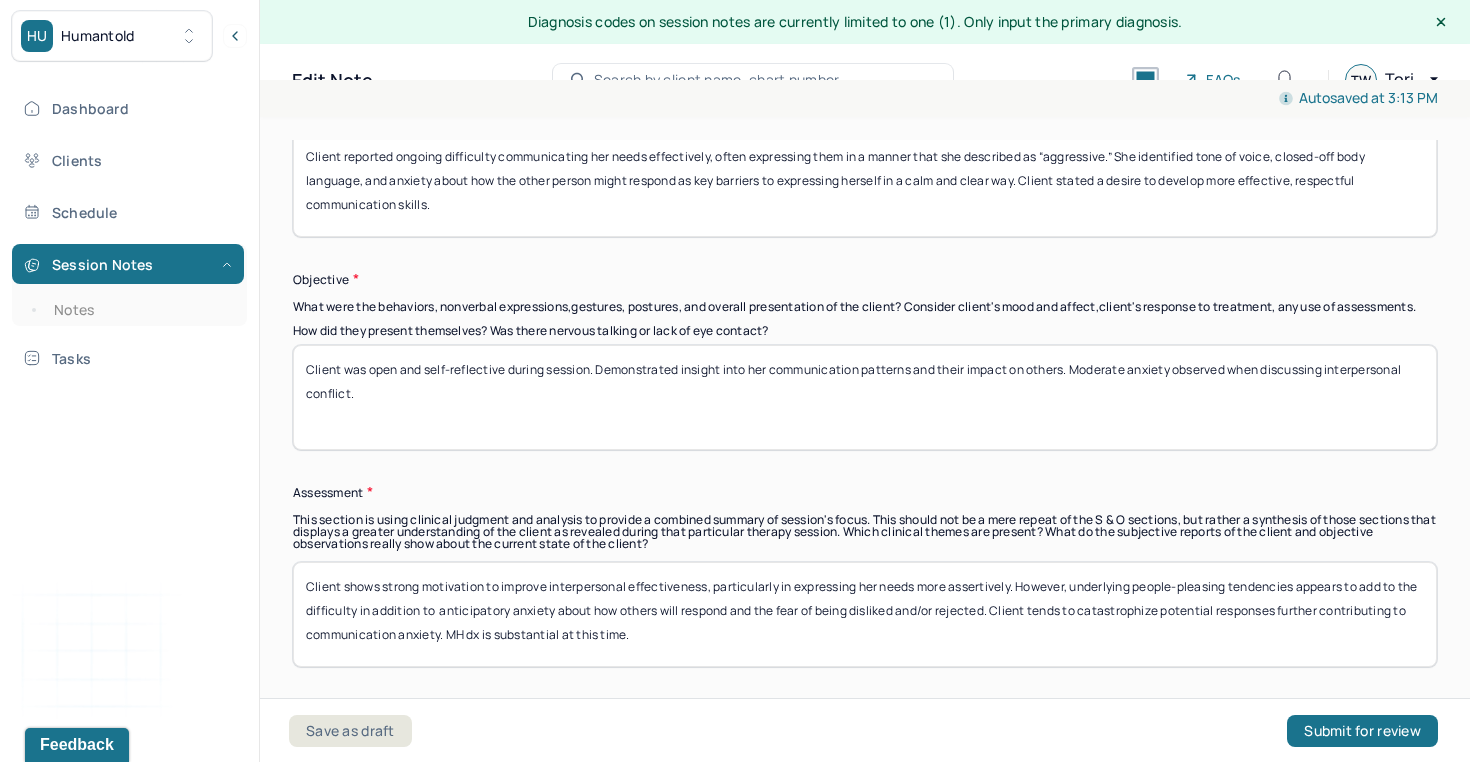 scroll, scrollTop: 1598, scrollLeft: 0, axis: vertical 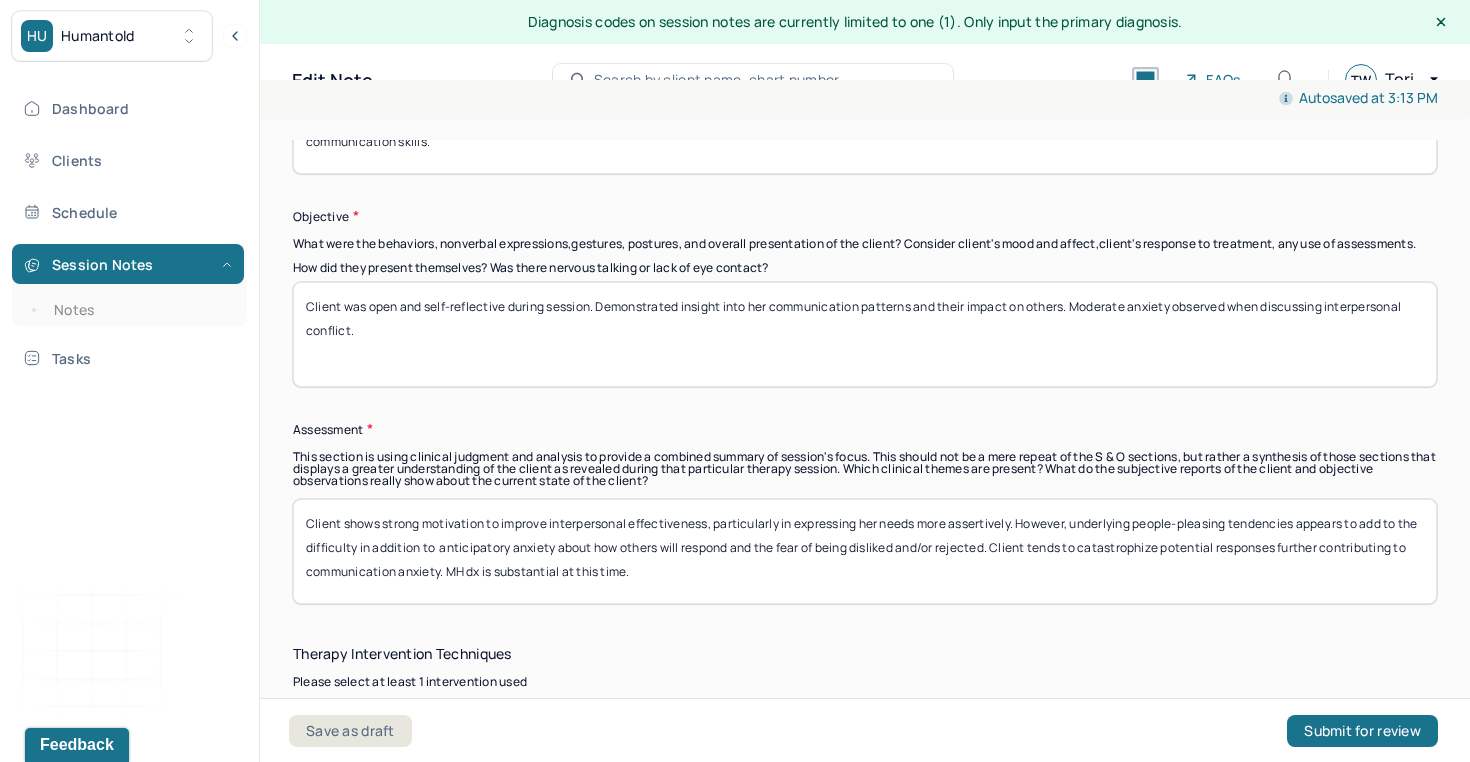 type on "Client shows strong motivation to improve interpersonal effectiveness, particularly in expressing her needs more assertively. However, underlying people-pleasing tendencies appears to add to the difficulty in addition to  anticipatory anxiety about how others will respond and the fear of being disliked and/or rejected. Client tends to catastrophize potential responses further contributing to communication anxiety. MH dx is substantial at this time." 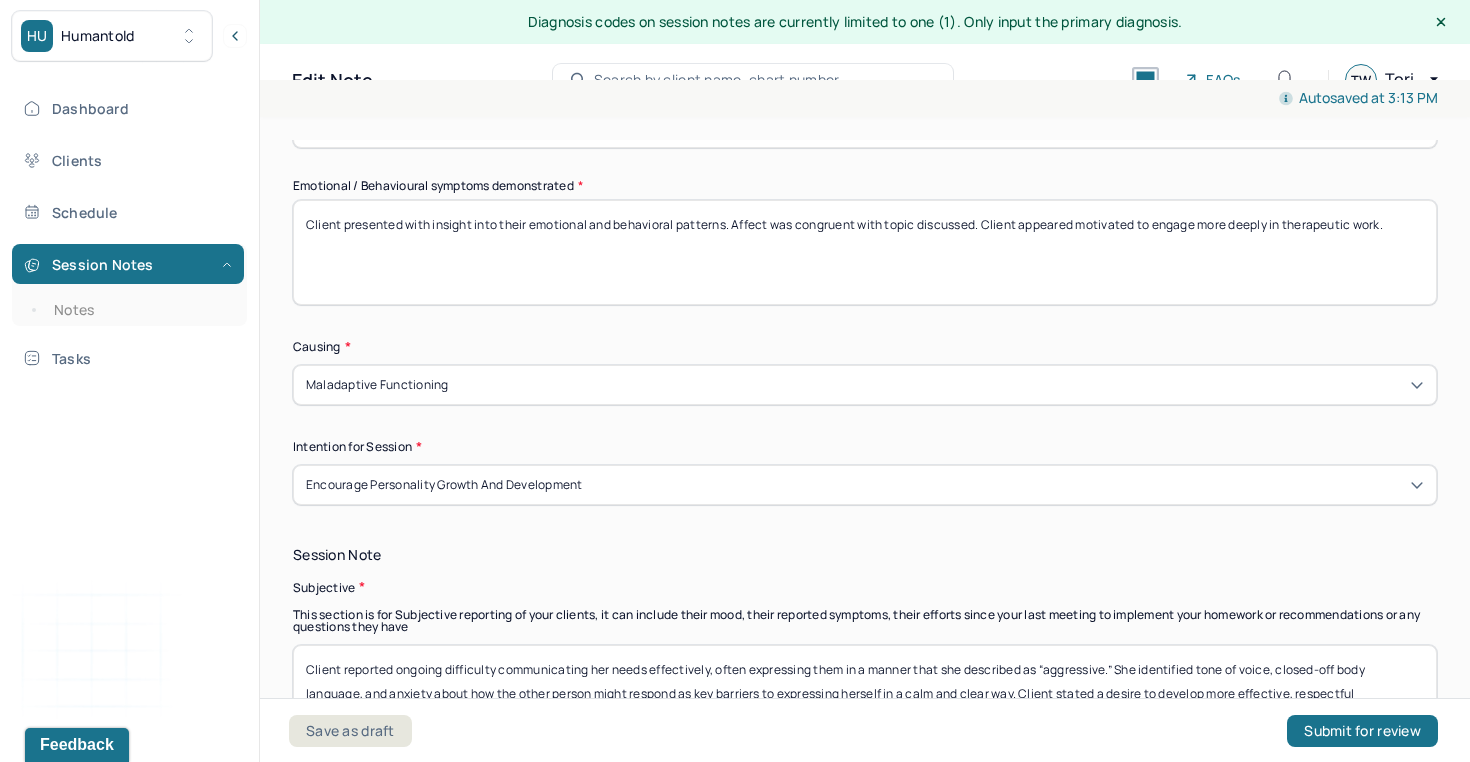 scroll, scrollTop: 1016, scrollLeft: 0, axis: vertical 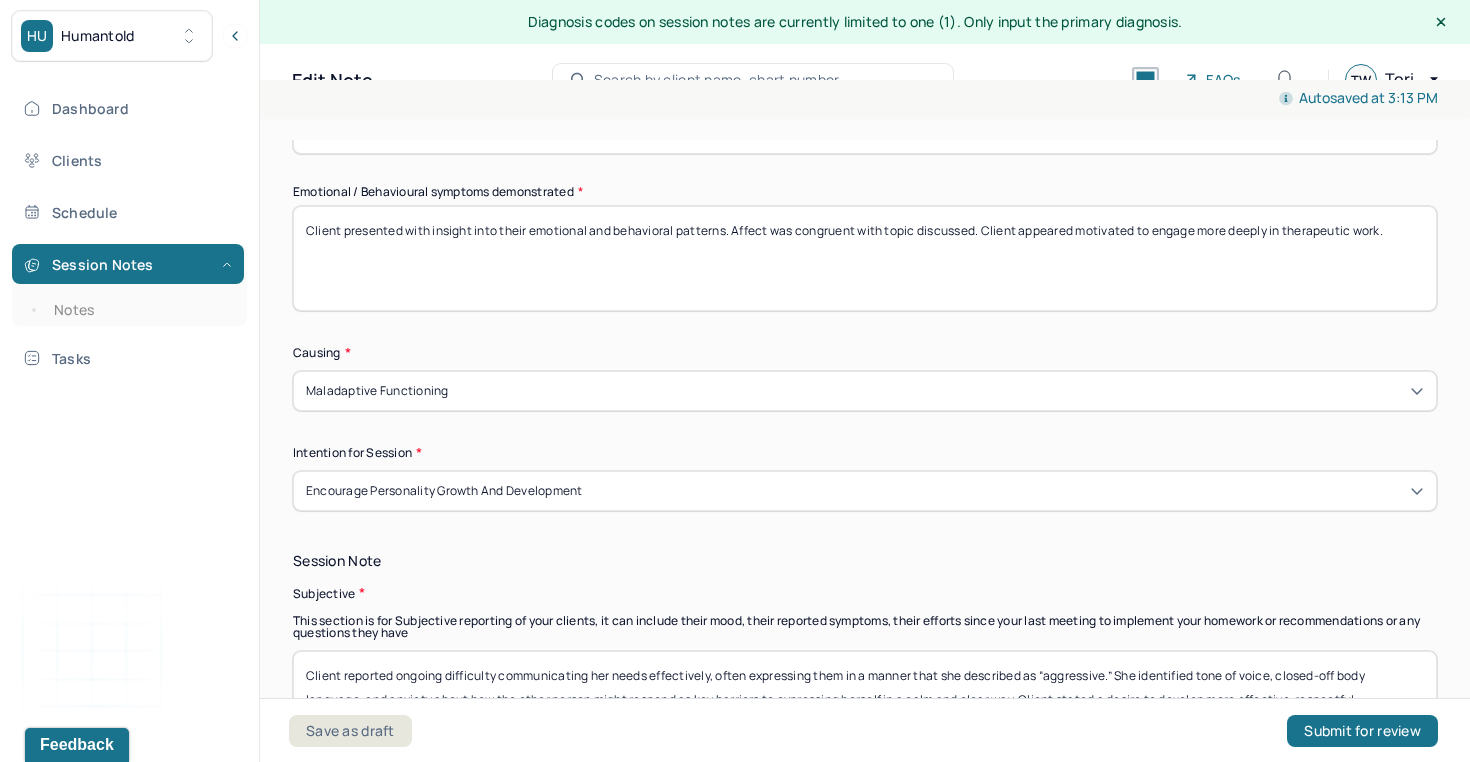drag, startPoint x: 1398, startPoint y: 239, endPoint x: 612, endPoint y: 176, distance: 788.52075 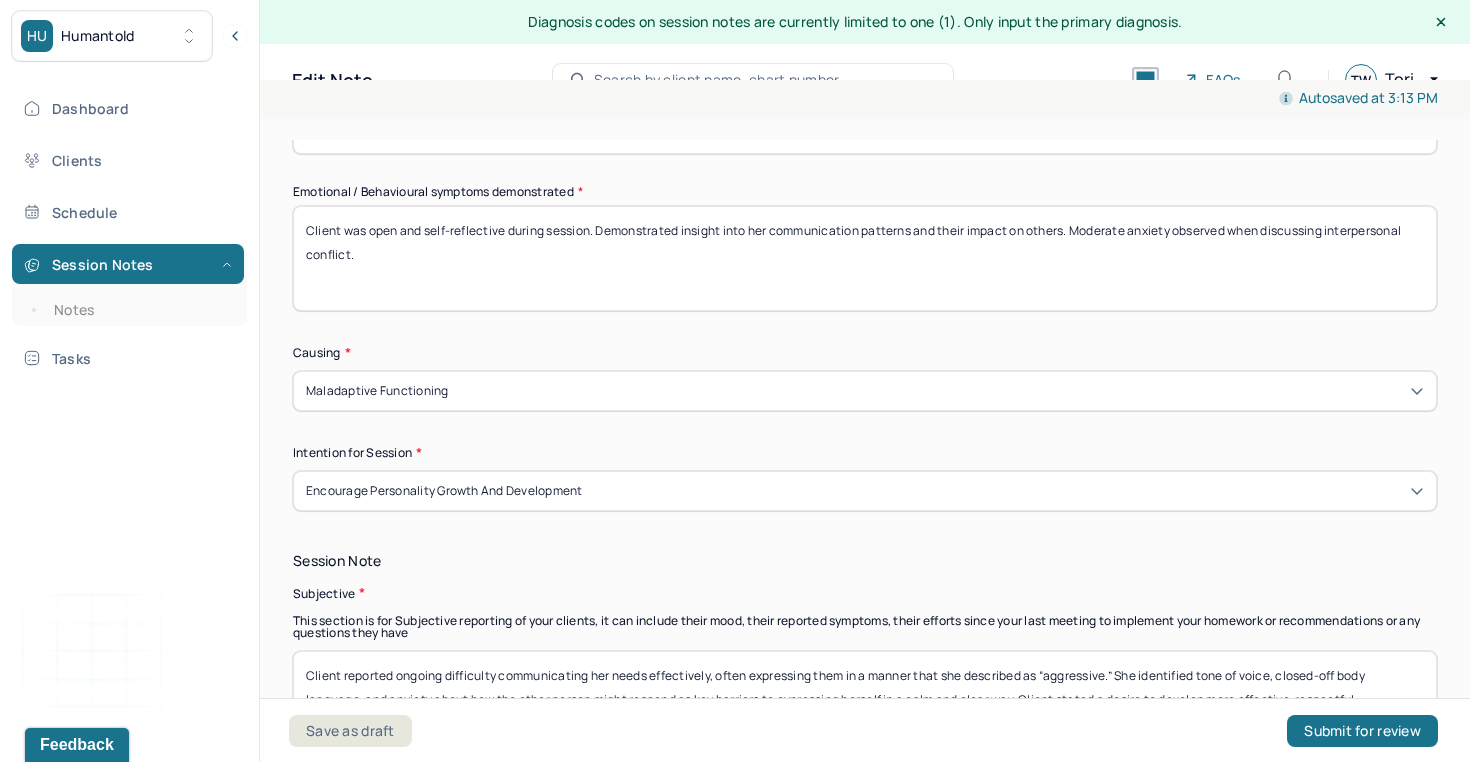 click on "Encourage personality growth and development" at bounding box center (865, 491) 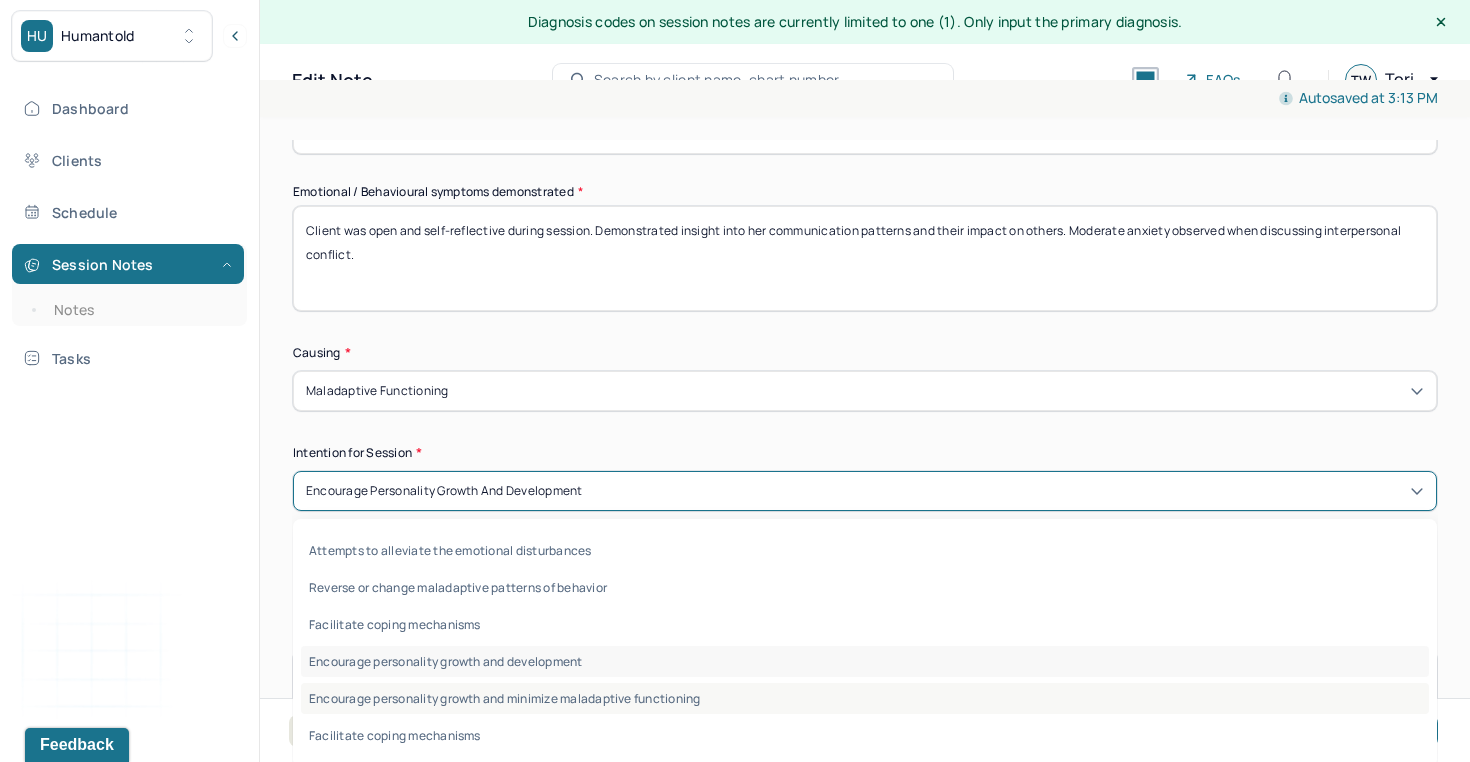 click on "Encourage personality growth and minimize maladaptive functioning" at bounding box center [865, 698] 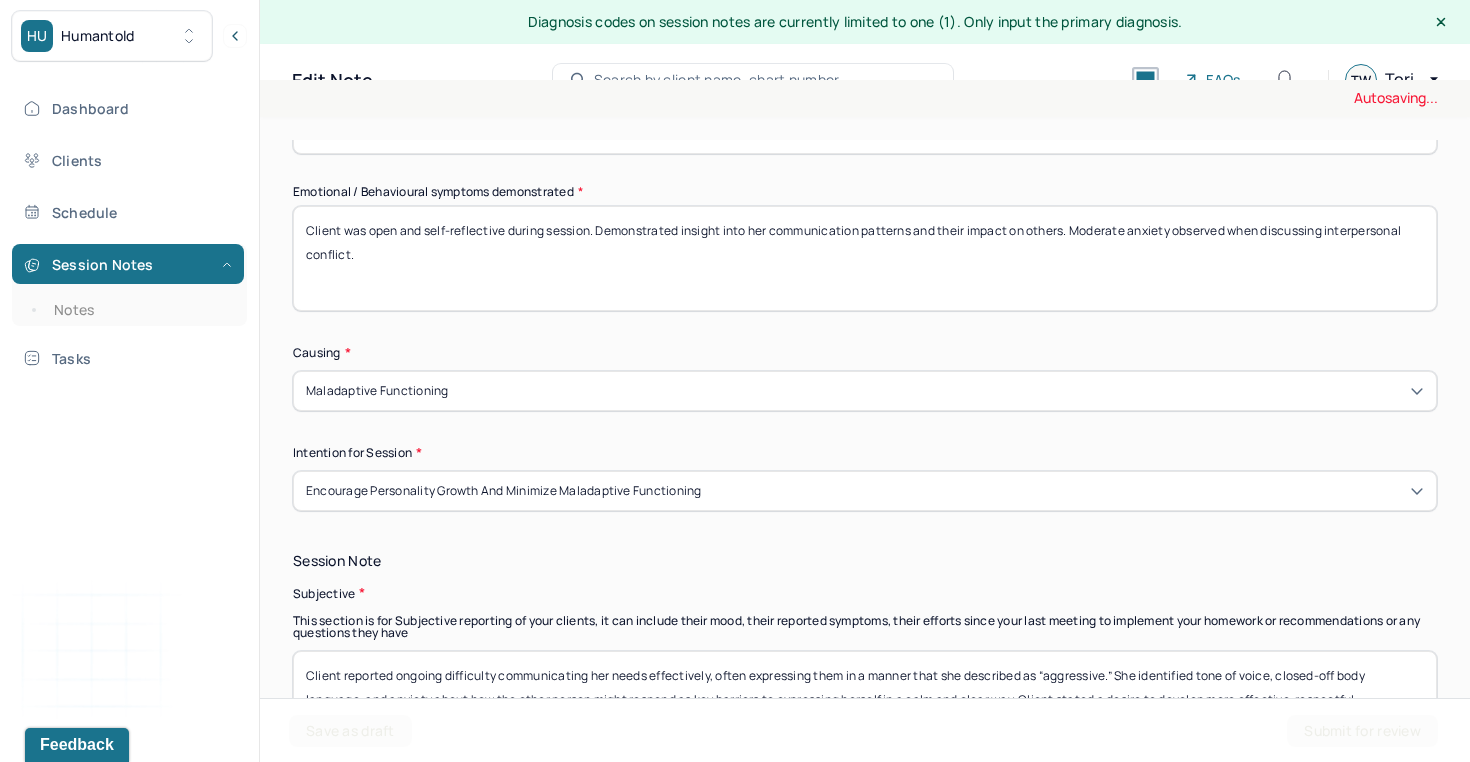 click on "Client was open and self-reflective during session. Demonstrated insight into her communication patterns and their impact on others. Moderate anxiety observed when discussing interpersonal conflict." at bounding box center (865, 258) 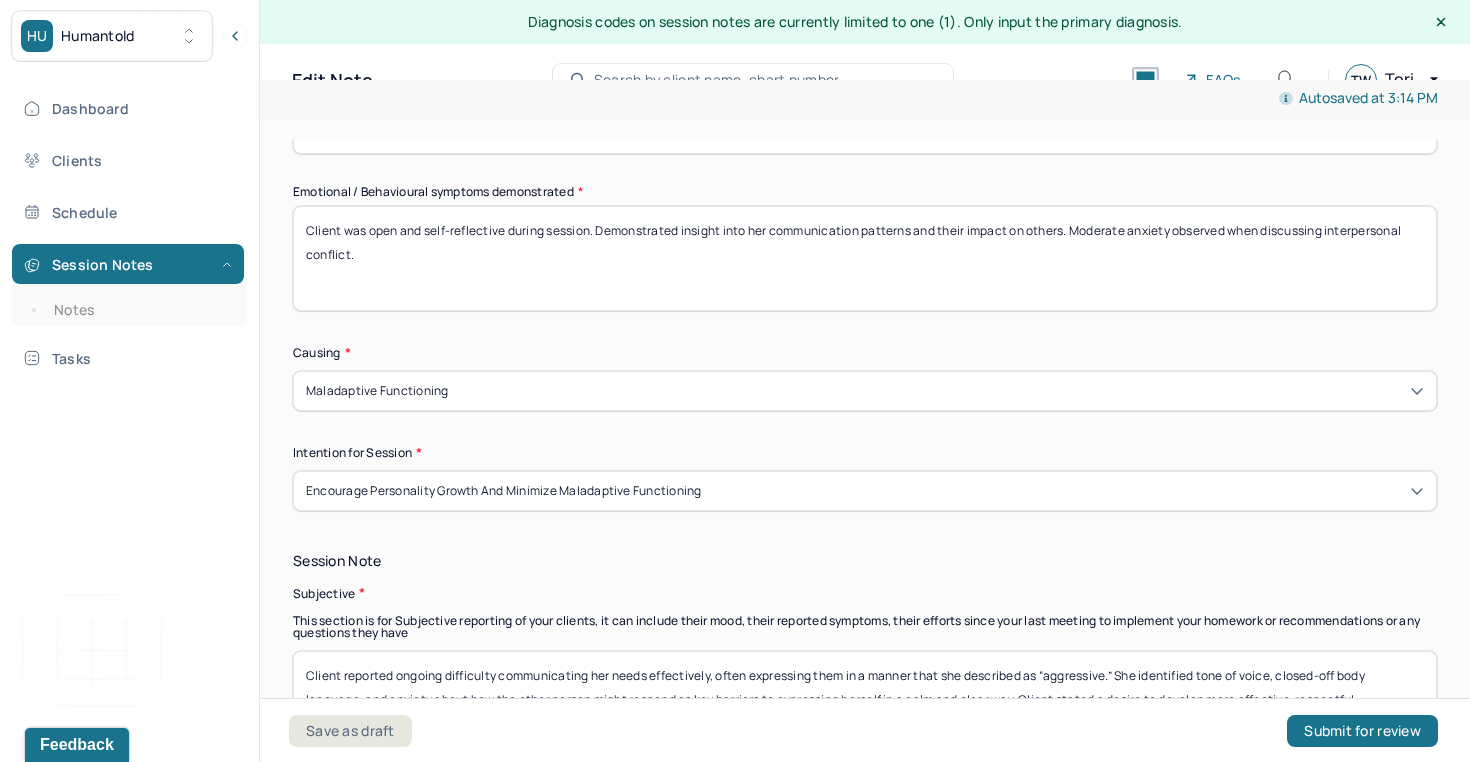 click on "Client was open and self-reflective during session. Demonstrated insight into her communication patterns and their impact on others. Moderate anxiety observed when discussing interpersonal conflict." at bounding box center (865, 258) 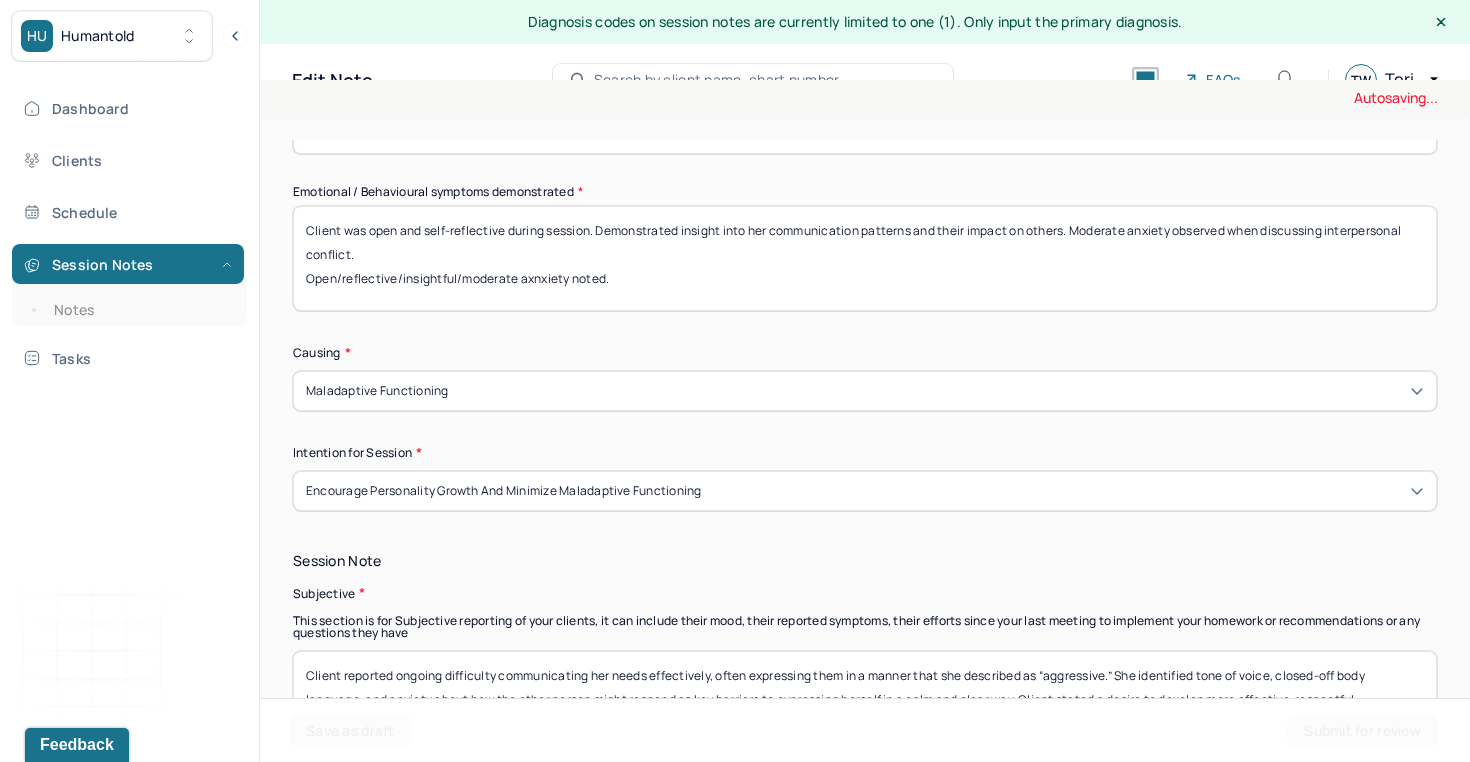 click on "Client was open and self-reflective during session. Demonstrated insight into her communication patterns and their impact on others. Moderate anxiety observed when discussing interpersonal conflict.
Open/reflective/insightful/moderate a" at bounding box center (865, 258) 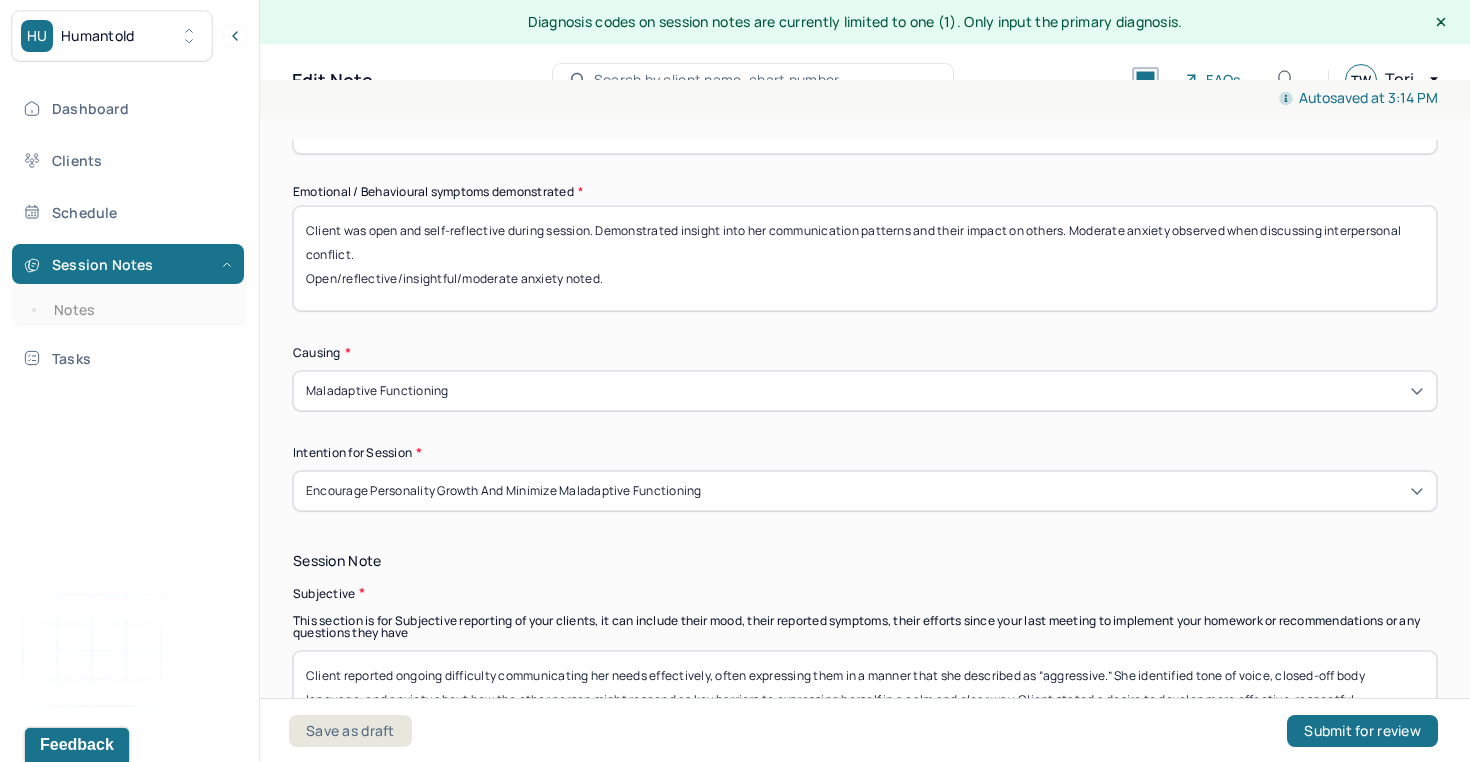 drag, startPoint x: 410, startPoint y: 252, endPoint x: 250, endPoint y: 219, distance: 163.36769 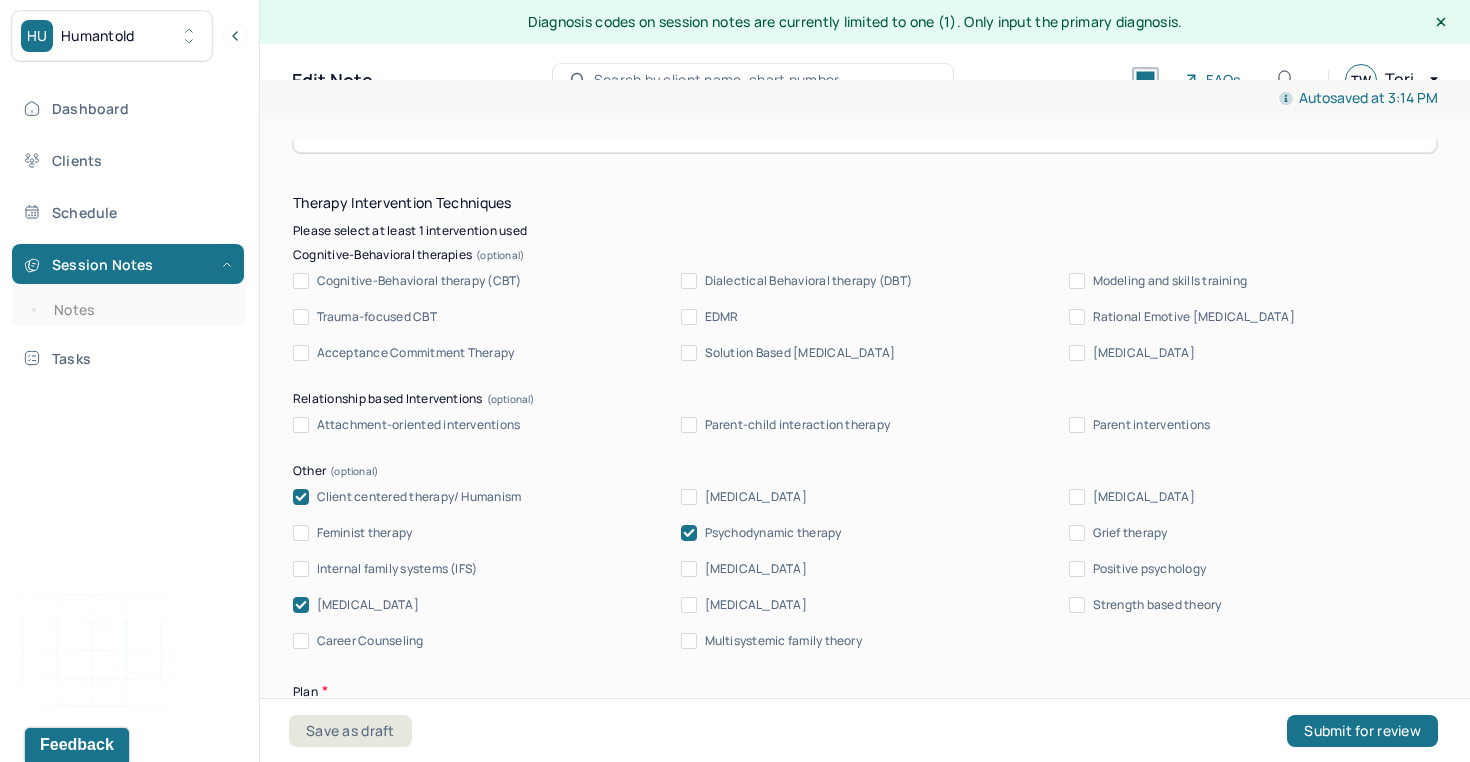 scroll, scrollTop: 2056, scrollLeft: 0, axis: vertical 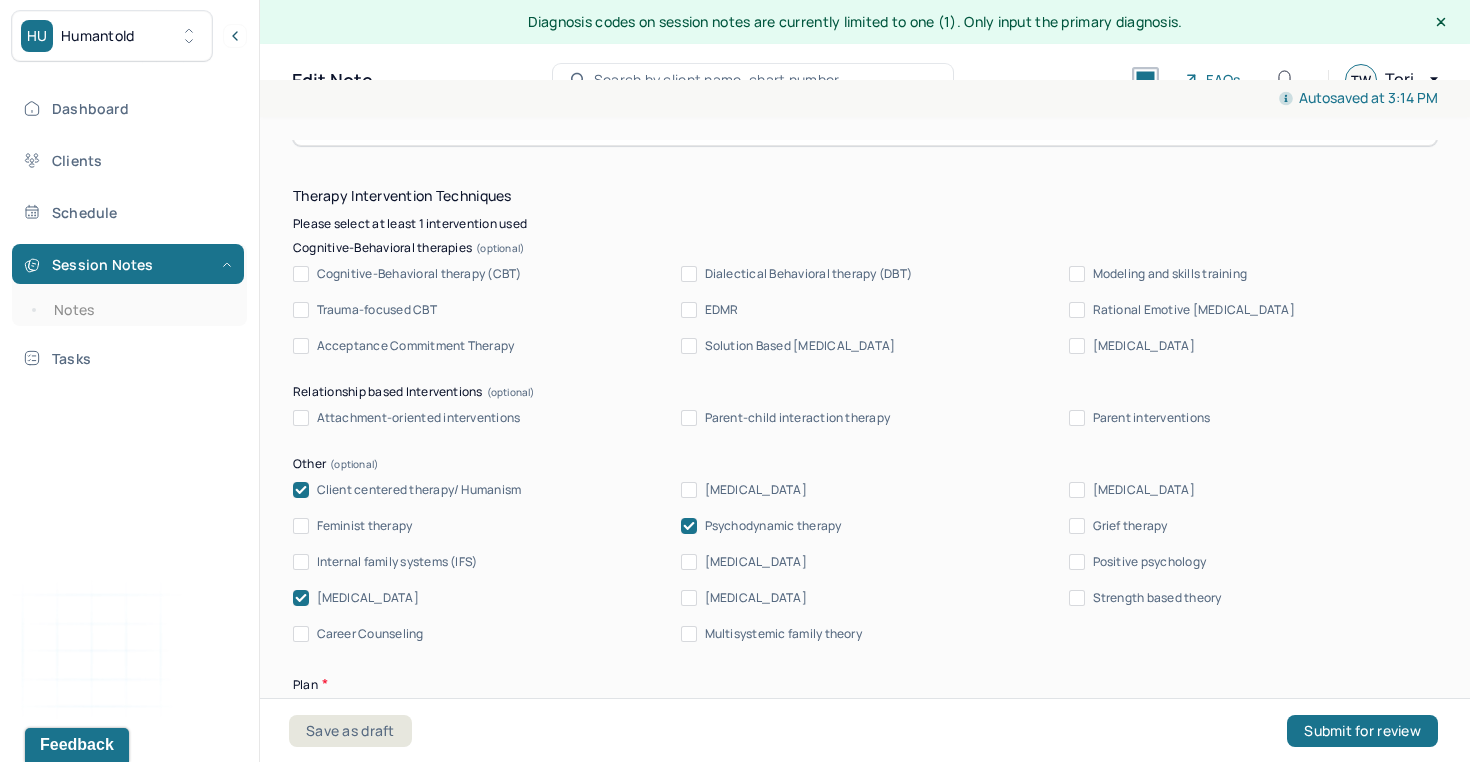 type on "Open/reflective/insightful/moderate anxiety noted." 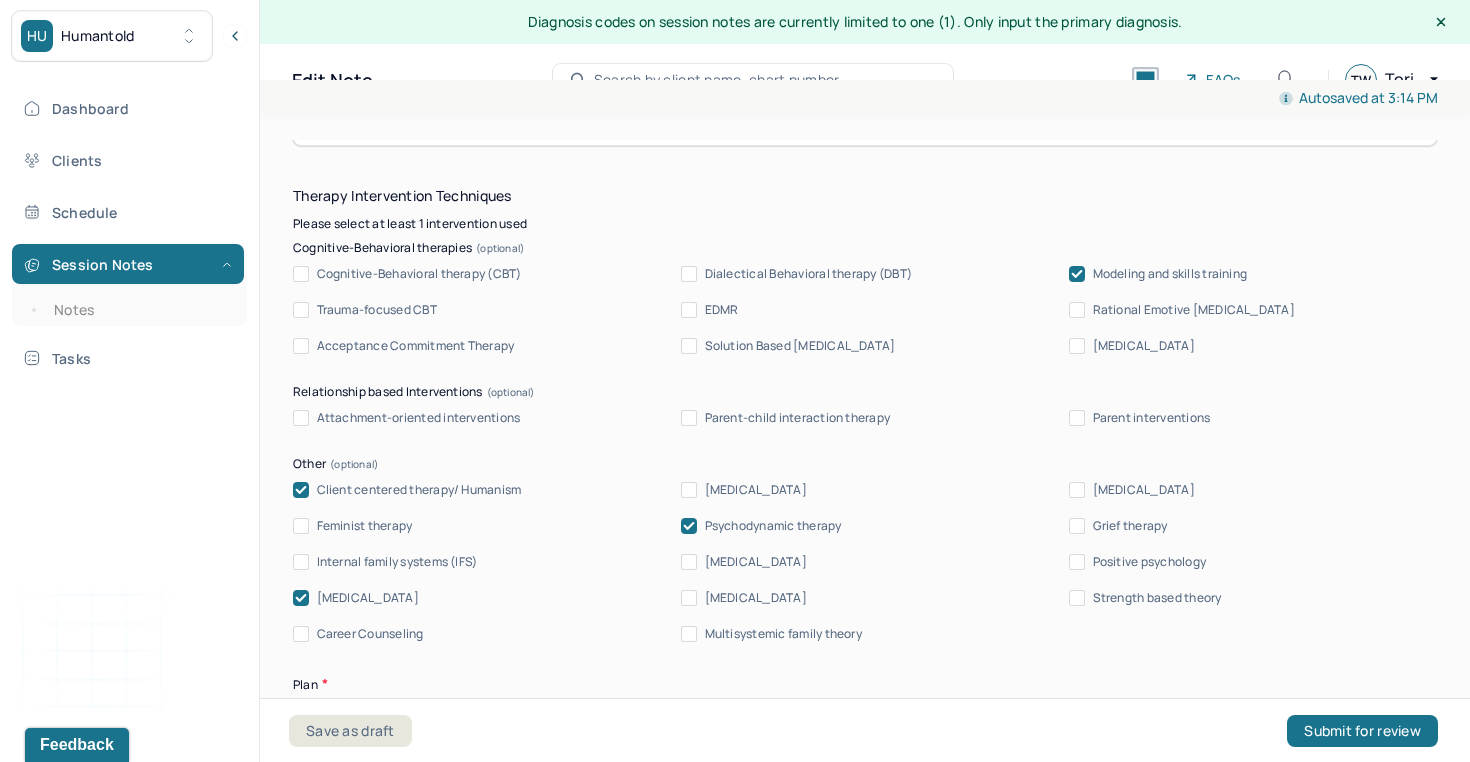 click on "Dialectical Behavioral therapy (DBT)" at bounding box center [809, 274] 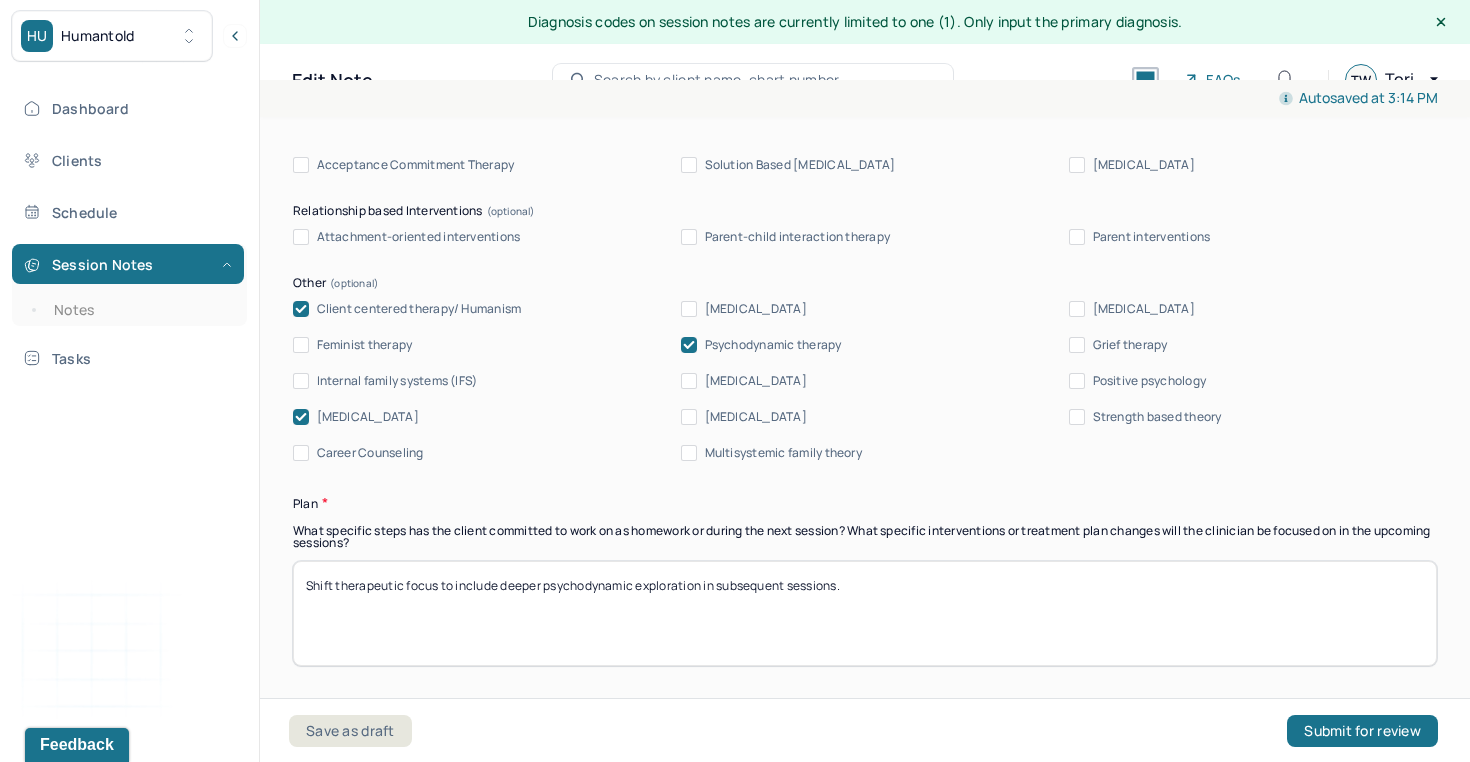 scroll, scrollTop: 2296, scrollLeft: 0, axis: vertical 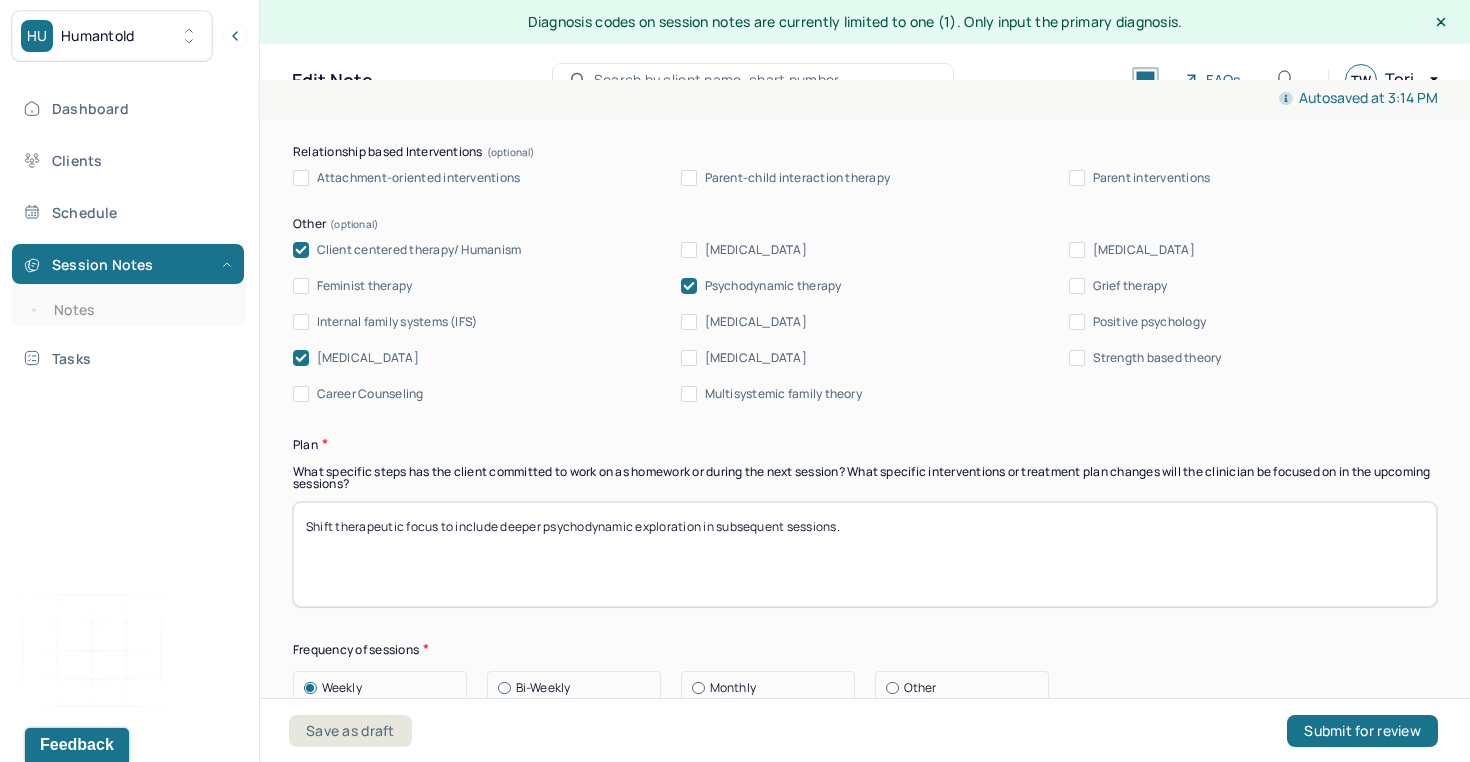drag, startPoint x: 946, startPoint y: 529, endPoint x: 257, endPoint y: 508, distance: 689.31995 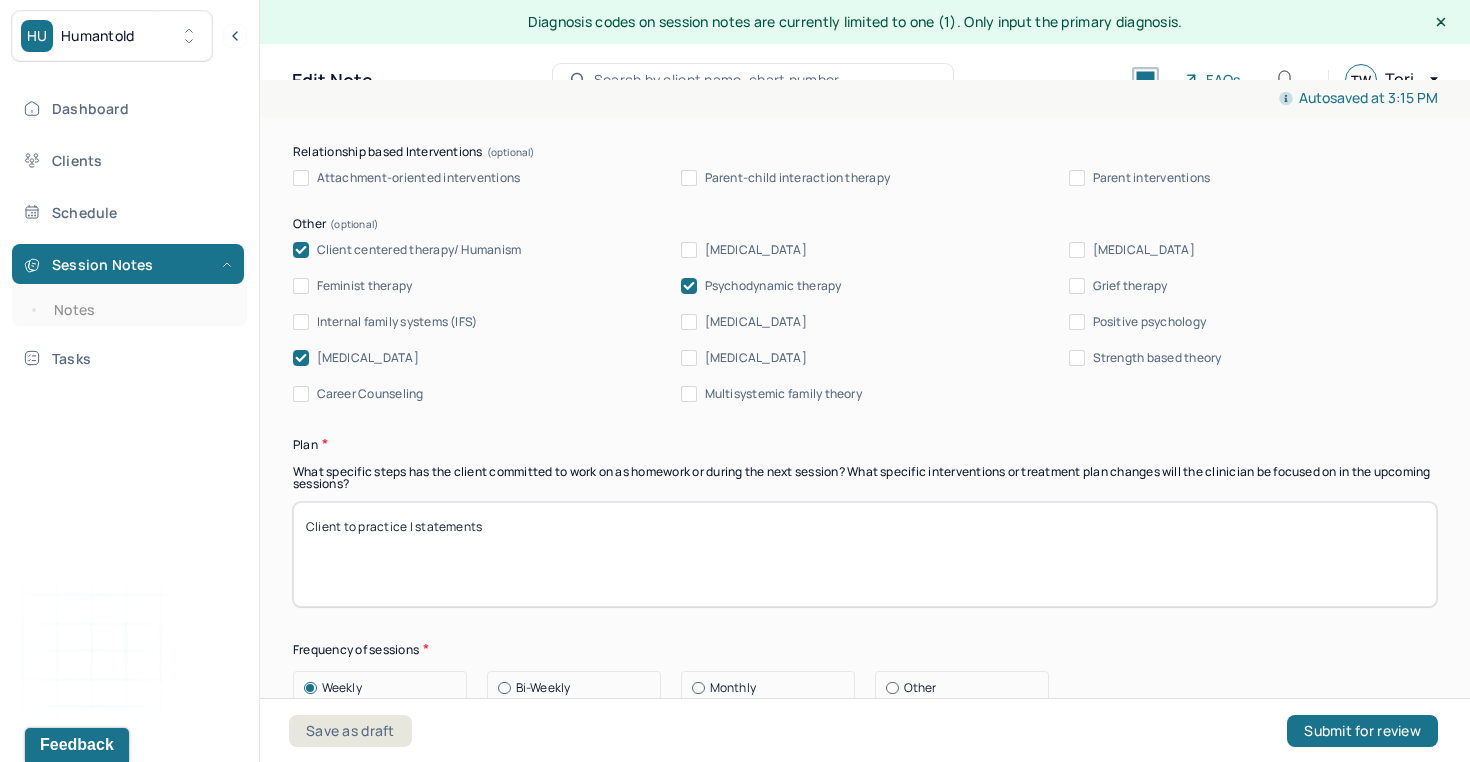 click on "Client to practice I statement" at bounding box center [865, 554] 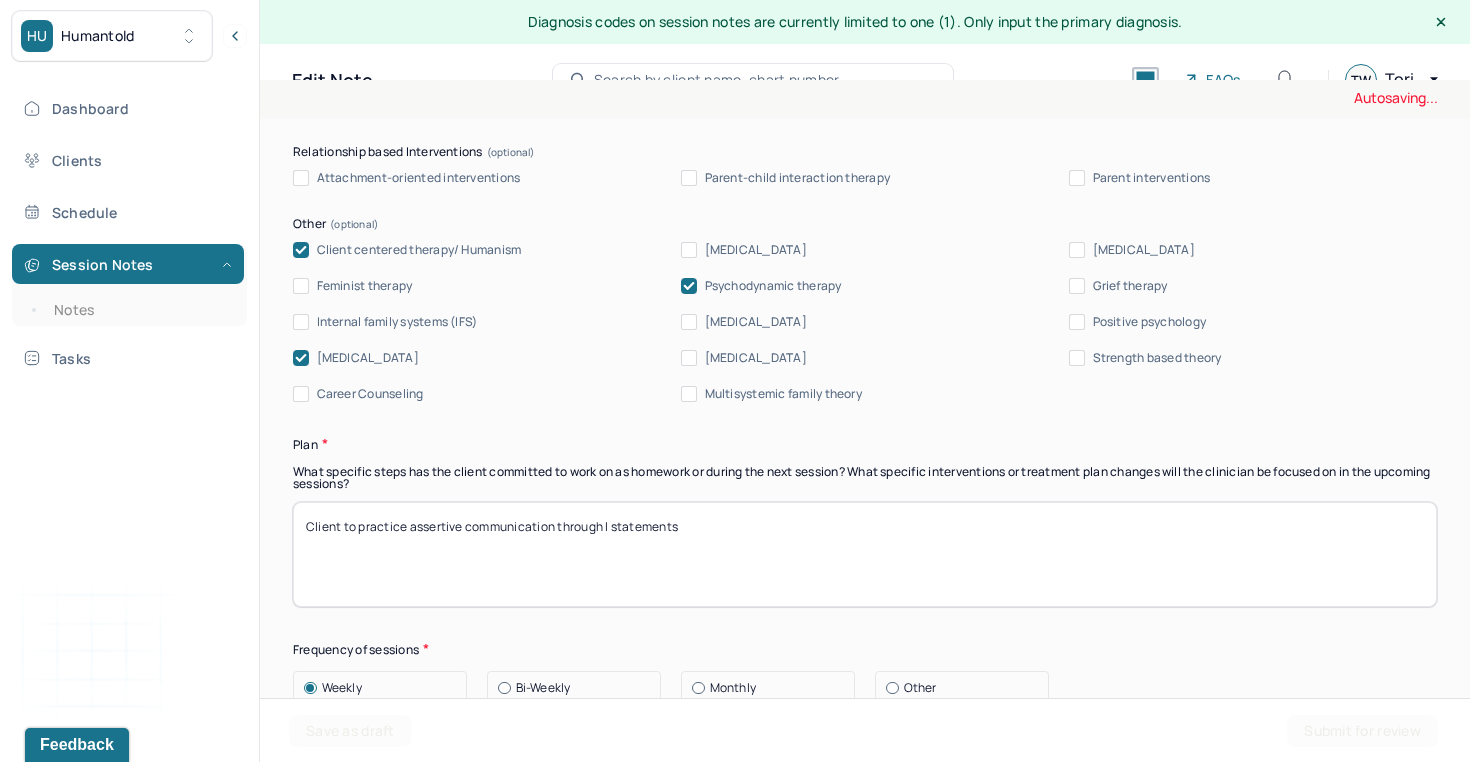 click on "Client to practice assertive communication I statements" at bounding box center [865, 554] 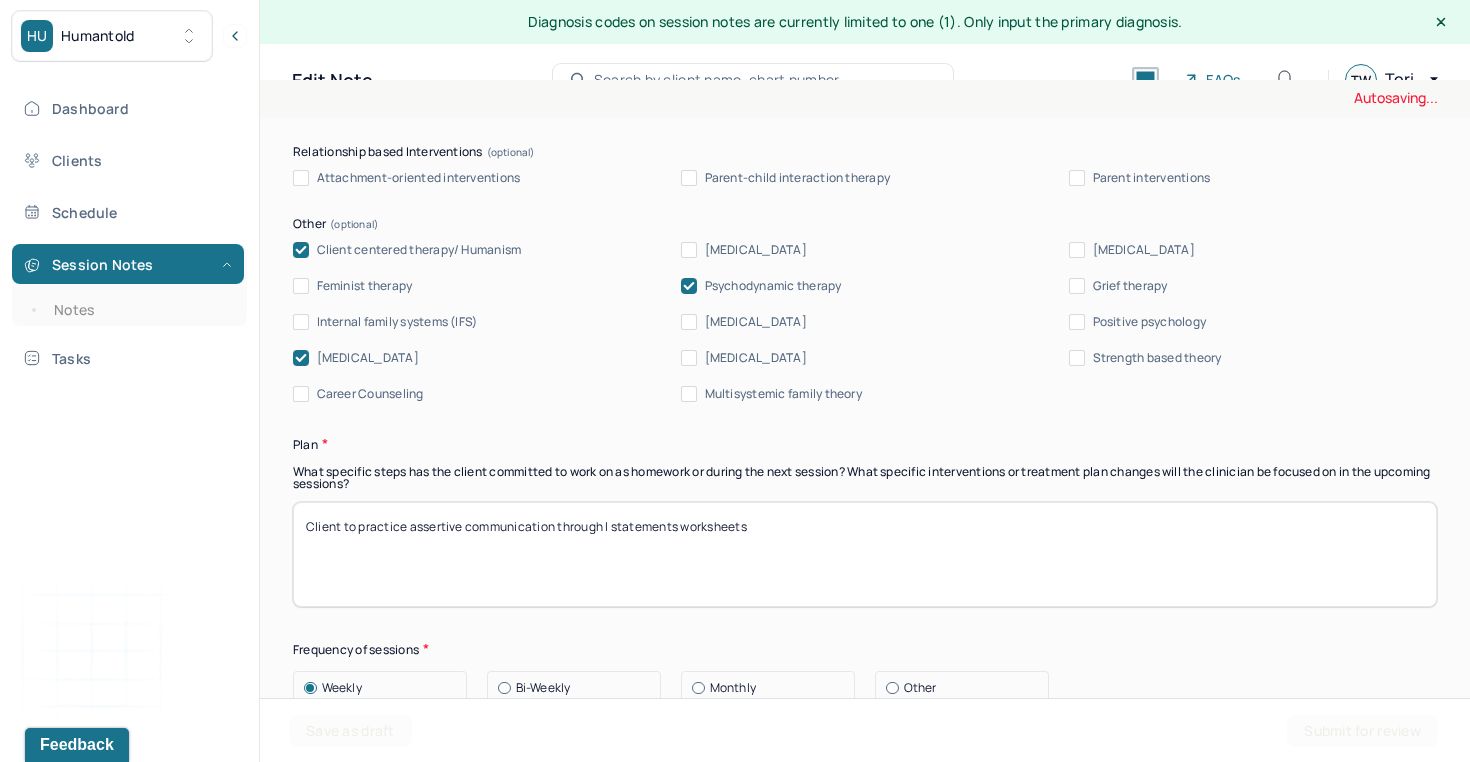 click on "Client to practice assertive communication through I statements" at bounding box center [865, 554] 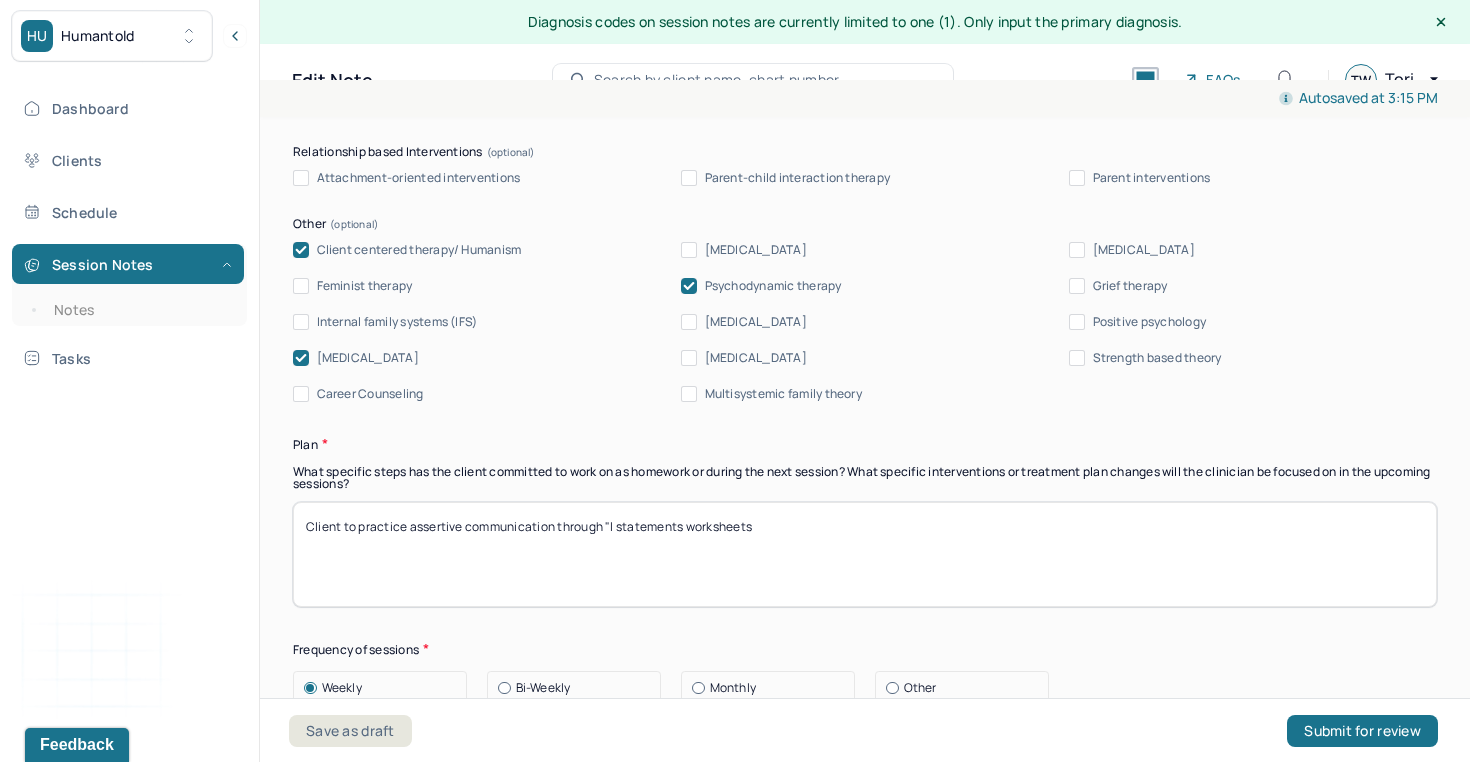 click on "Client to practice assertive communication through "I statements worksheets" at bounding box center [865, 554] 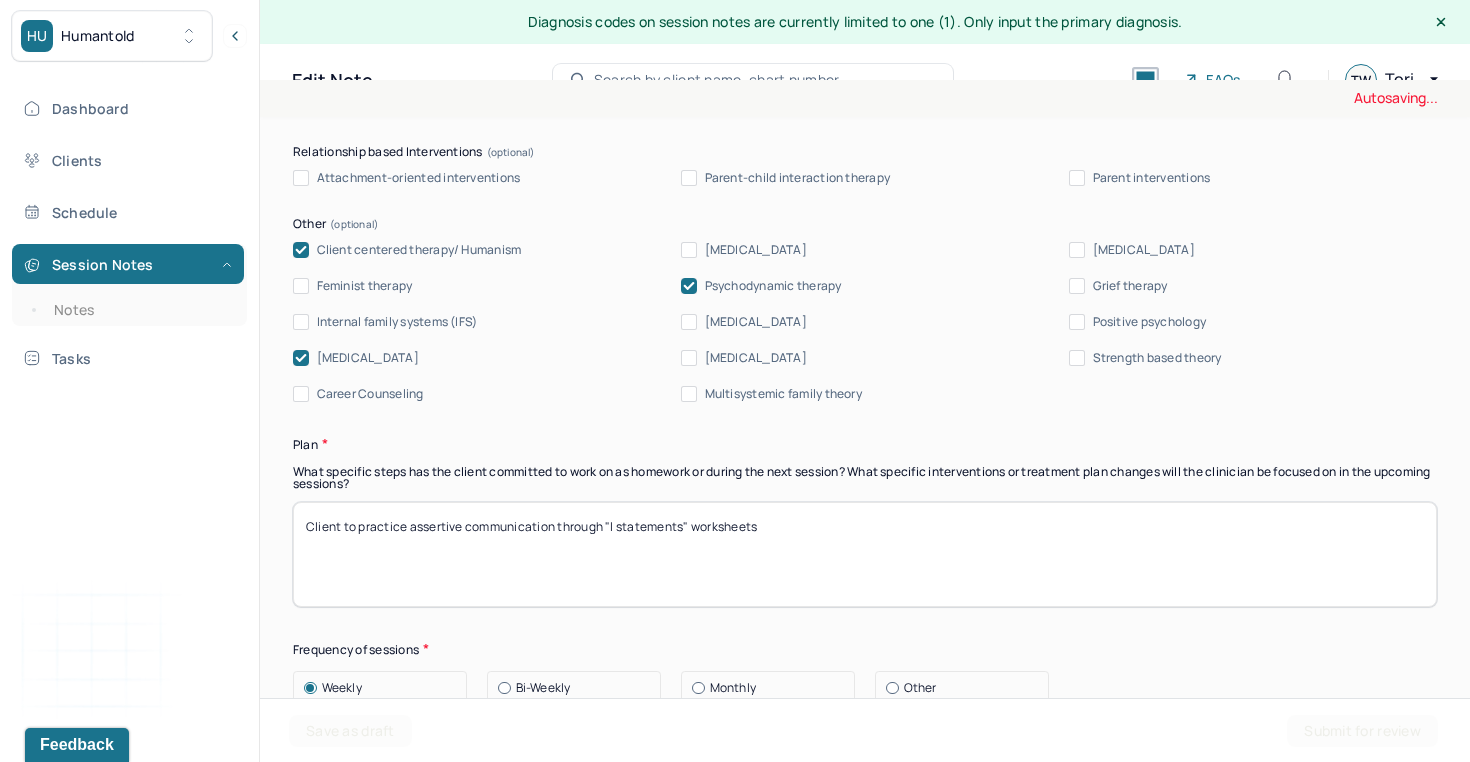 click on "Client to practice assertive communication through "I statements worksheets" at bounding box center (865, 554) 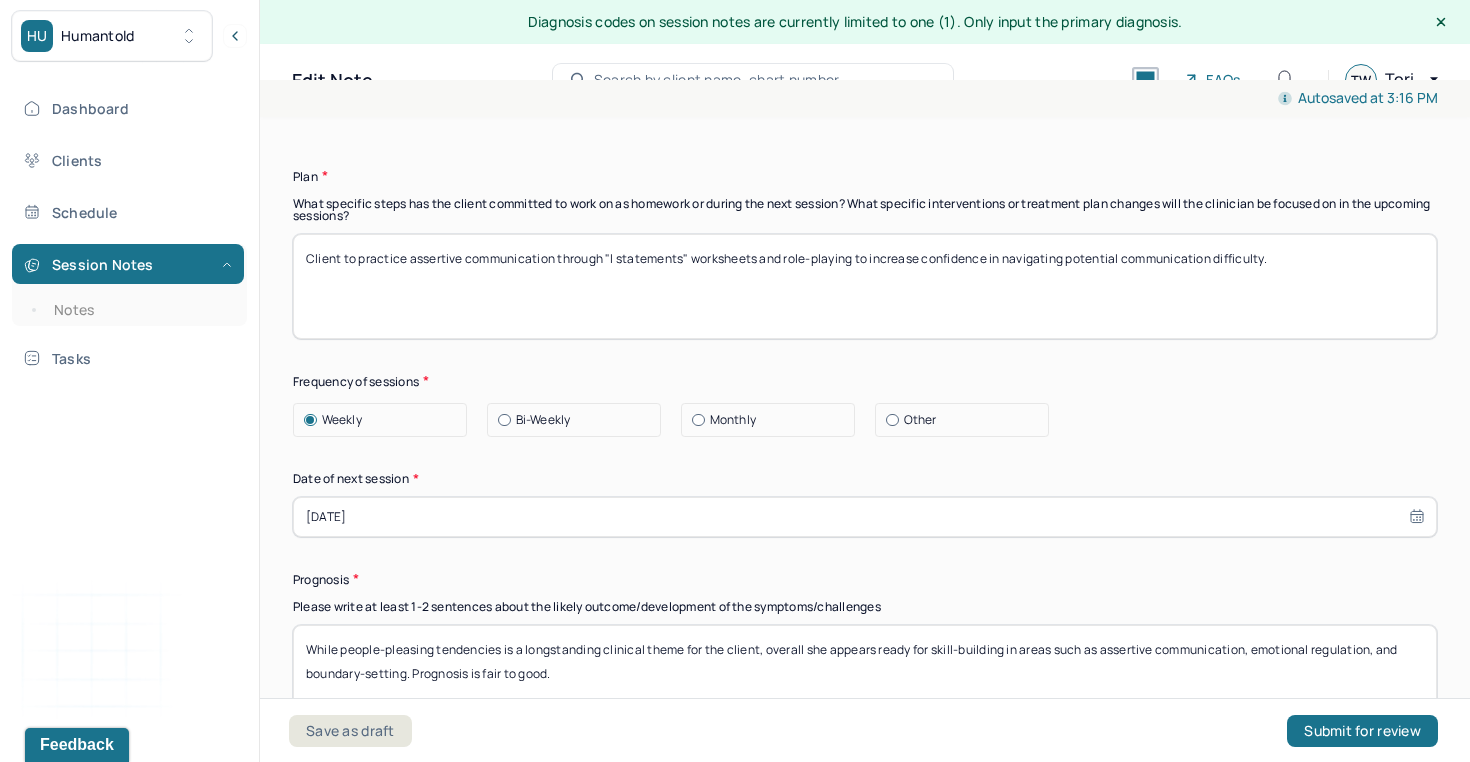scroll, scrollTop: 2603, scrollLeft: 0, axis: vertical 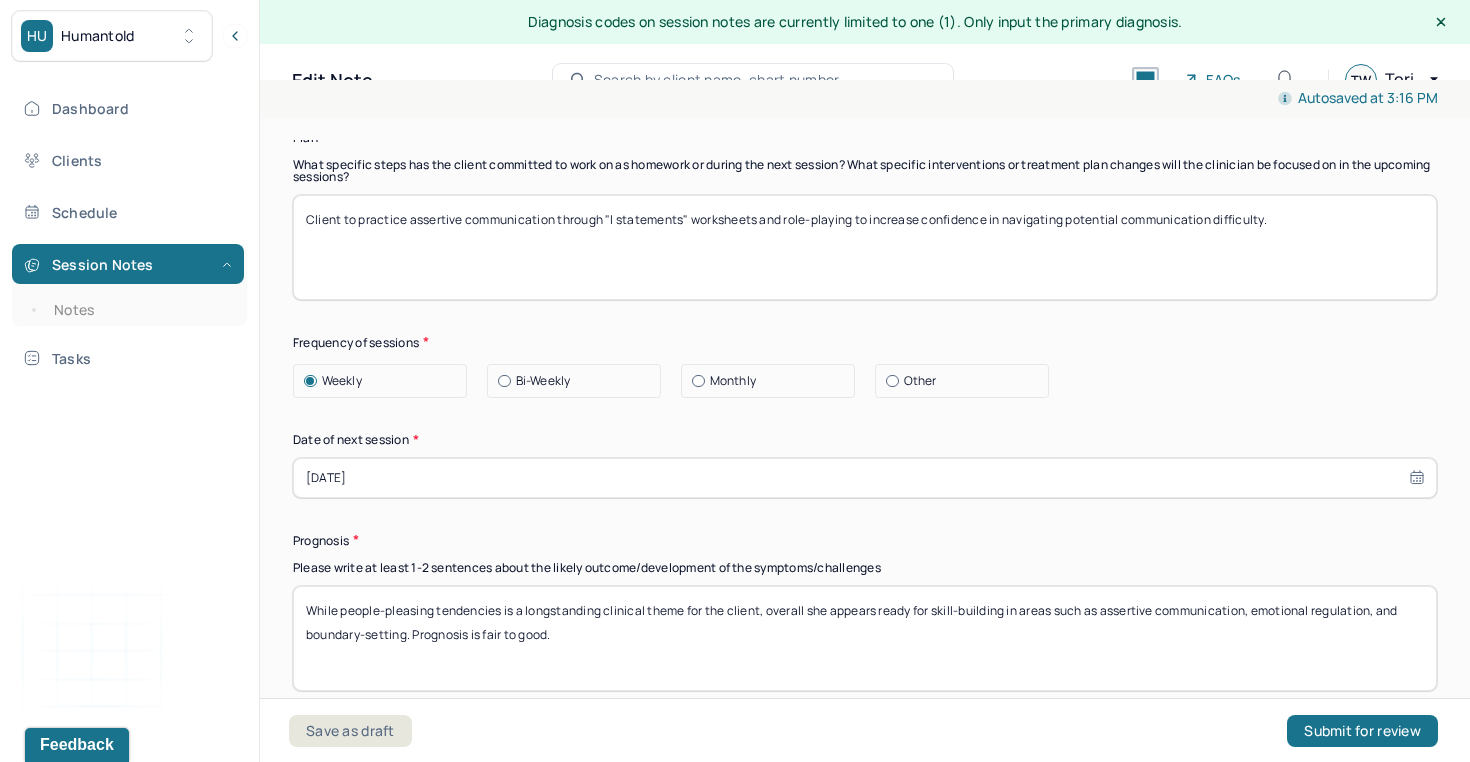type on "Client to practice assertive communication through "I statements" worksheets and role-playing to increase confidence in navigating potential communication difficulty." 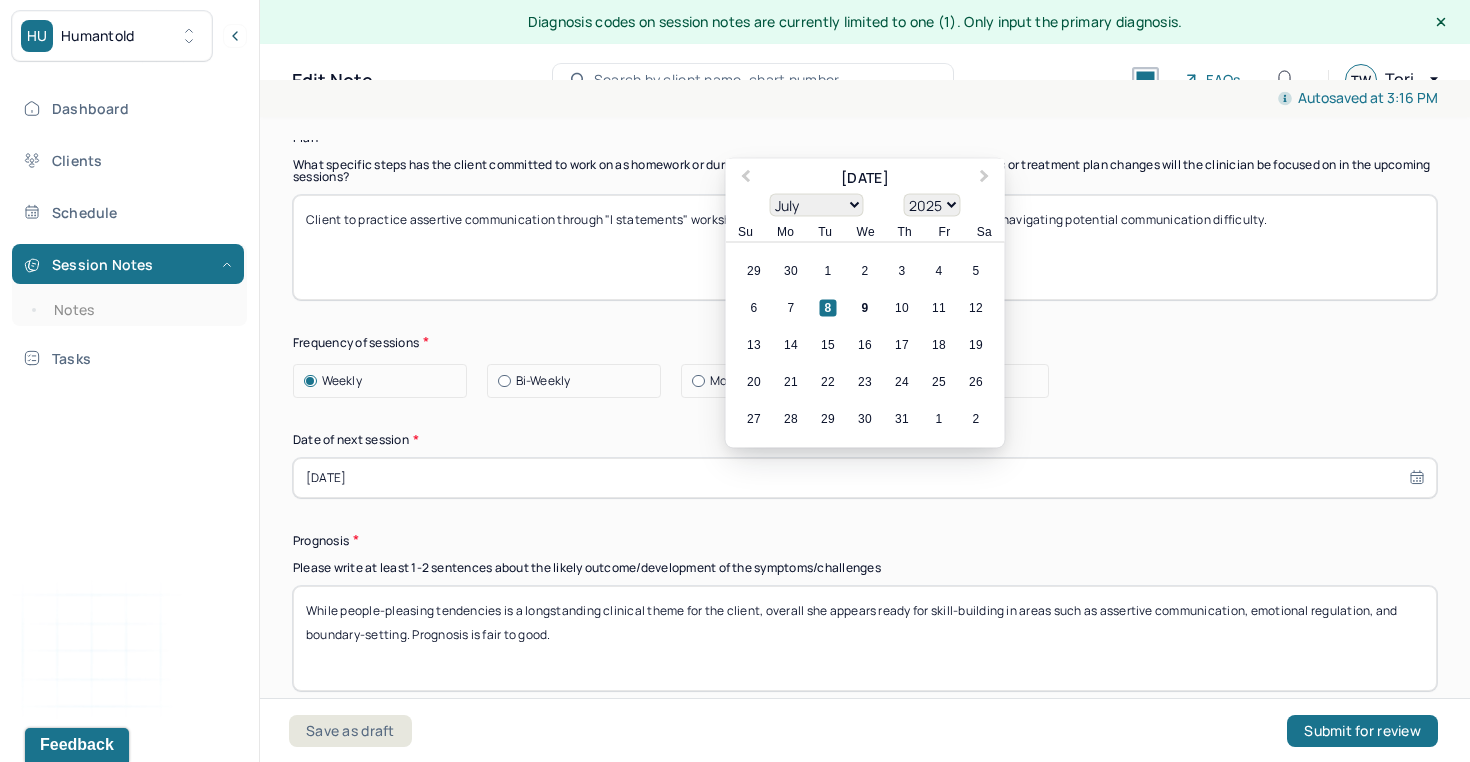 click on "[DATE]" at bounding box center [865, 478] 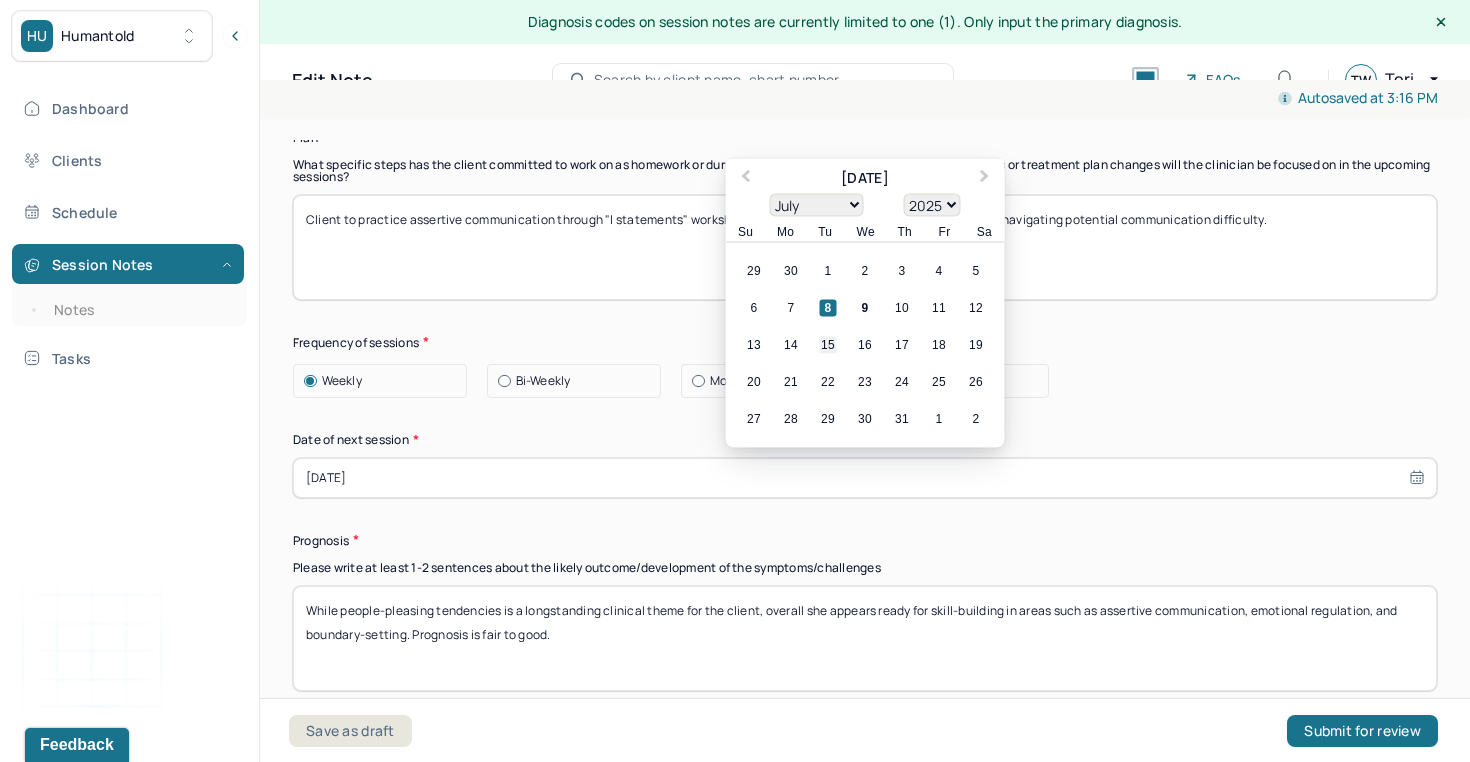 click on "15" at bounding box center [828, 344] 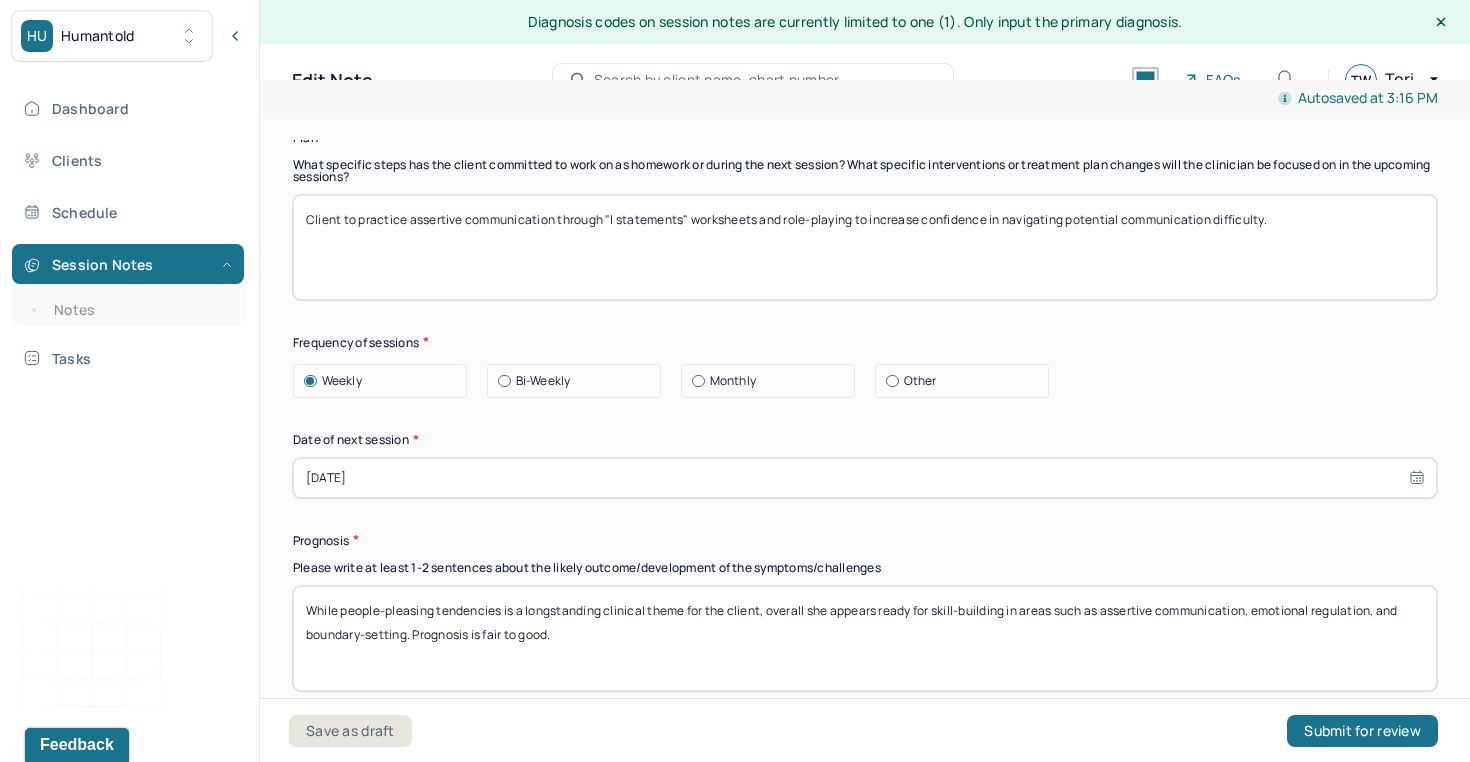 click on "Client to practice assertive communication through "I statements" worksheets and role-playing to increase confidence in navigating potential communication difficulty." at bounding box center (865, 247) 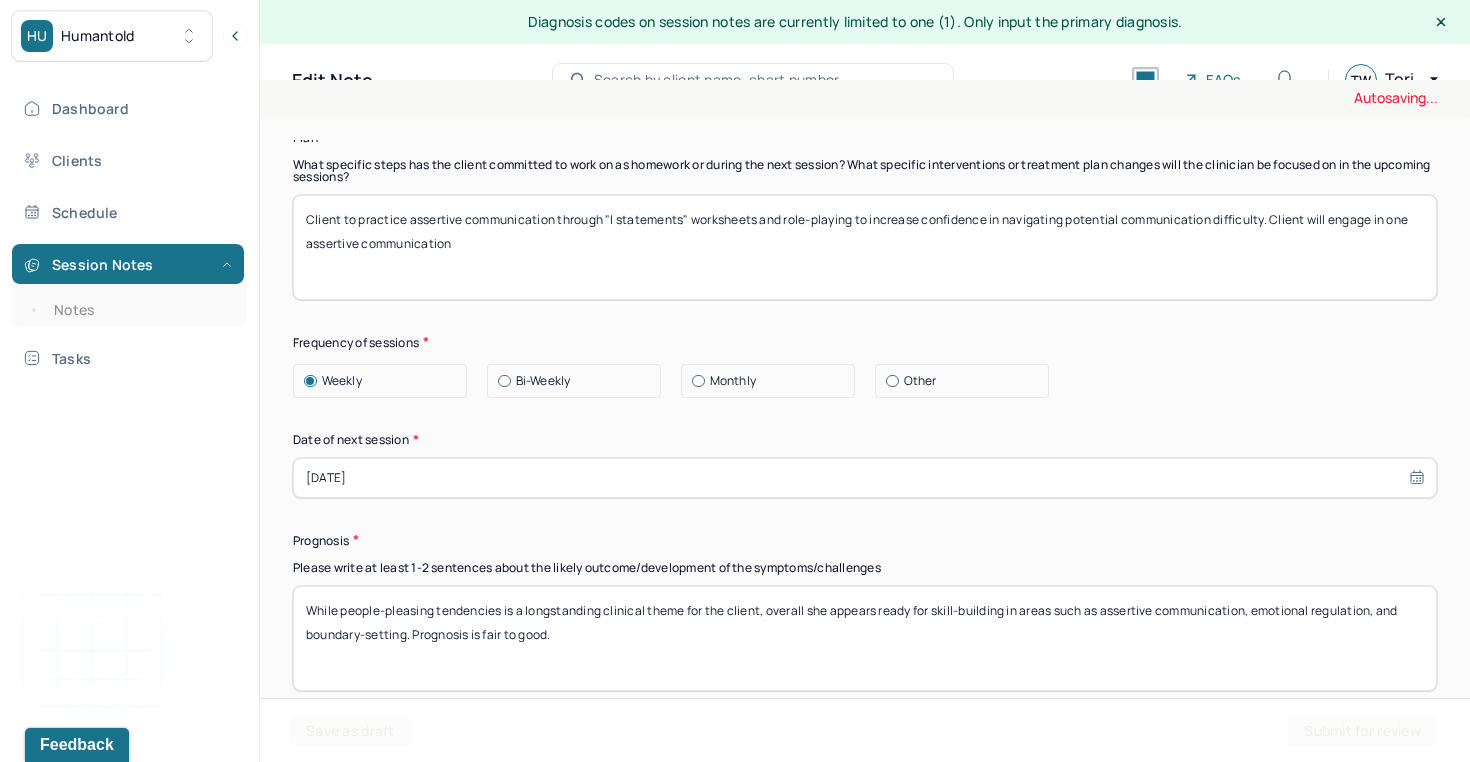 click on "Client to practice assertive communication through "I statements" worksheets and role-playing to increase confidence in navigating potential communication difficulty." at bounding box center [865, 247] 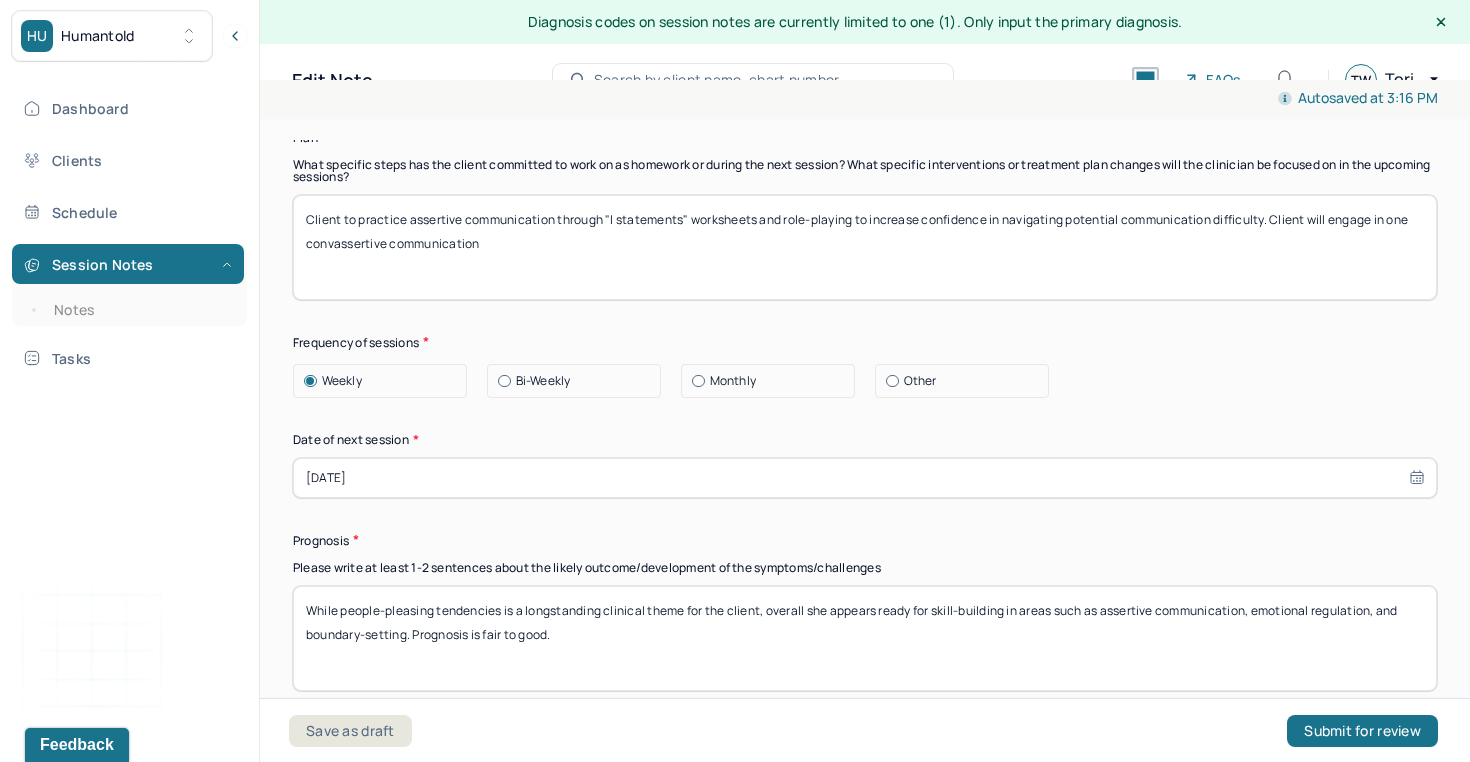 drag, startPoint x: 574, startPoint y: 256, endPoint x: 278, endPoint y: 259, distance: 296.0152 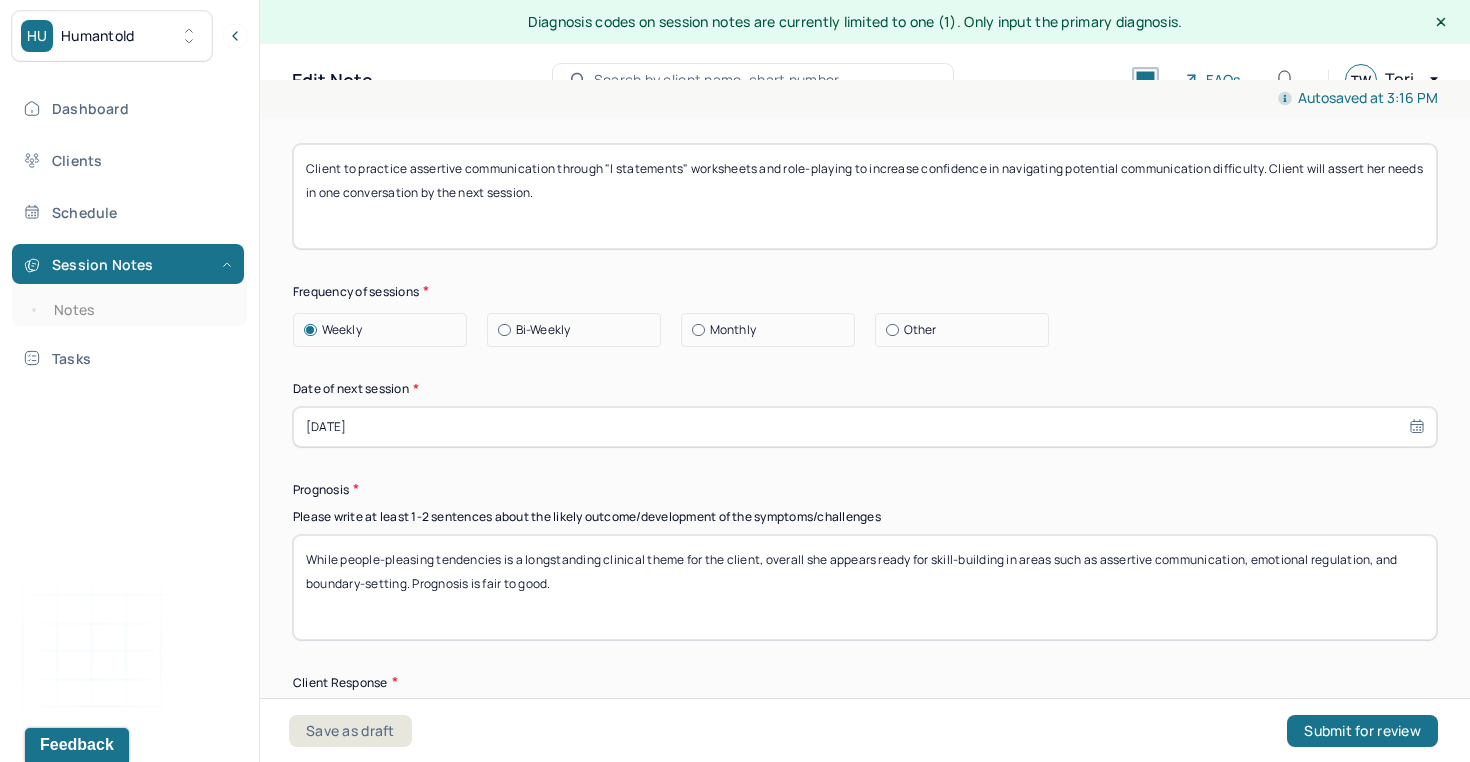 scroll, scrollTop: 2657, scrollLeft: 0, axis: vertical 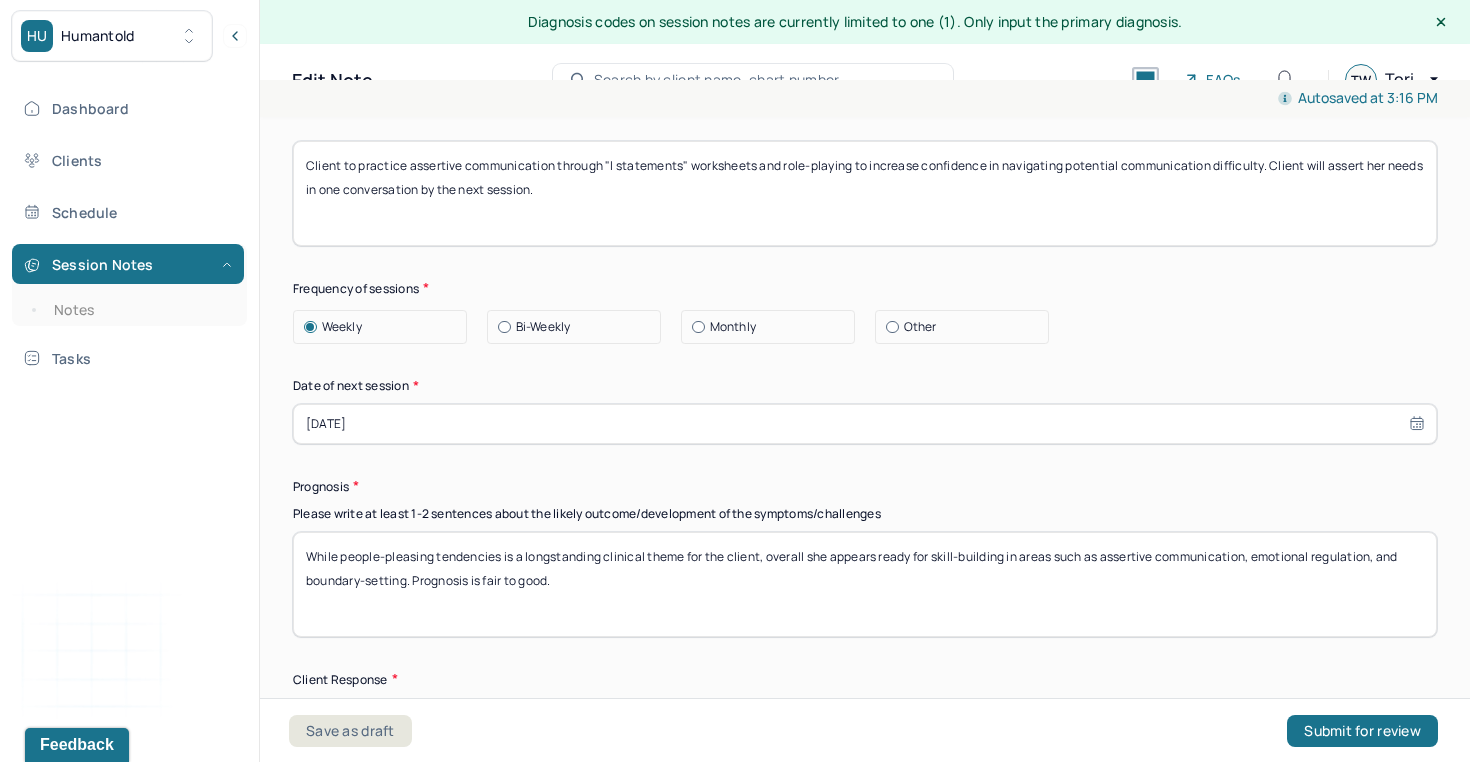 drag, startPoint x: 1387, startPoint y: 177, endPoint x: 1325, endPoint y: 182, distance: 62.201286 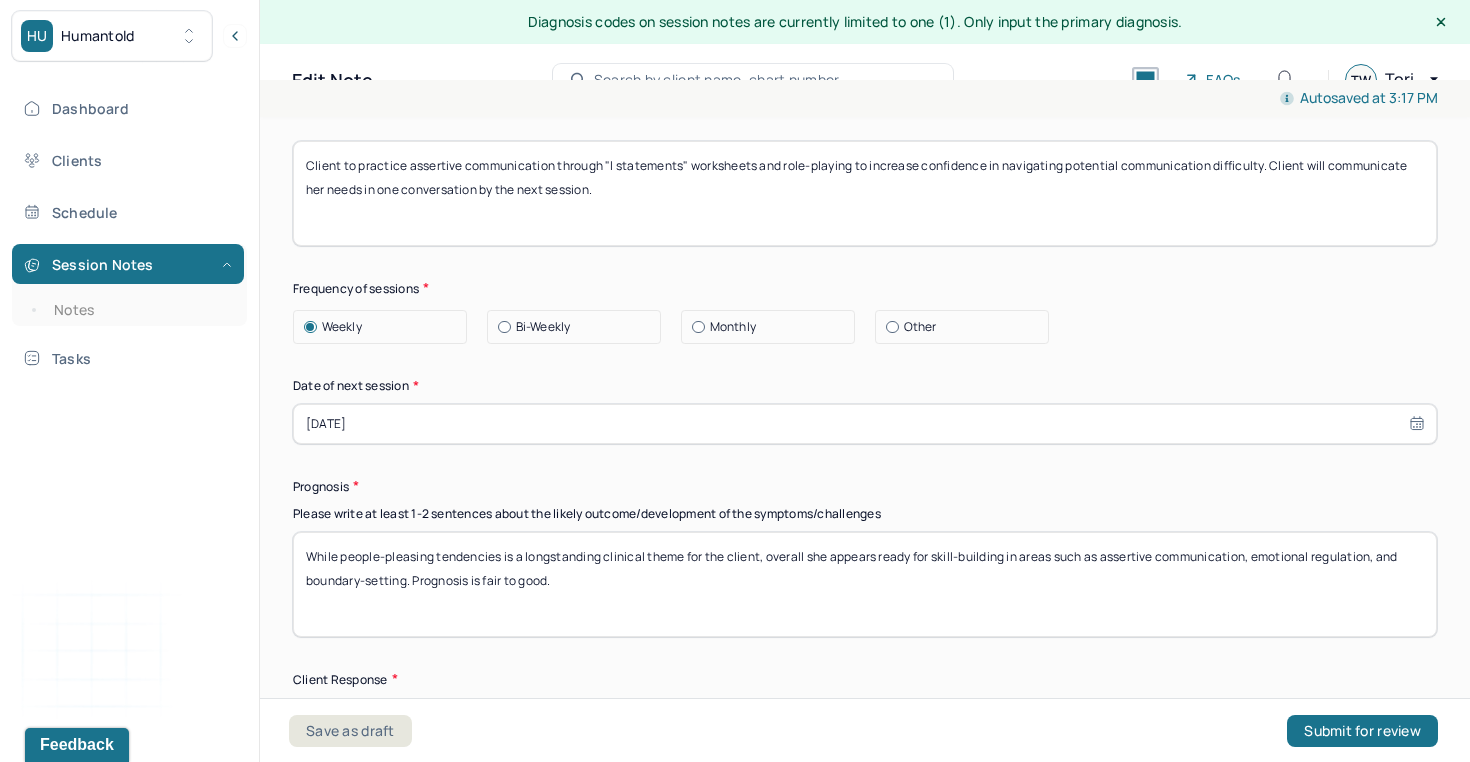 click on "Client to practice assertive communication through "I statements" worksheets and role-playing to increase confidence in navigating potential communication difficulty. Client will communicate her needs in one conversation by the next session." at bounding box center (865, 193) 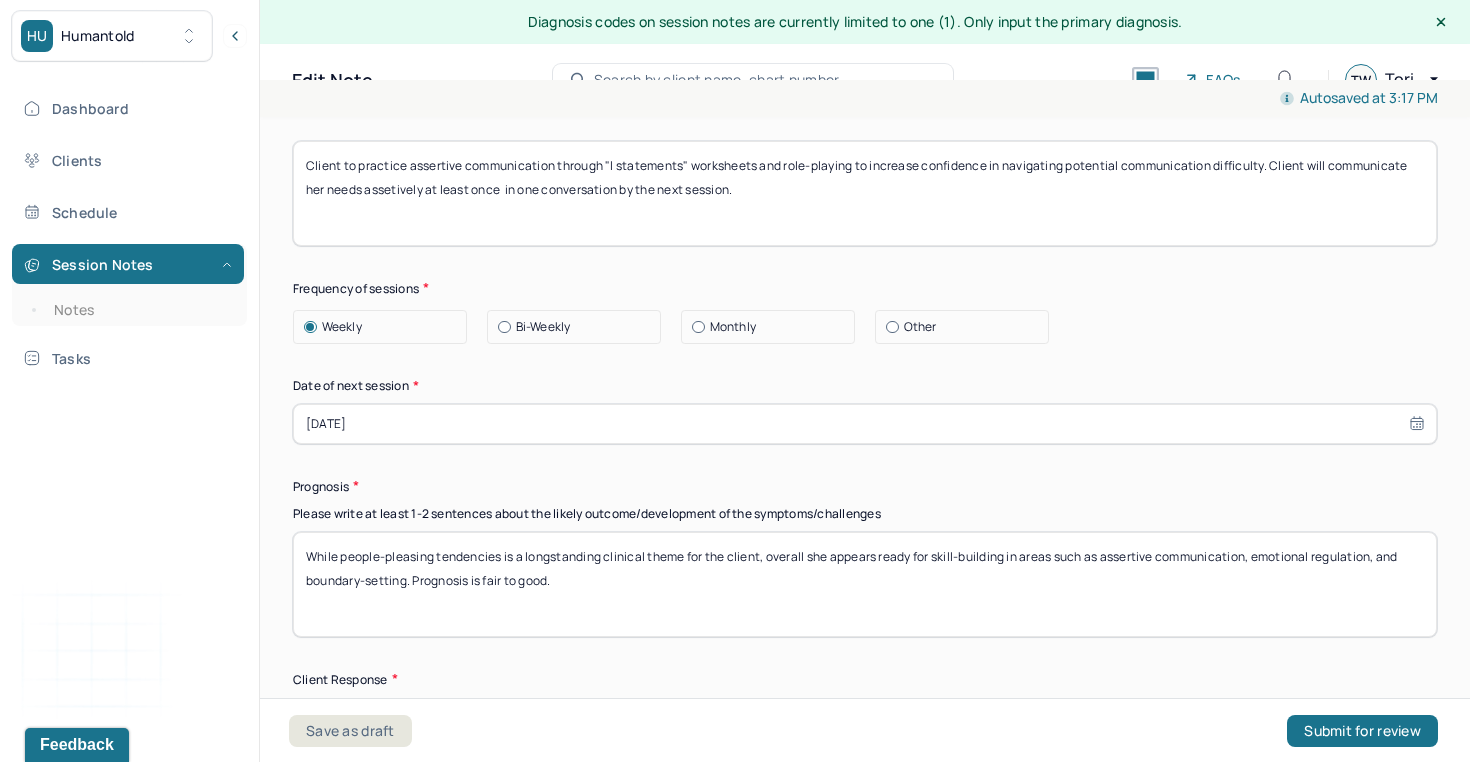 drag, startPoint x: 619, startPoint y: 201, endPoint x: 510, endPoint y: 200, distance: 109.004585 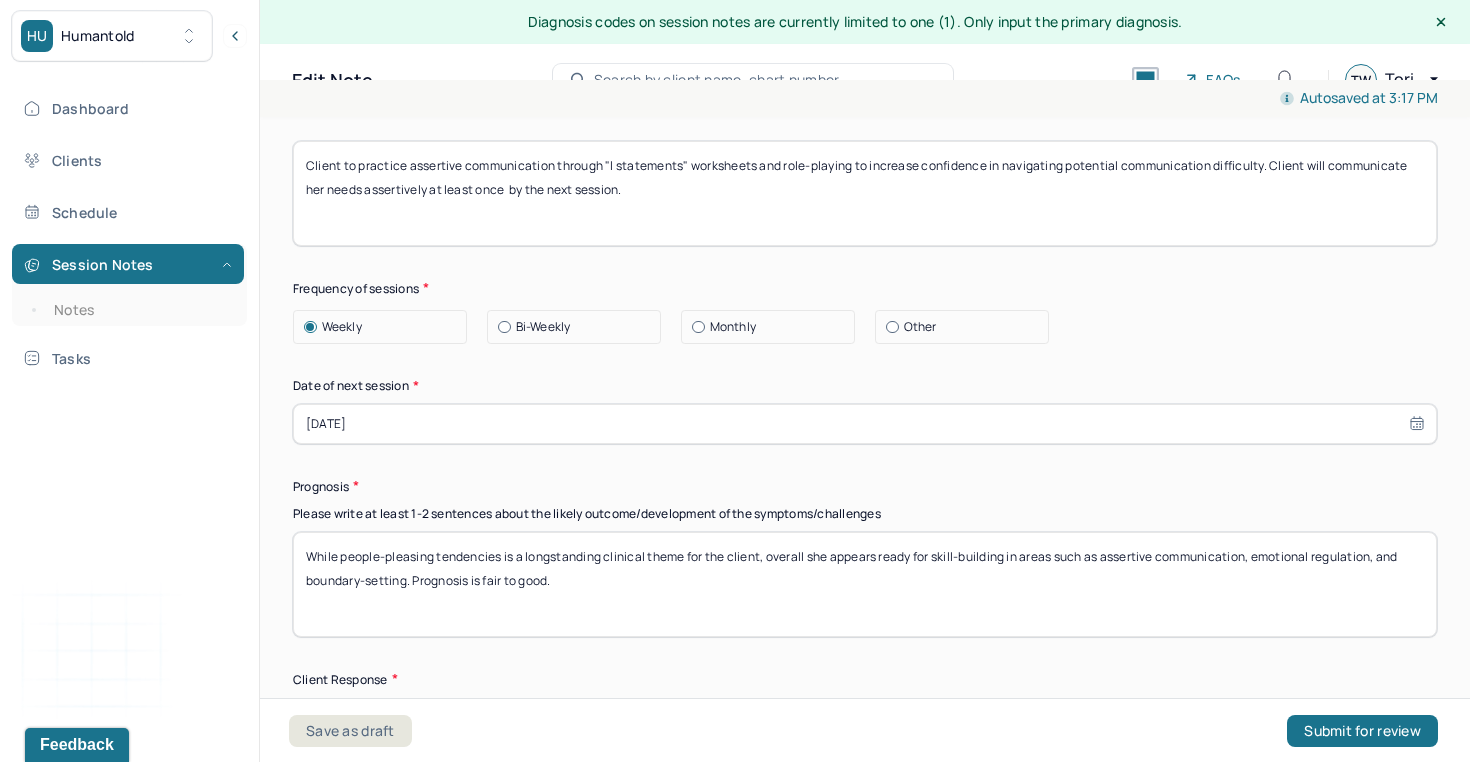 click on "Client to practice assertive communication through "I statements" worksheets and role-playing to increase confidence in navigating potential communication difficulty. Client will communicate her needs assetively at least once  by the next session." at bounding box center (865, 193) 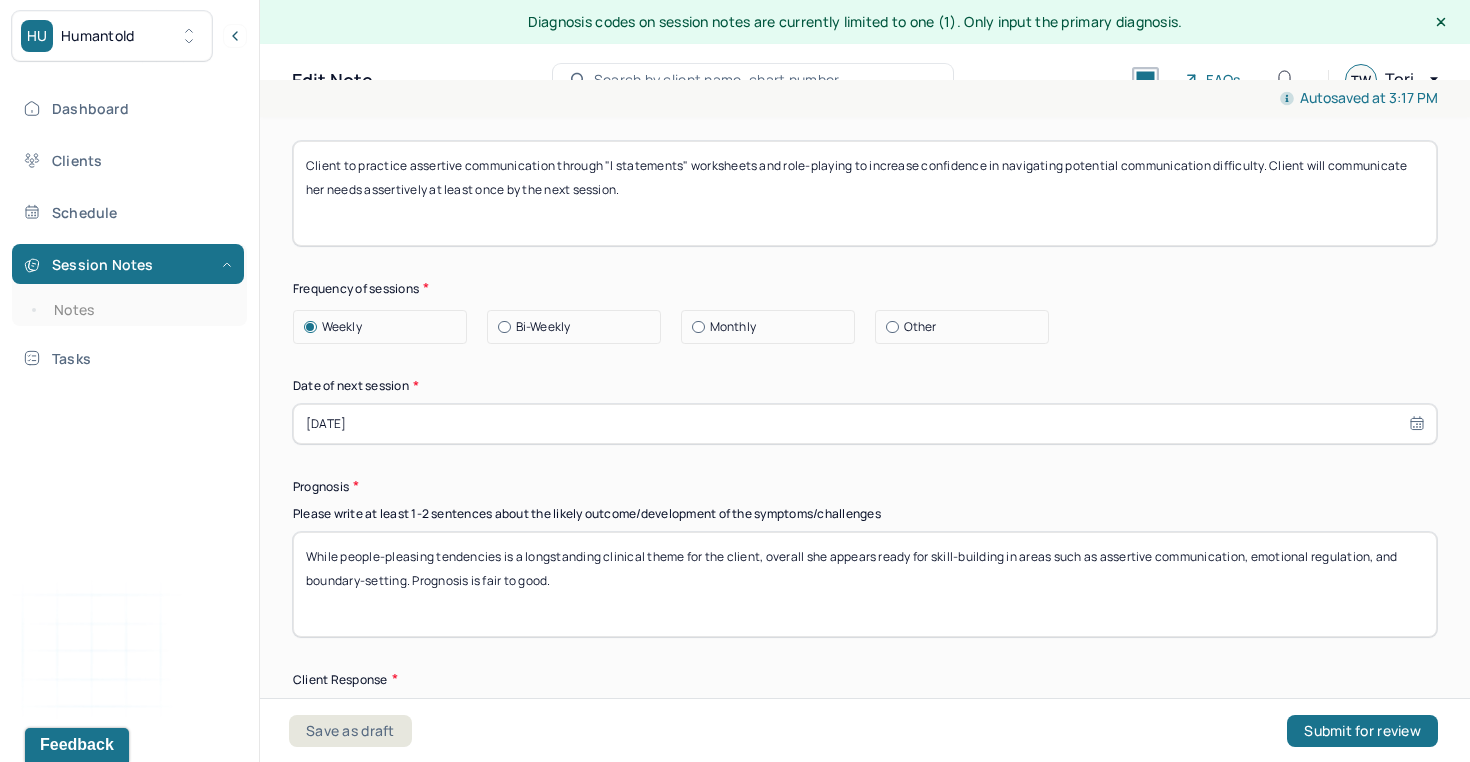 click on "Client to practice assertive communication through "I statements" worksheets and role-playing to increase confidence in navigating potential communication difficulty. Client will communicate her needs assertively at least once  by the next session." at bounding box center [865, 193] 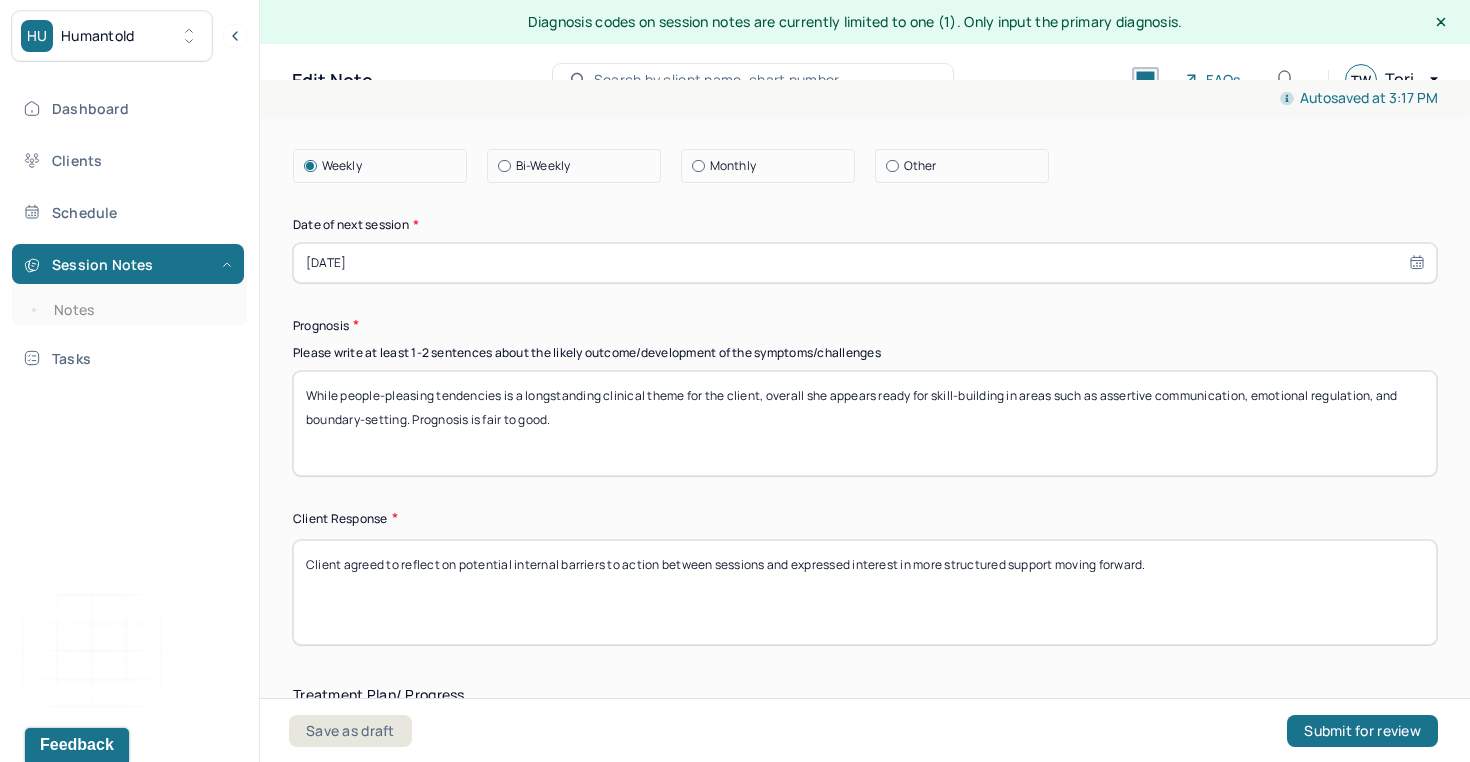 scroll, scrollTop: 2888, scrollLeft: 0, axis: vertical 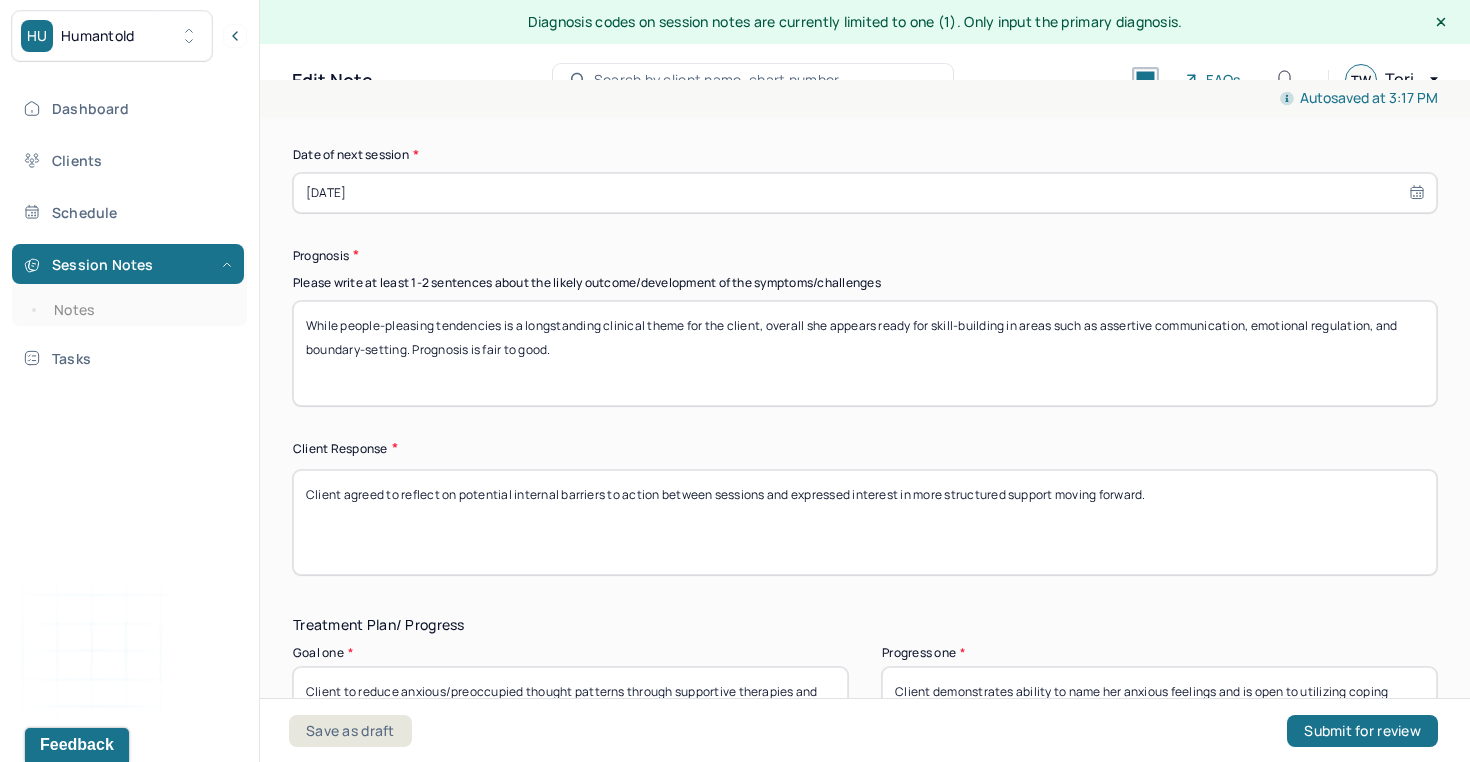 type on "Client to practice assertive communication through "I statements" worksheets and role-playing to increase confidence in navigating potential communication difficulty. Client will communicate her needs assertively at least once by the next session." 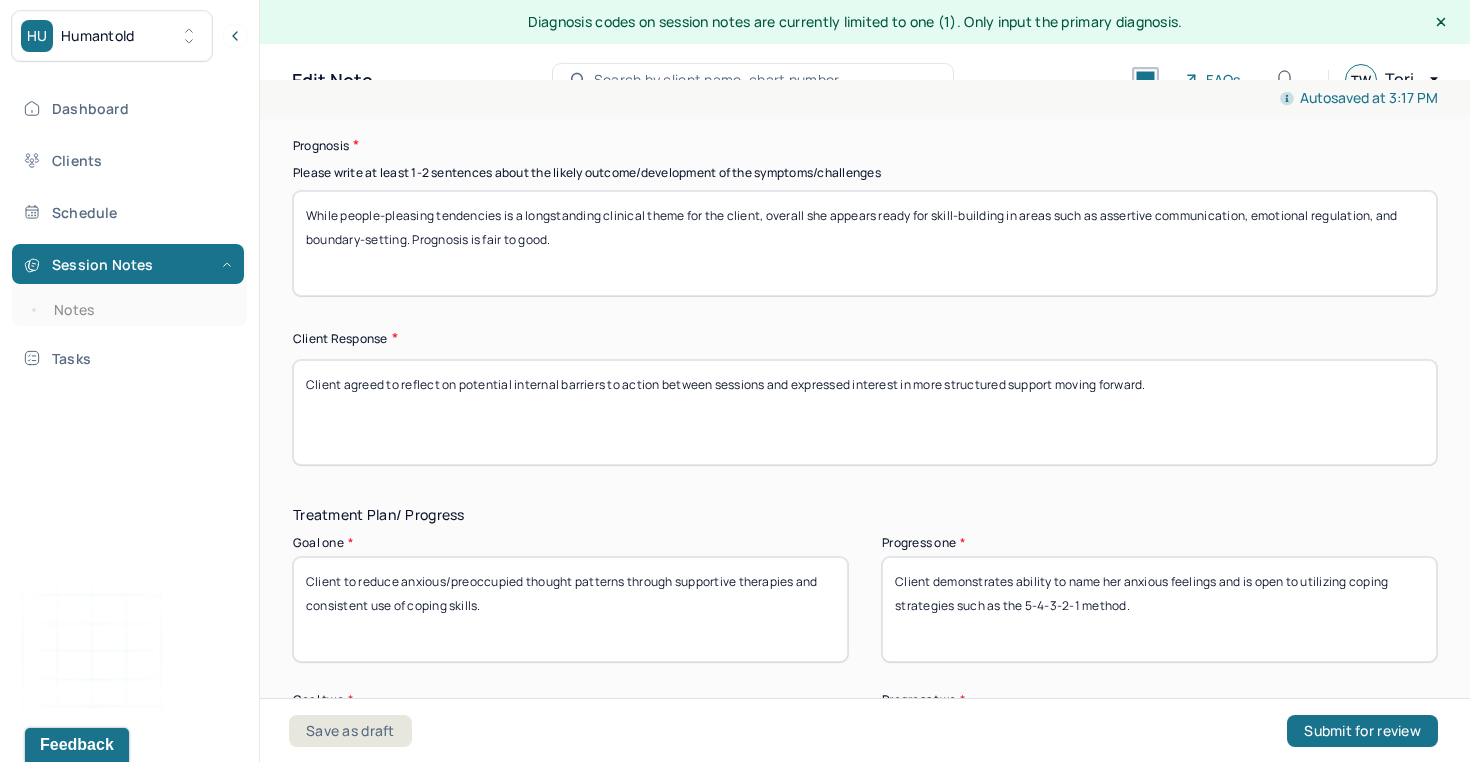 scroll, scrollTop: 3034, scrollLeft: 0, axis: vertical 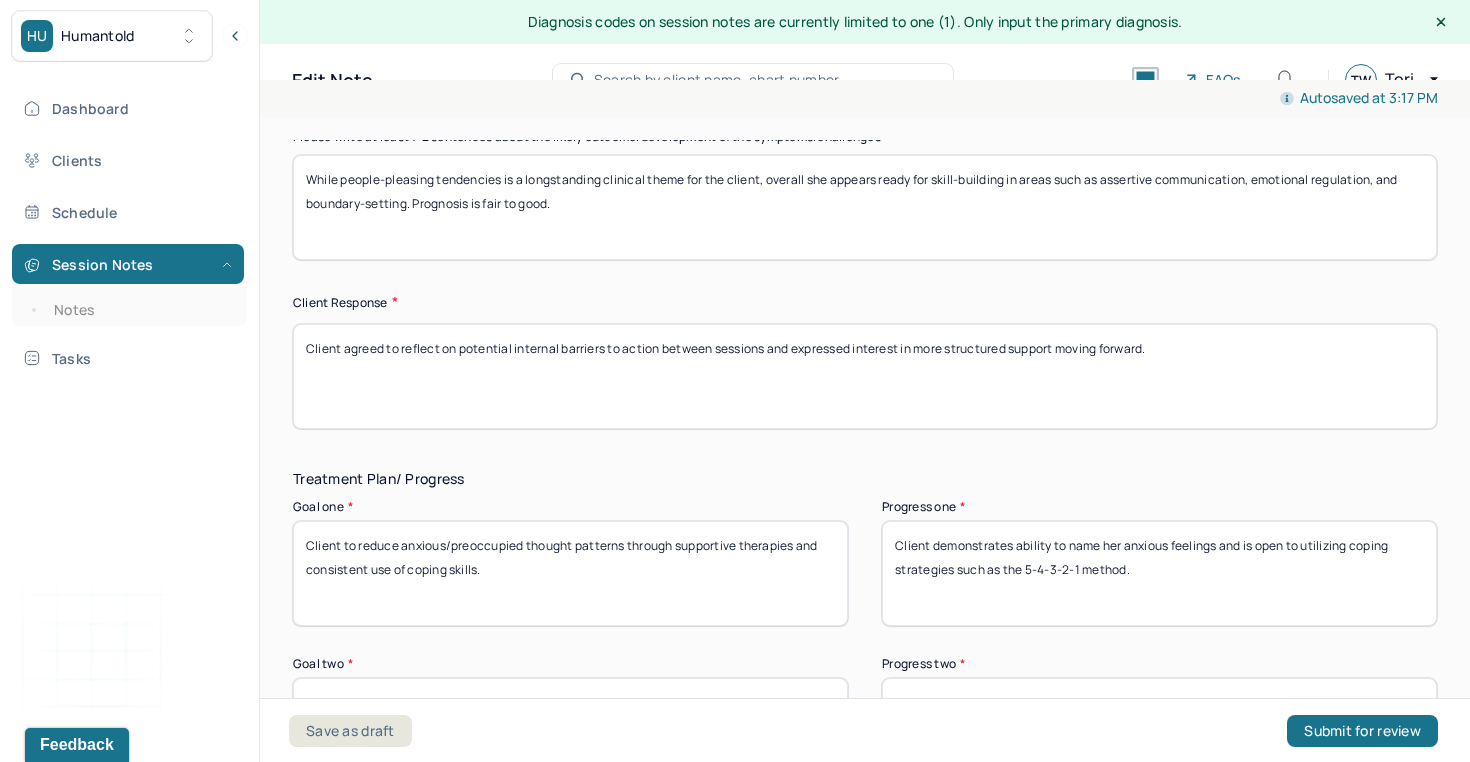 drag, startPoint x: 1196, startPoint y: 366, endPoint x: 456, endPoint y: 302, distance: 742.7624 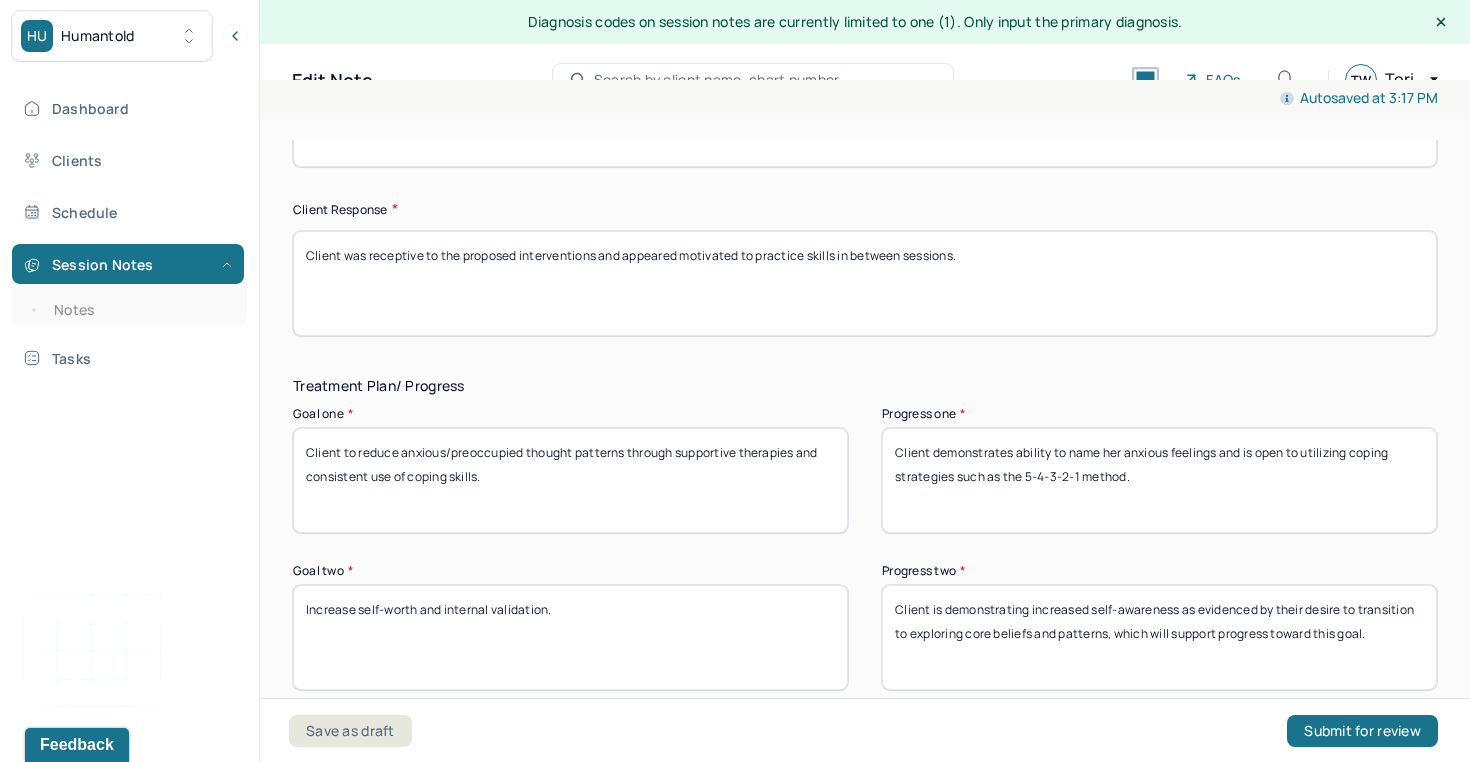 scroll, scrollTop: 3201, scrollLeft: 0, axis: vertical 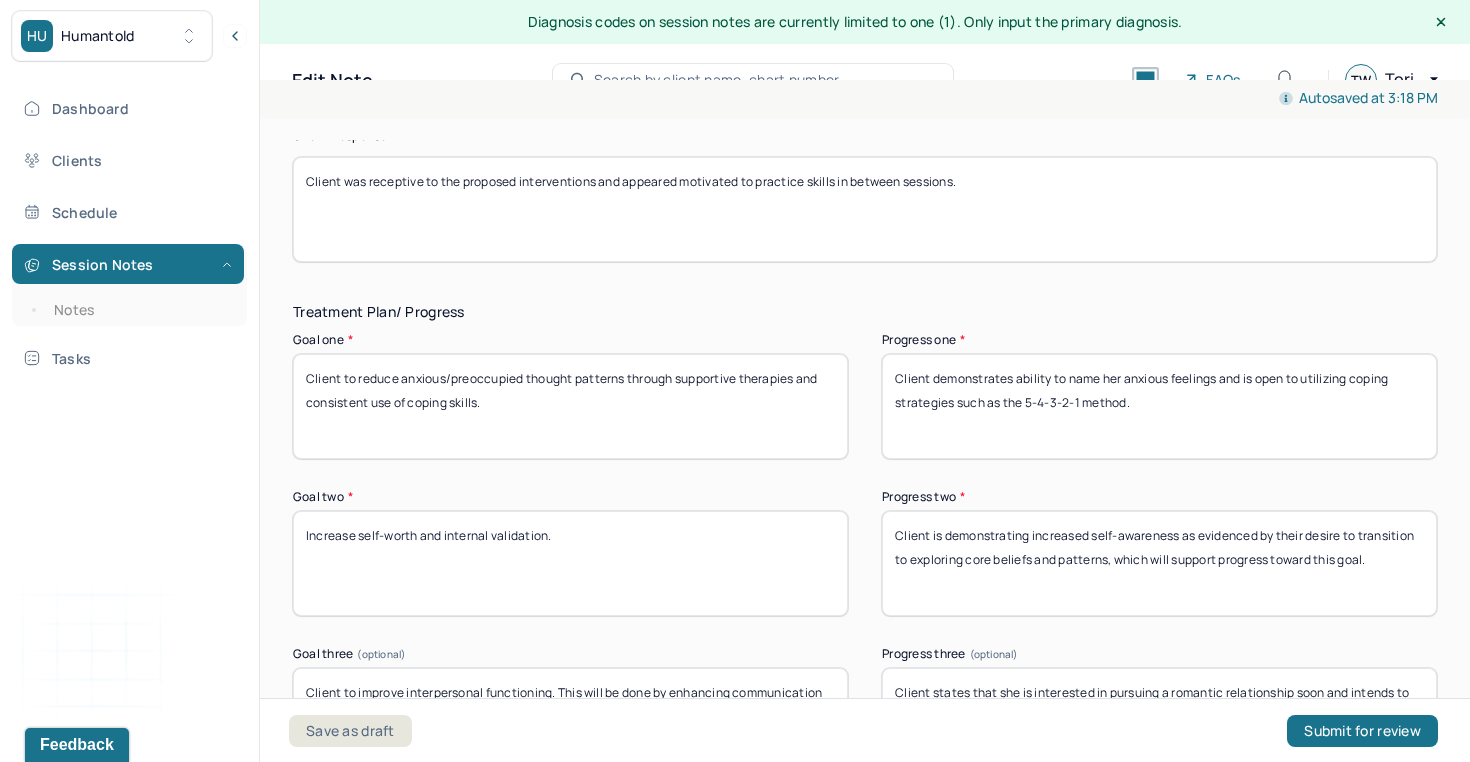 type on "Client was receptive to the proposed interventions and appeared motivated to practice skills in between sessions." 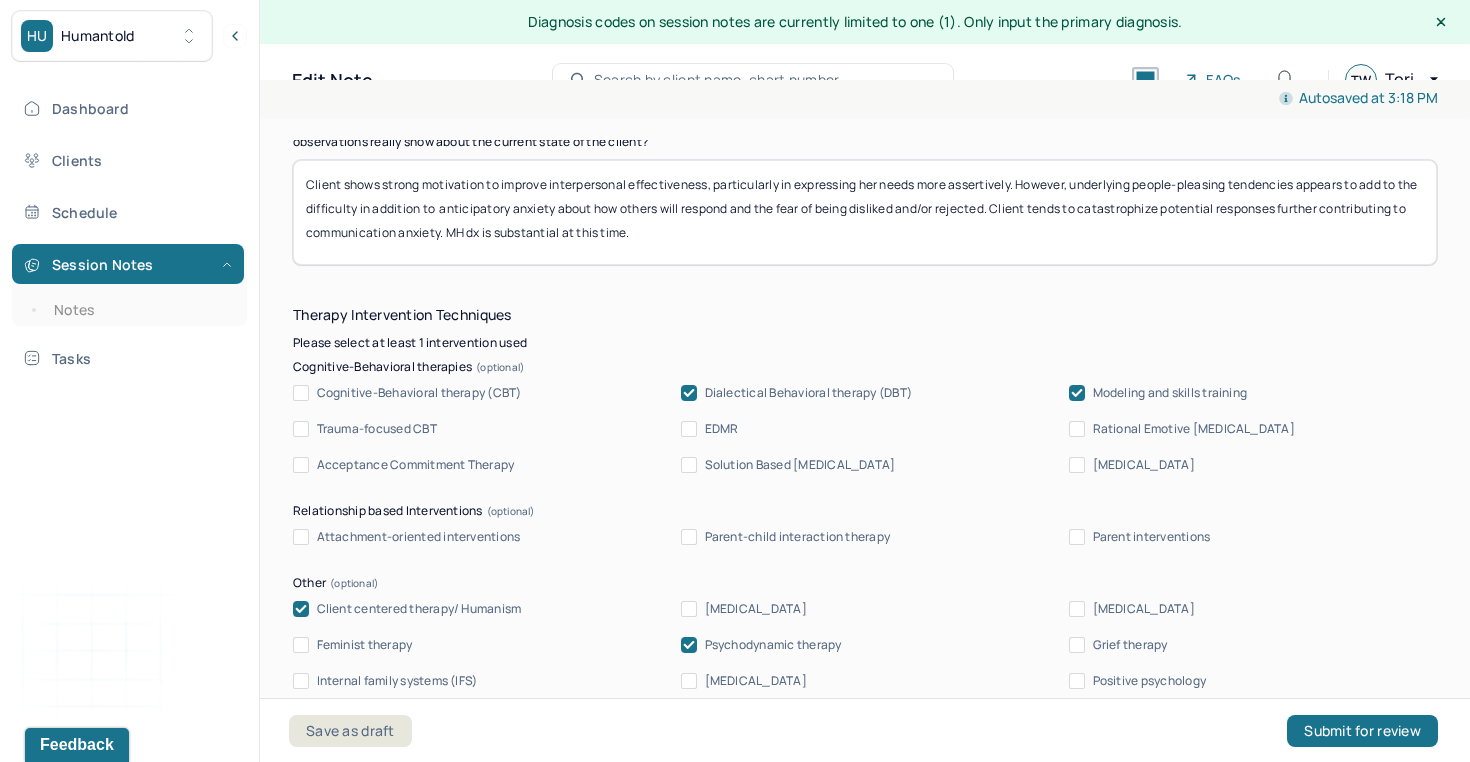 scroll, scrollTop: 1880, scrollLeft: 0, axis: vertical 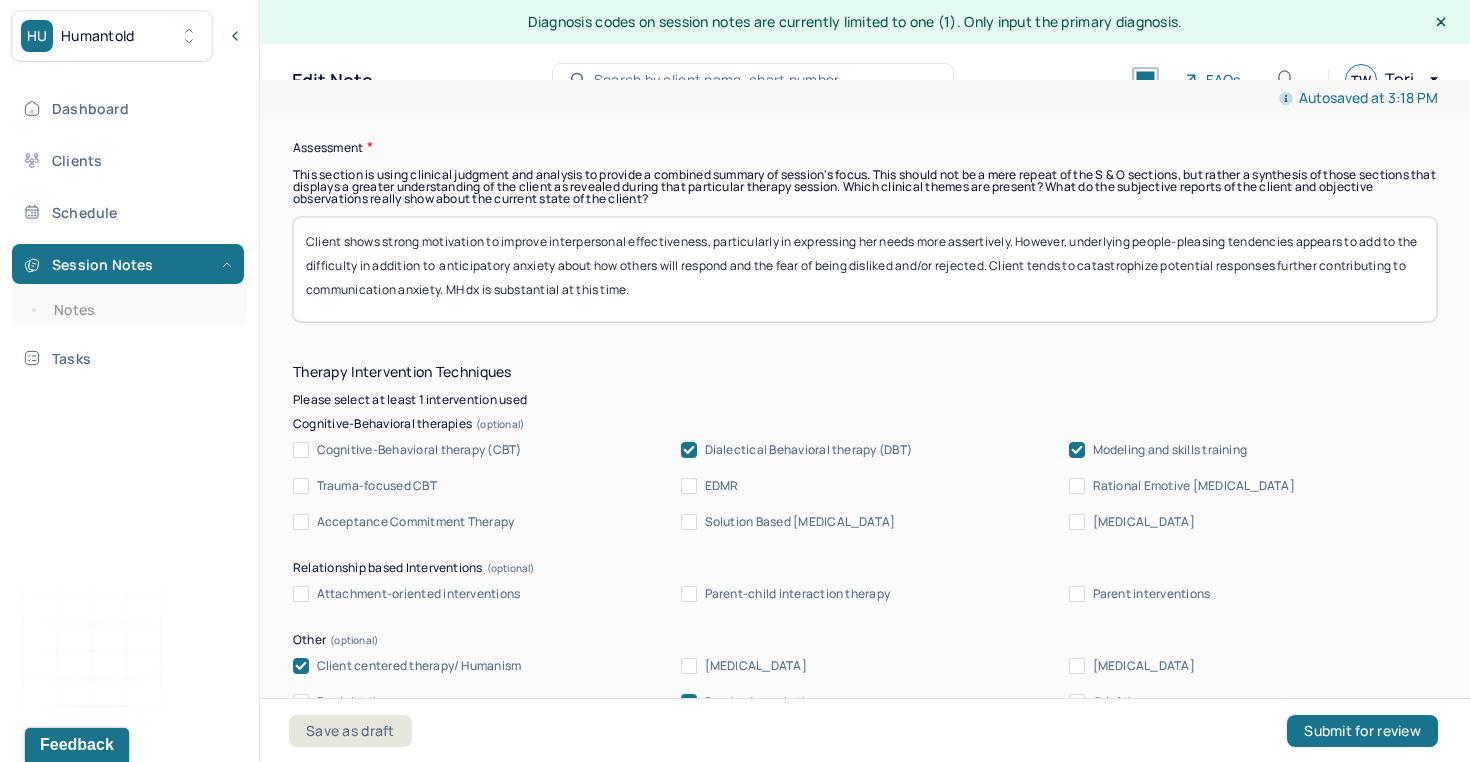 drag, startPoint x: 1078, startPoint y: 250, endPoint x: 1013, endPoint y: 278, distance: 70.77429 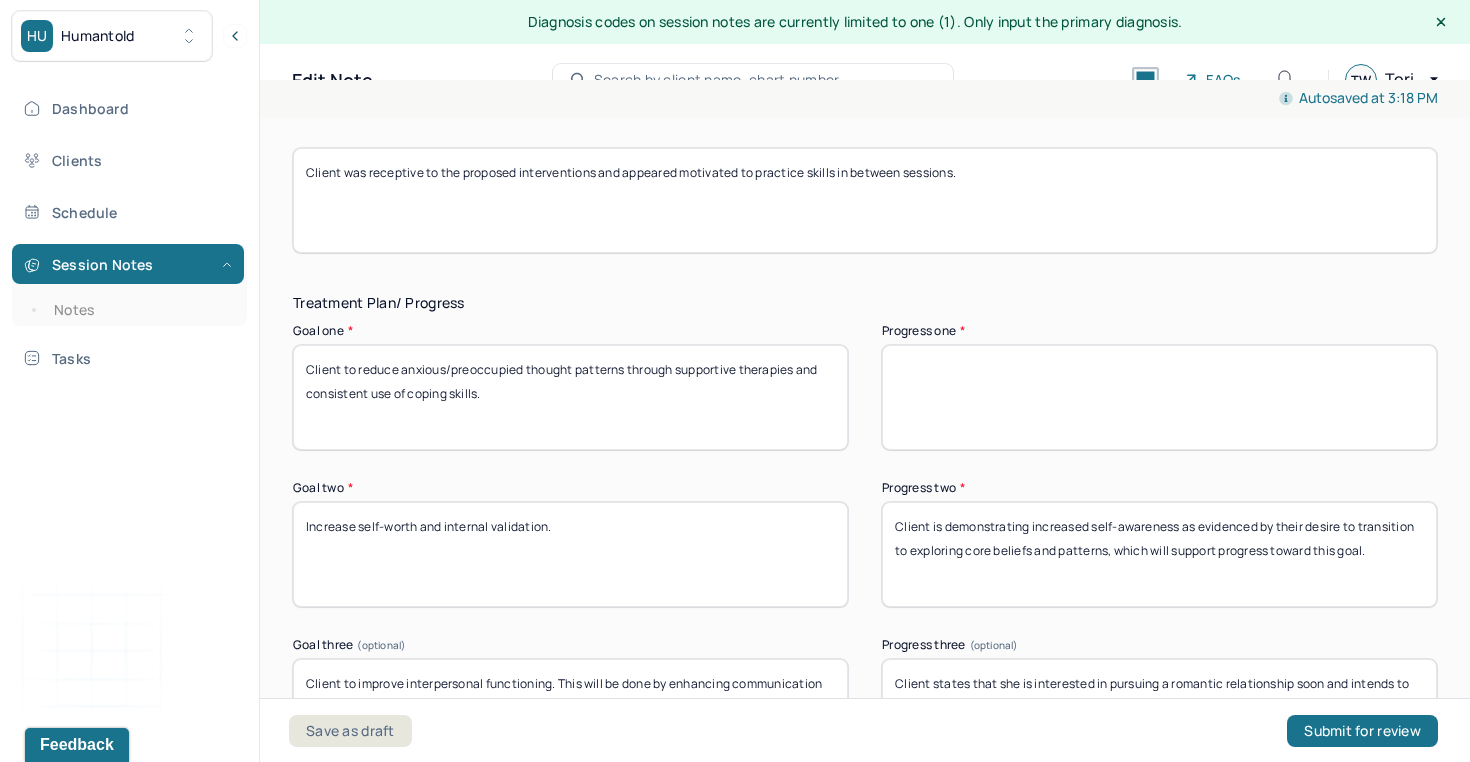 scroll, scrollTop: 3242, scrollLeft: 0, axis: vertical 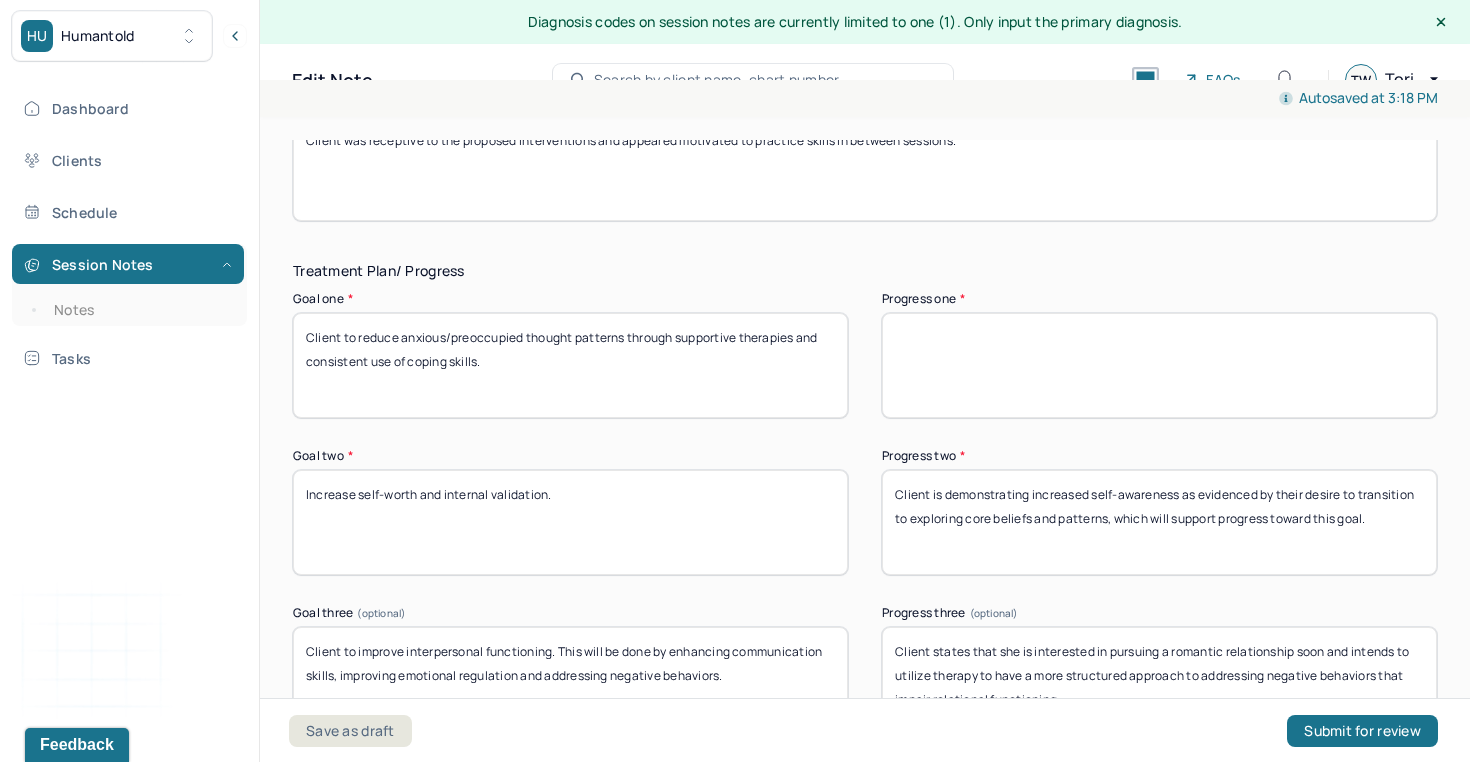 click on "Progress one *" at bounding box center [1159, 365] 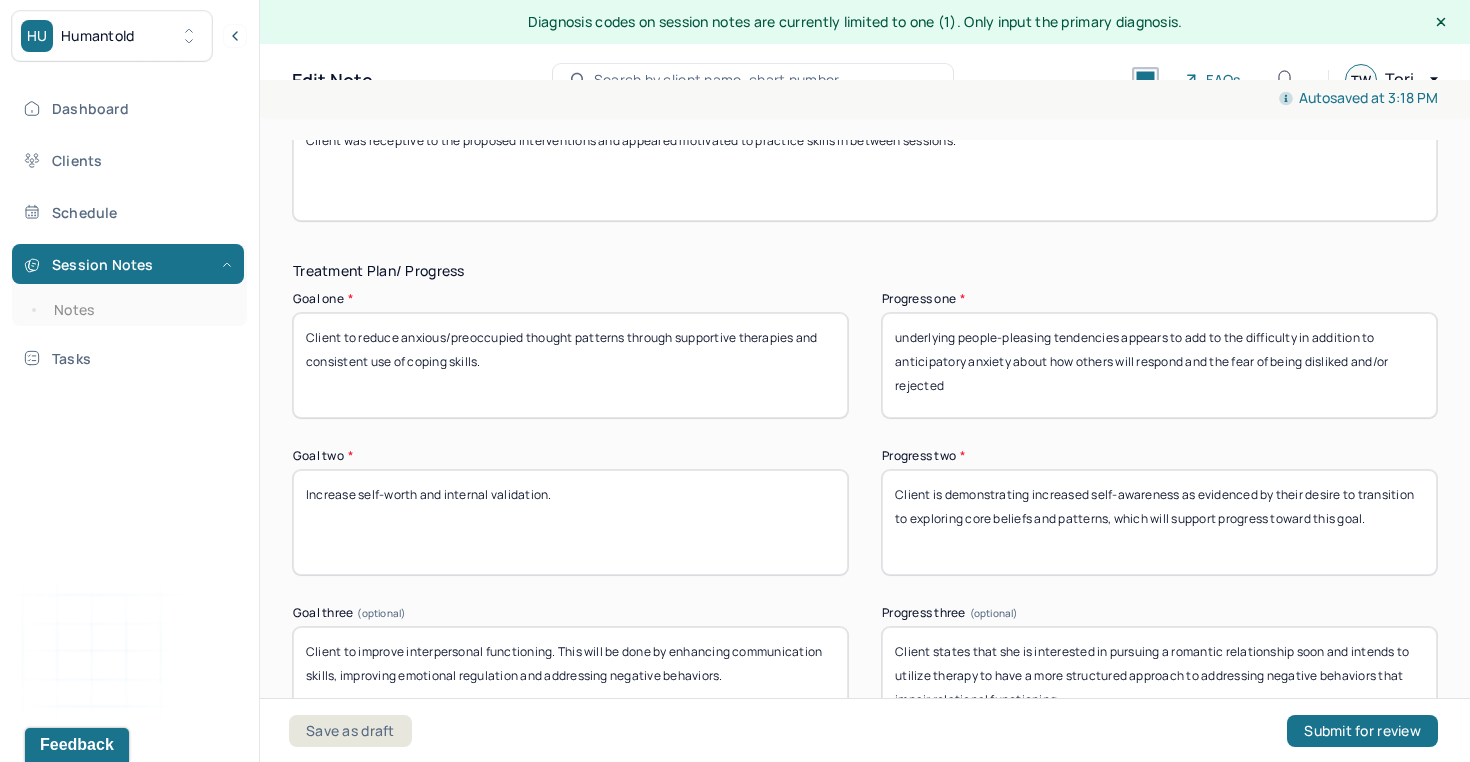 click on "Progress one *" at bounding box center [1159, 365] 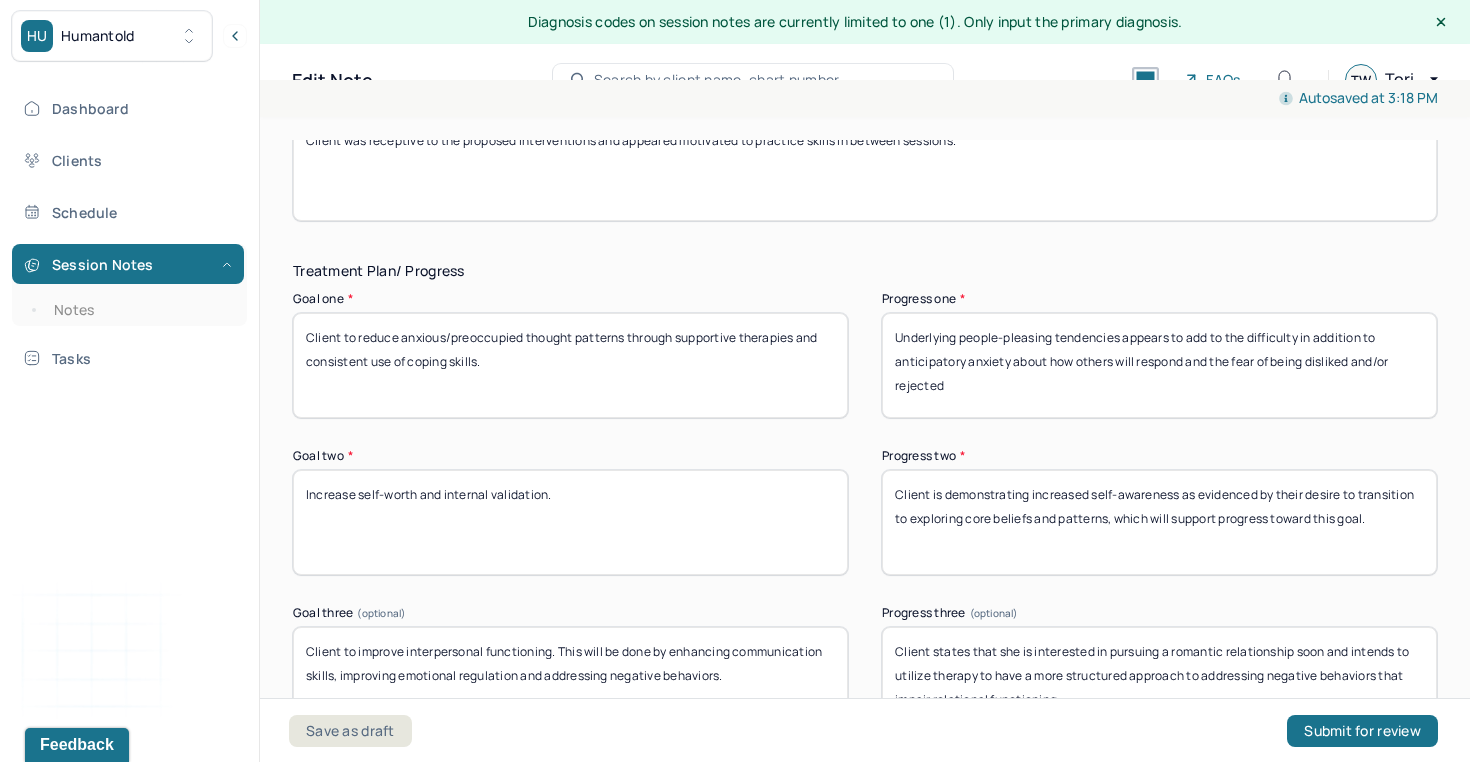 click on "Underlying people-pleasing tendencies appears to add to the difficulty in addition to  anticipatory anxiety about how others will respond and the fear of being disliked and/or rejected" at bounding box center (1159, 365) 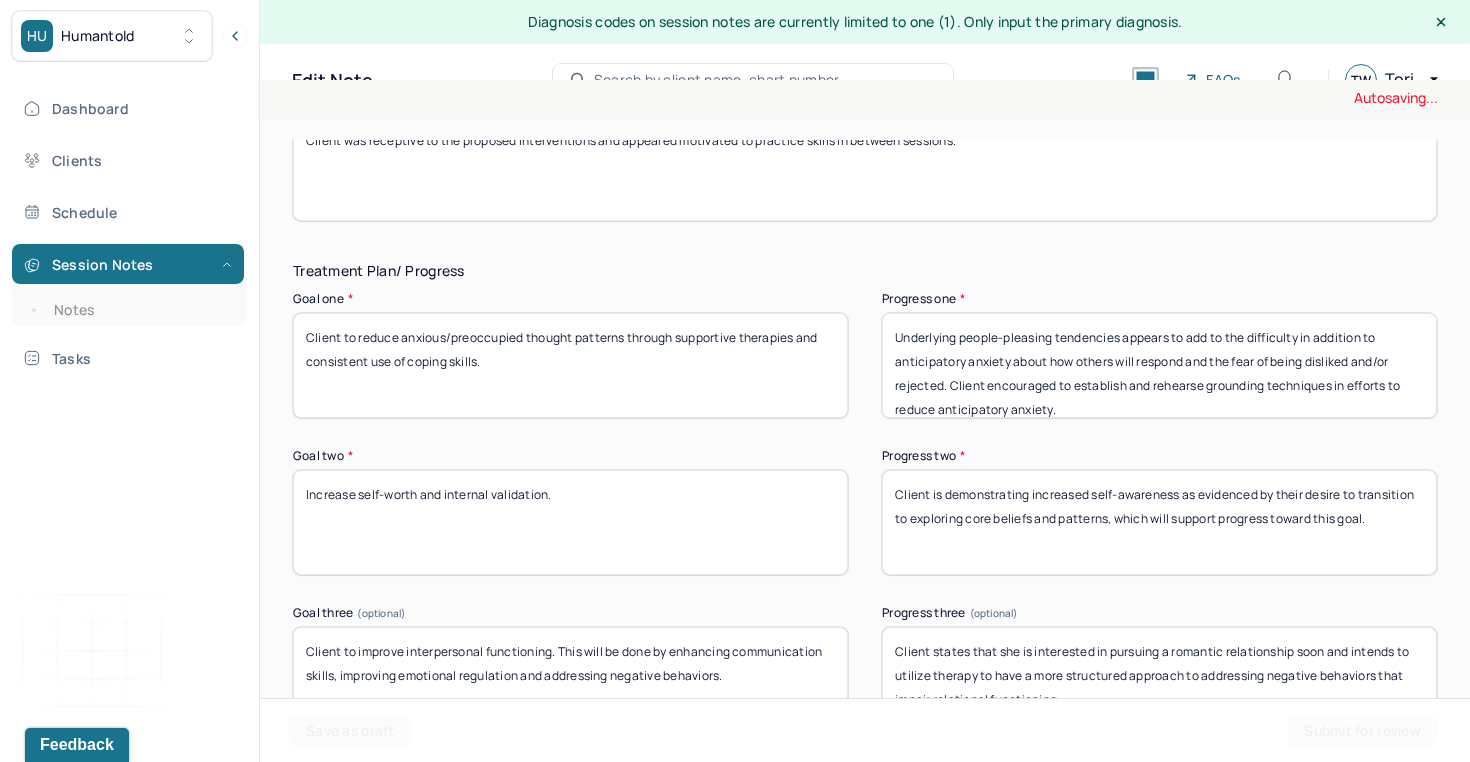 click on "Underlying people-pleasing tendencies appears to add to the difficulty in addition to  anticipatory anxiety about how others will respond and the fear of being disliked and/or rejected. Client encouraged to establish and rehearse grounding techniques in efforts to reduce aniticipatory anxiety." at bounding box center [1159, 365] 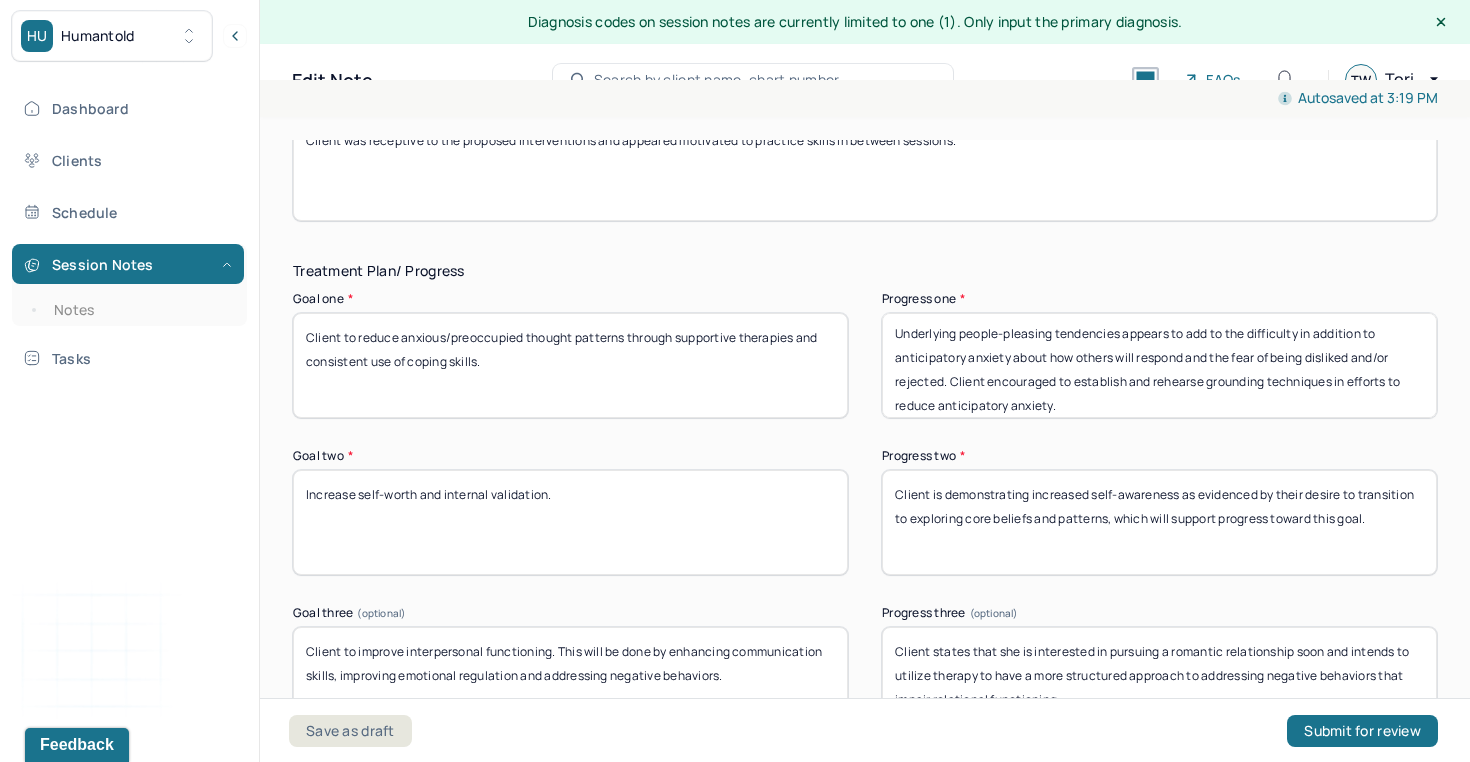 scroll, scrollTop: 5, scrollLeft: 0, axis: vertical 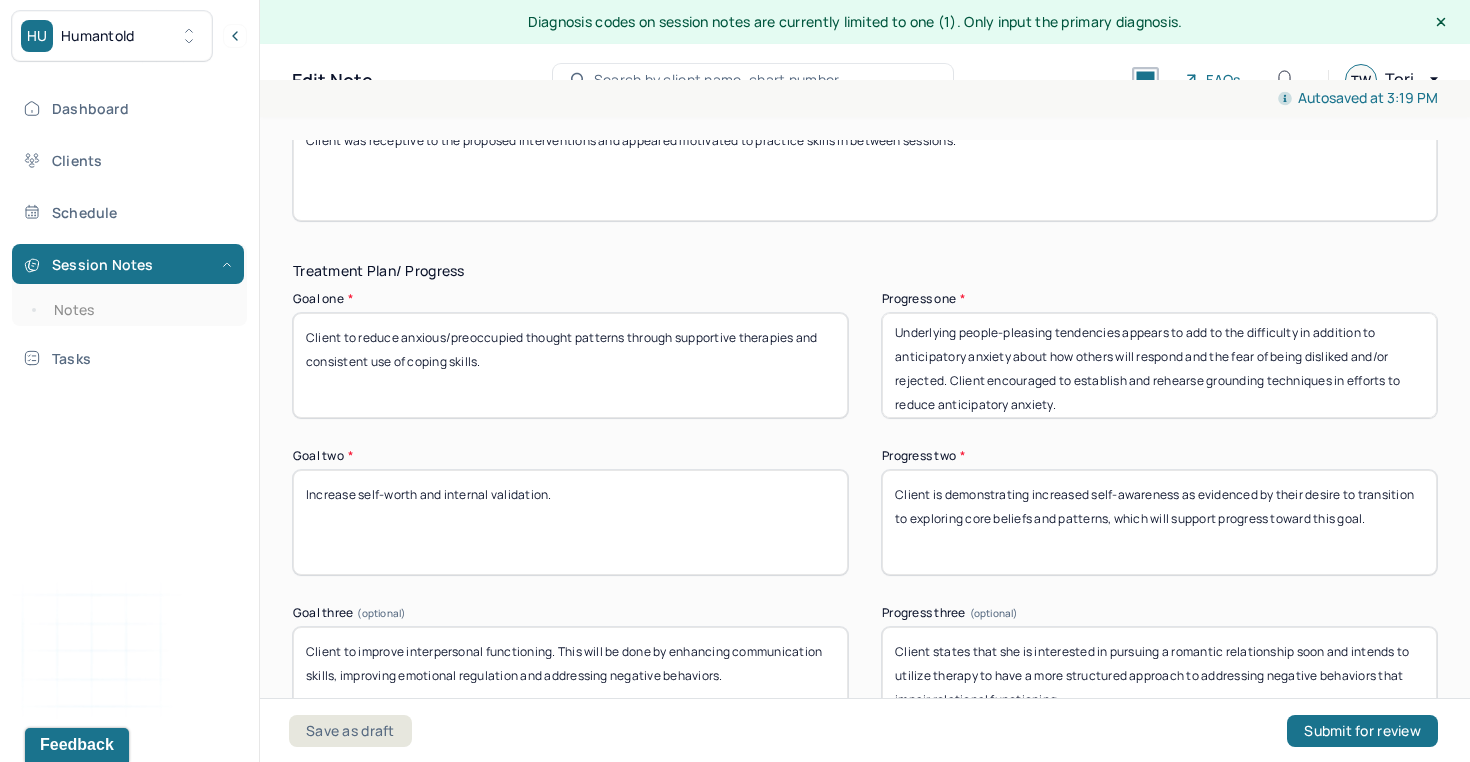 drag, startPoint x: 893, startPoint y: 337, endPoint x: 1298, endPoint y: 339, distance: 405.00494 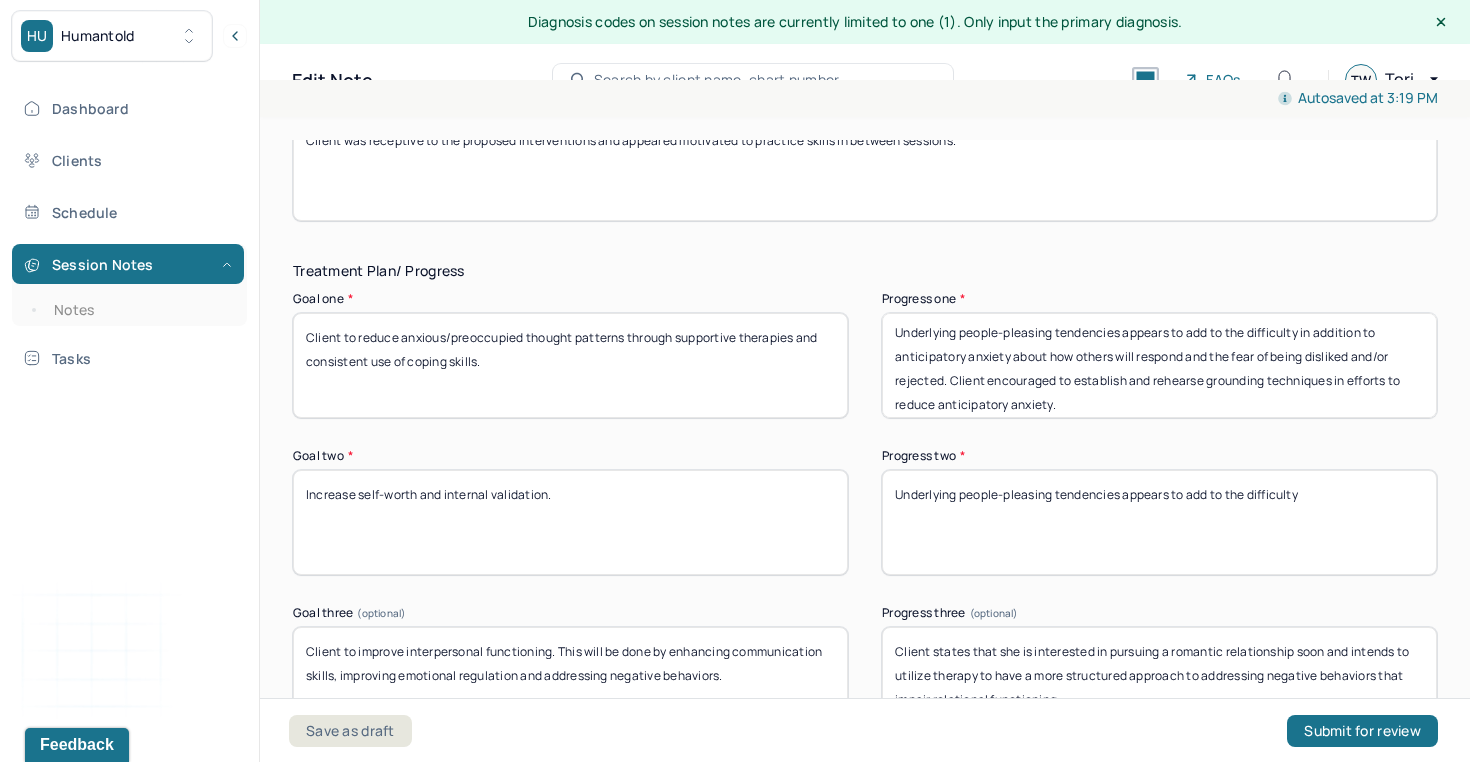 drag, startPoint x: 1337, startPoint y: 505, endPoint x: 971, endPoint y: 463, distance: 368.40195 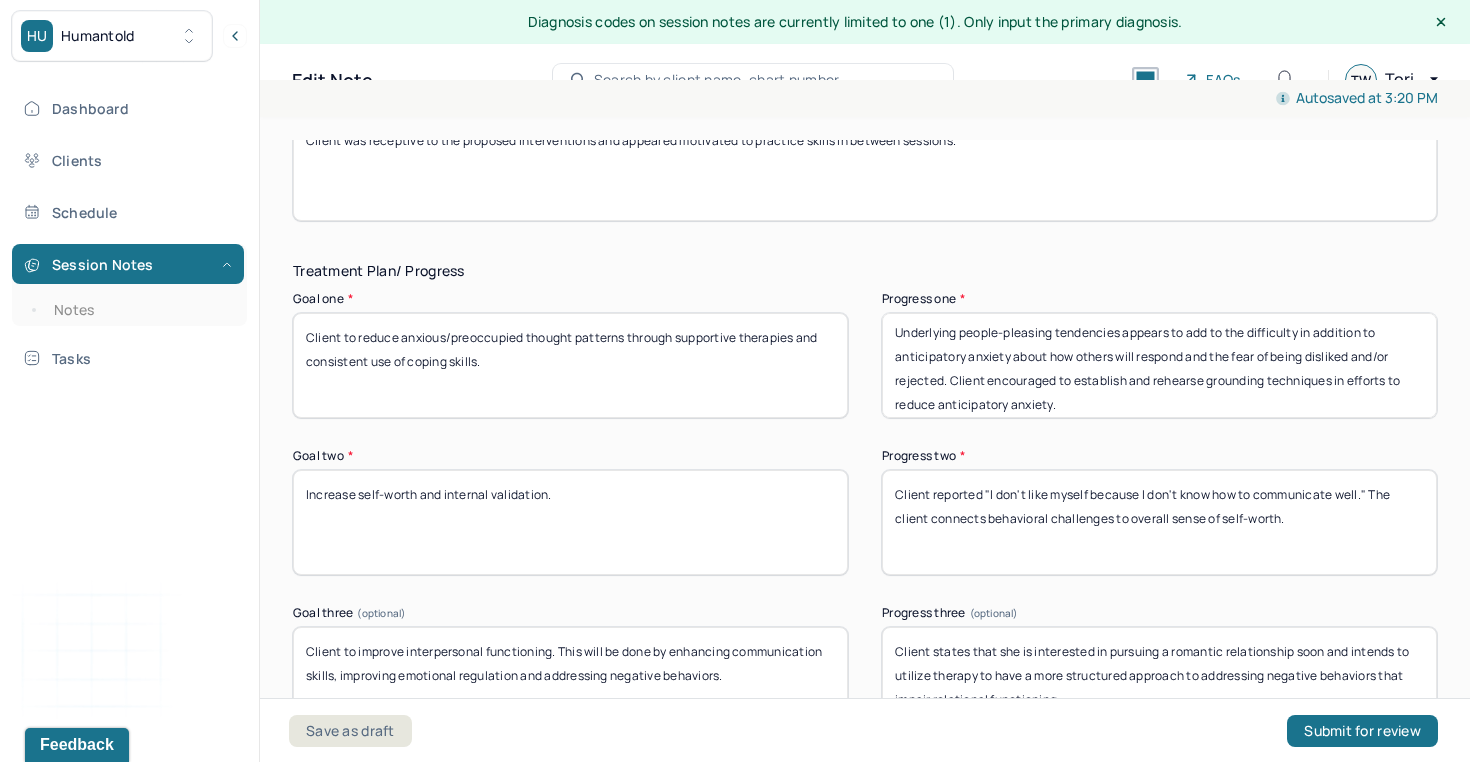 click on "Client reported "I don't like myself because I don't know how to communicate well." The client connects behavioral challenges to overall sense of self-worth." at bounding box center (1159, 522) 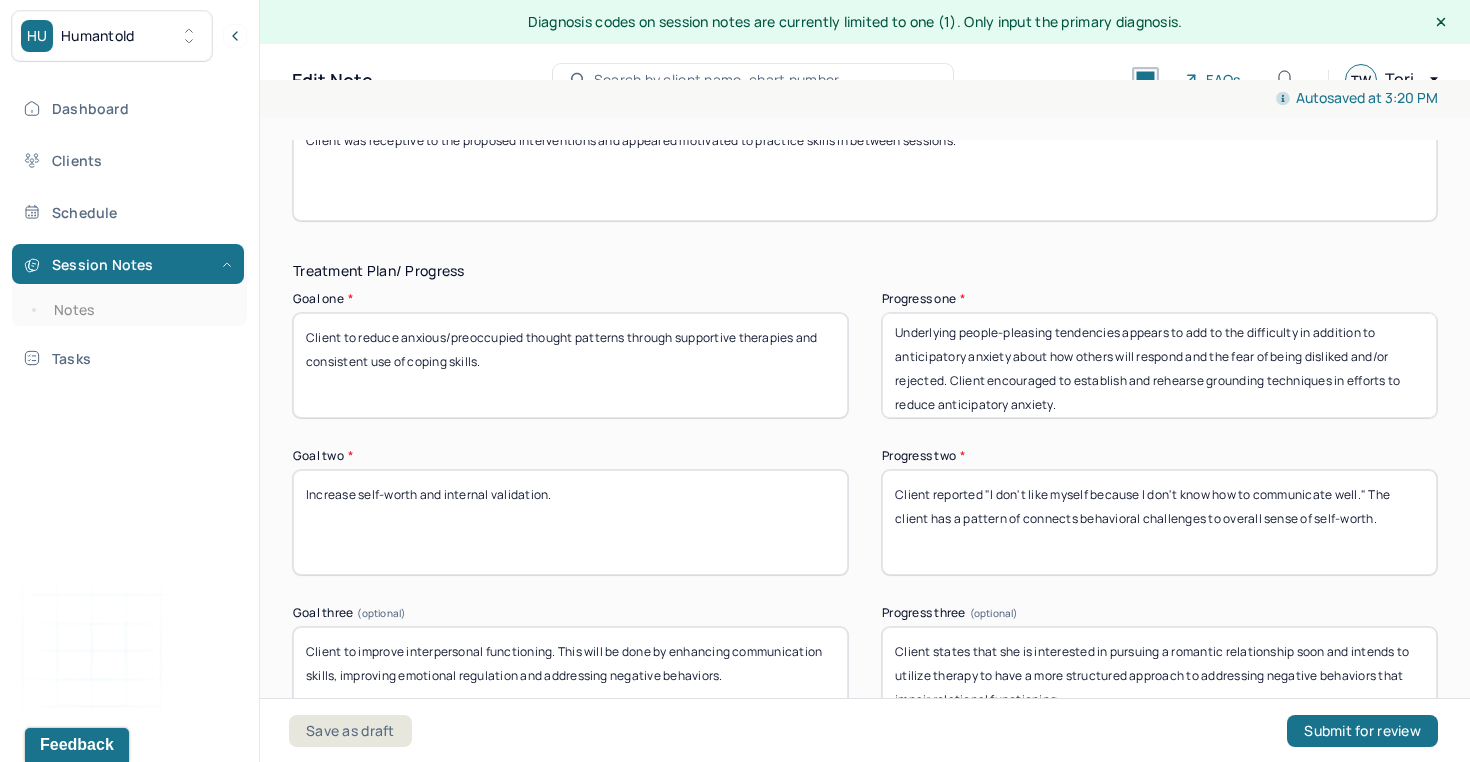 click on "Client reported "I don't like myself because I don't know how to communicate well." The client connects behavioral challenges to overall sense of self-worth." at bounding box center [1159, 522] 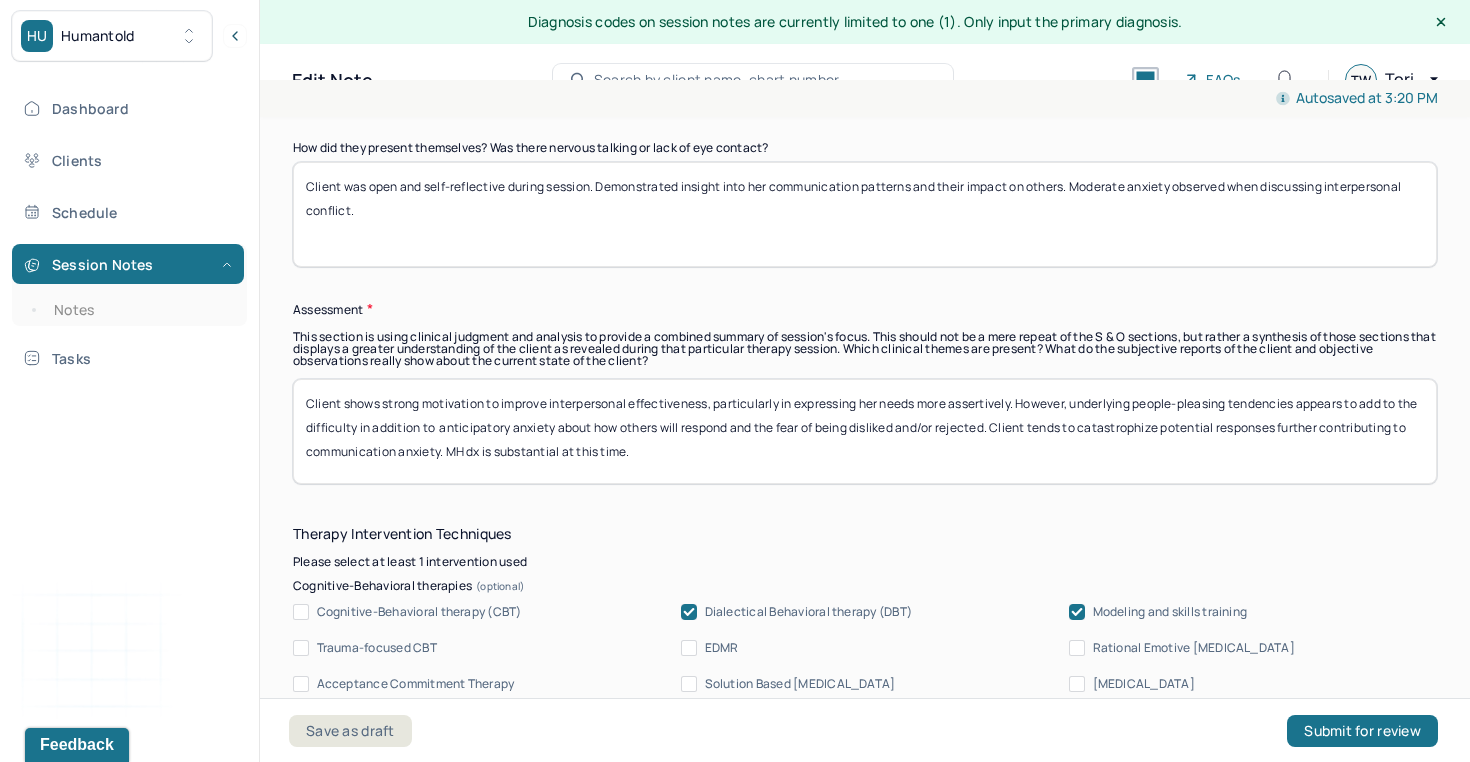 scroll, scrollTop: 1710, scrollLeft: 0, axis: vertical 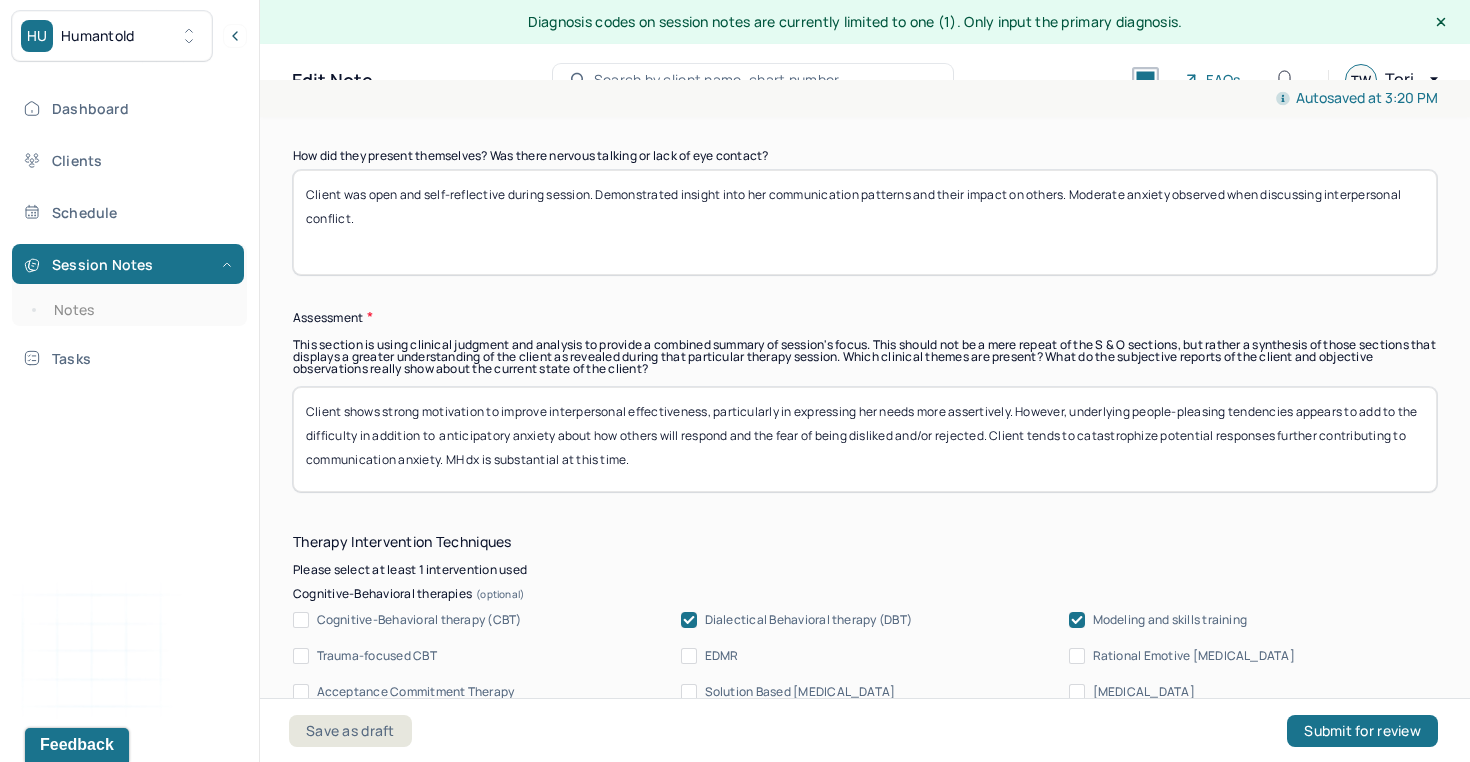 type on "Client reported "I don't like myself because I don't know how to communicate well." The client has a pattern of connecting behavioral challenges to overall sense of self-worth." 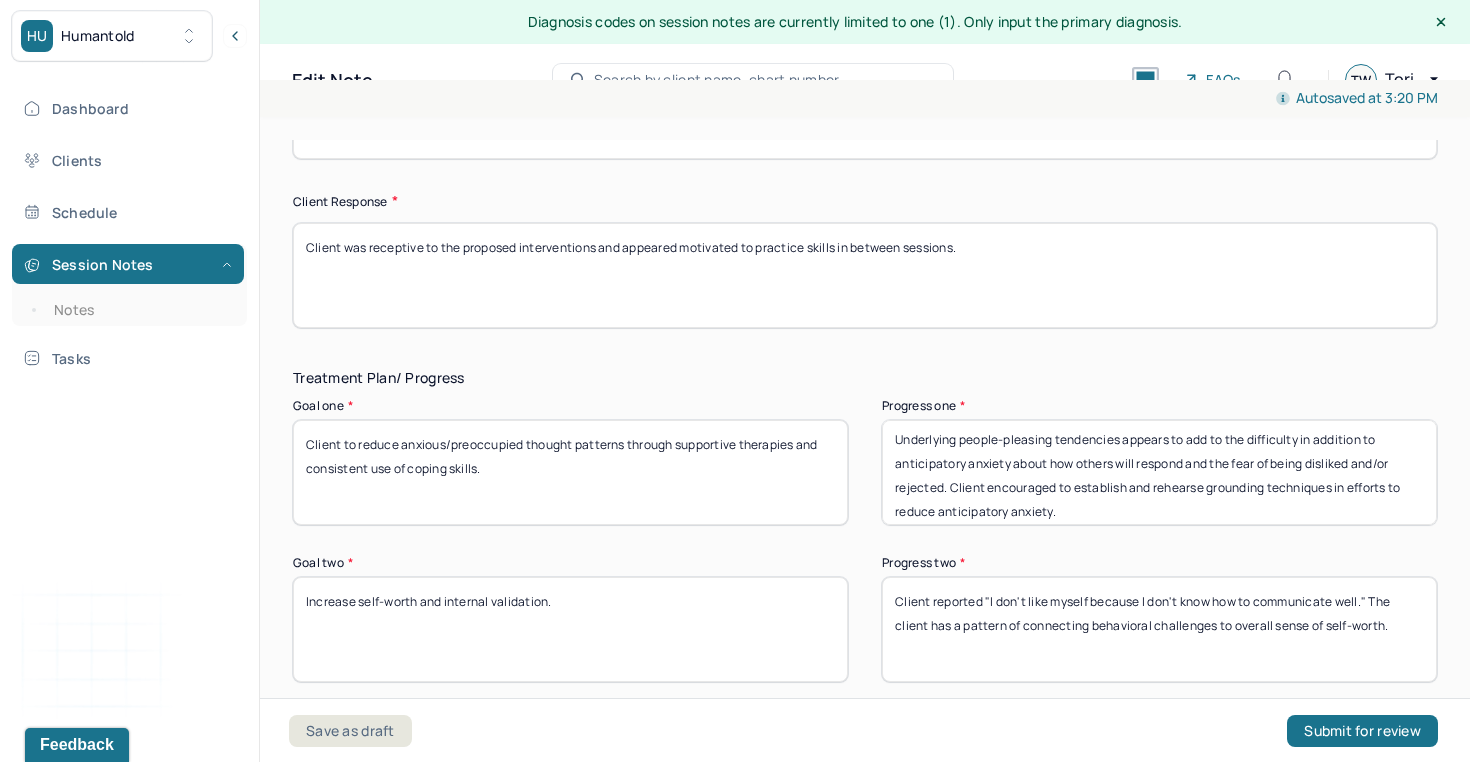 scroll, scrollTop: 3470, scrollLeft: 0, axis: vertical 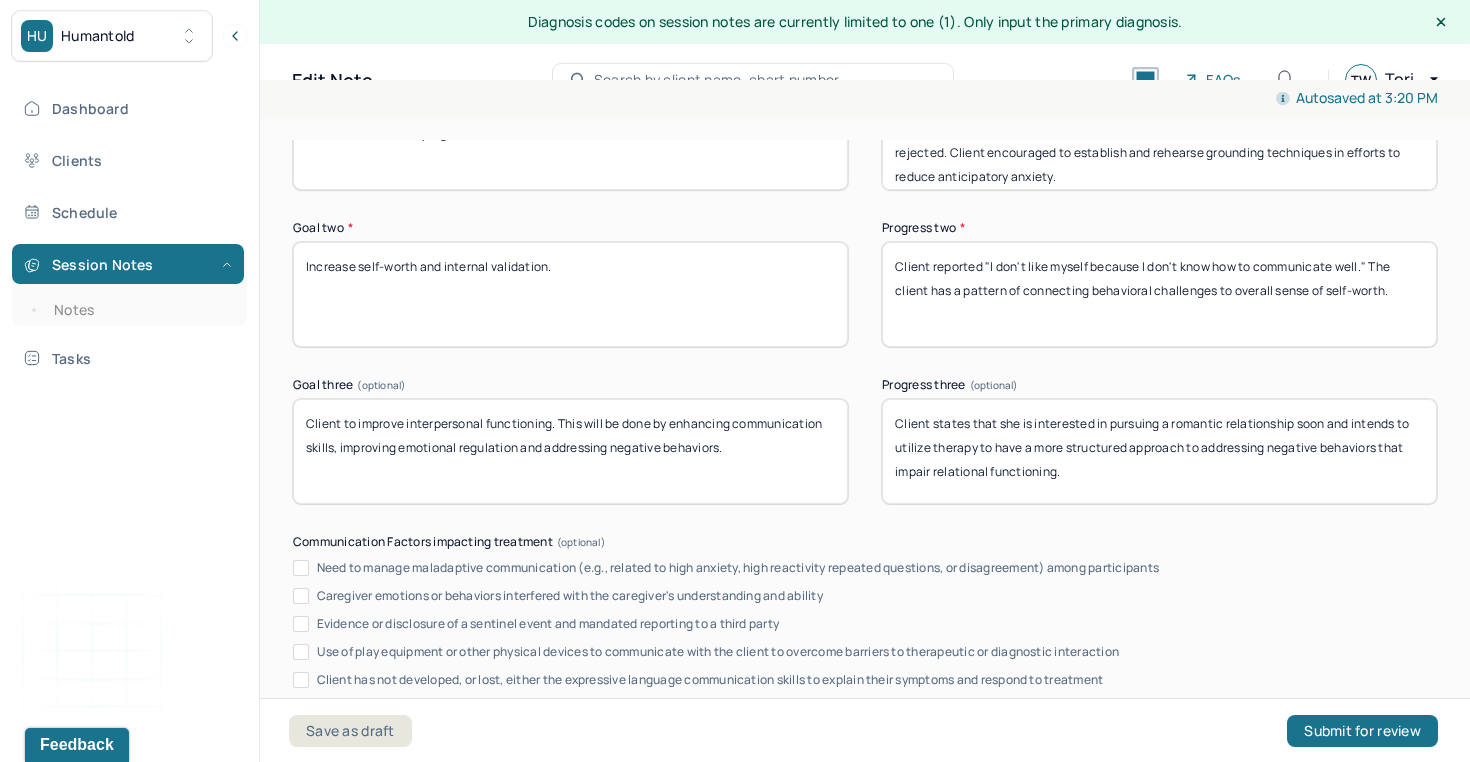 drag, startPoint x: 1096, startPoint y: 490, endPoint x: 836, endPoint y: 398, distance: 275.79703 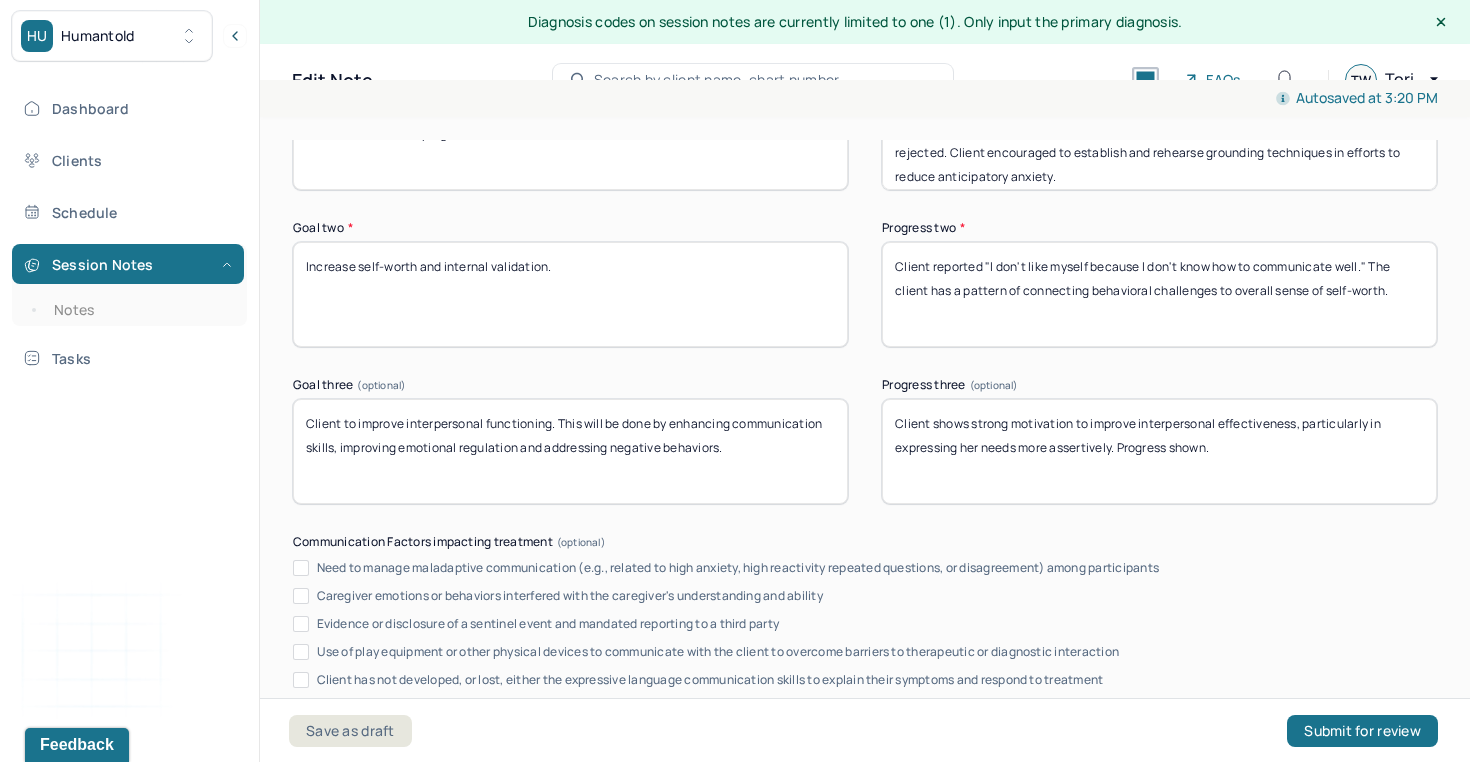 type on "Client shows strong motivation to improve interpersonal effectiveness, particularly in expressing her needs more assertively. Progress shown." 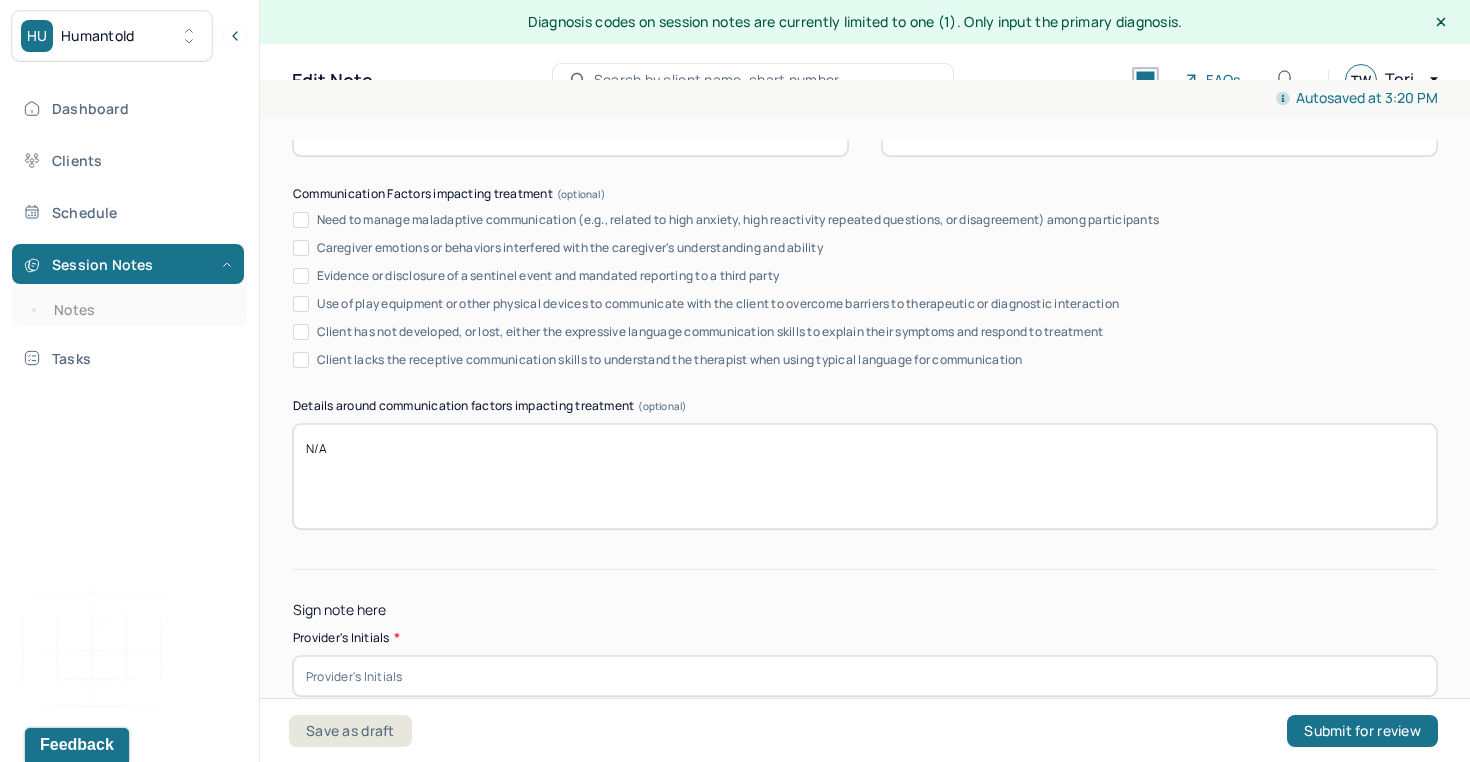 scroll, scrollTop: 3897, scrollLeft: 0, axis: vertical 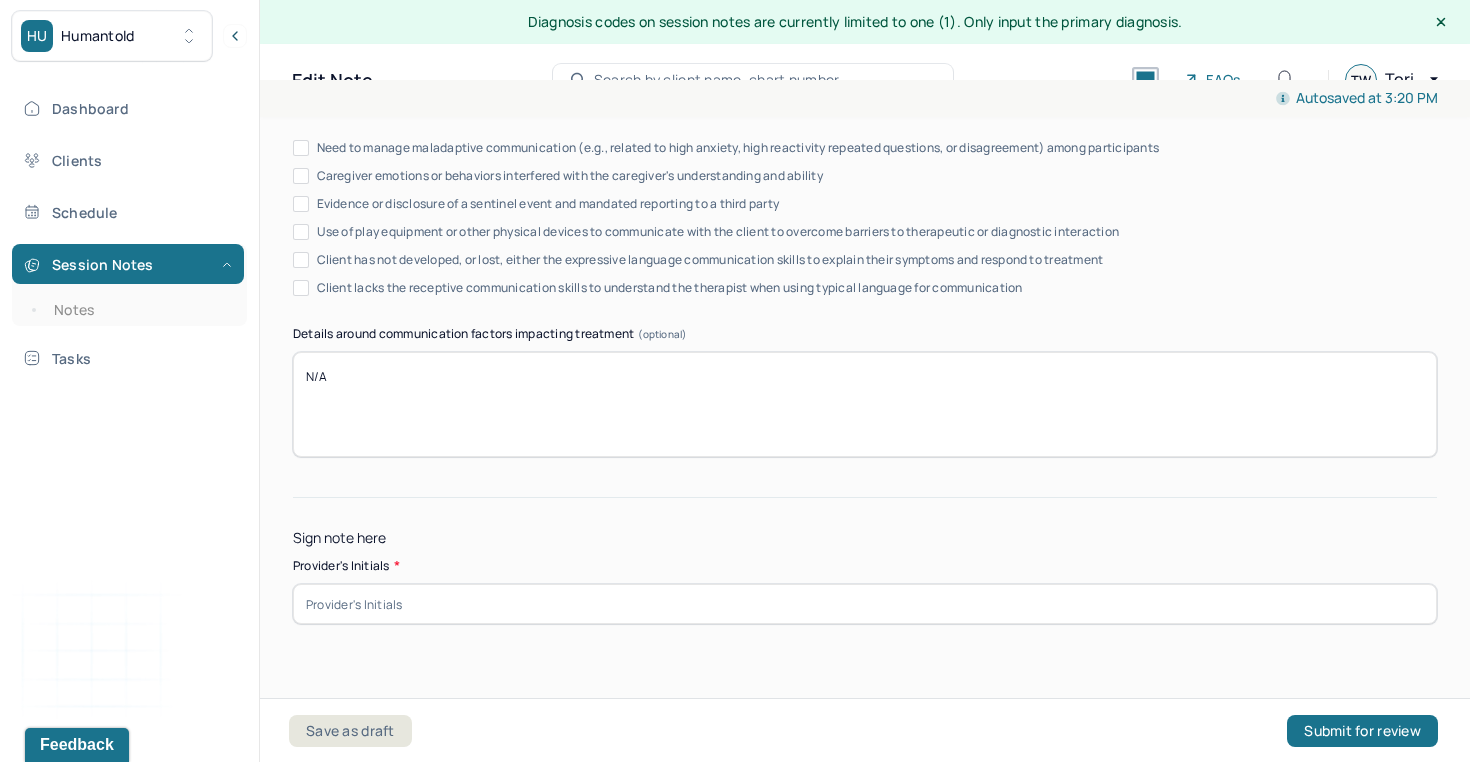 click at bounding box center (865, 604) 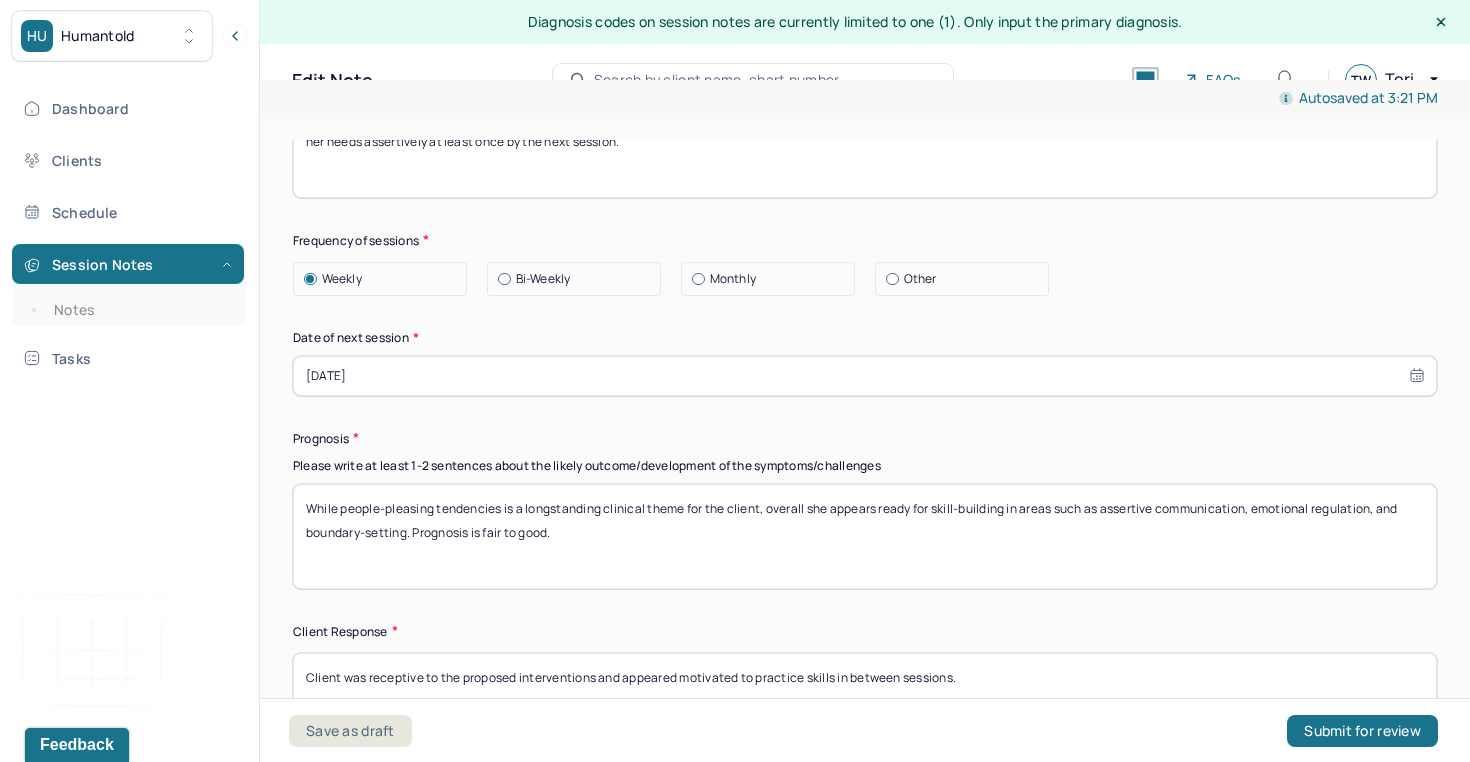 scroll, scrollTop: 2688, scrollLeft: 0, axis: vertical 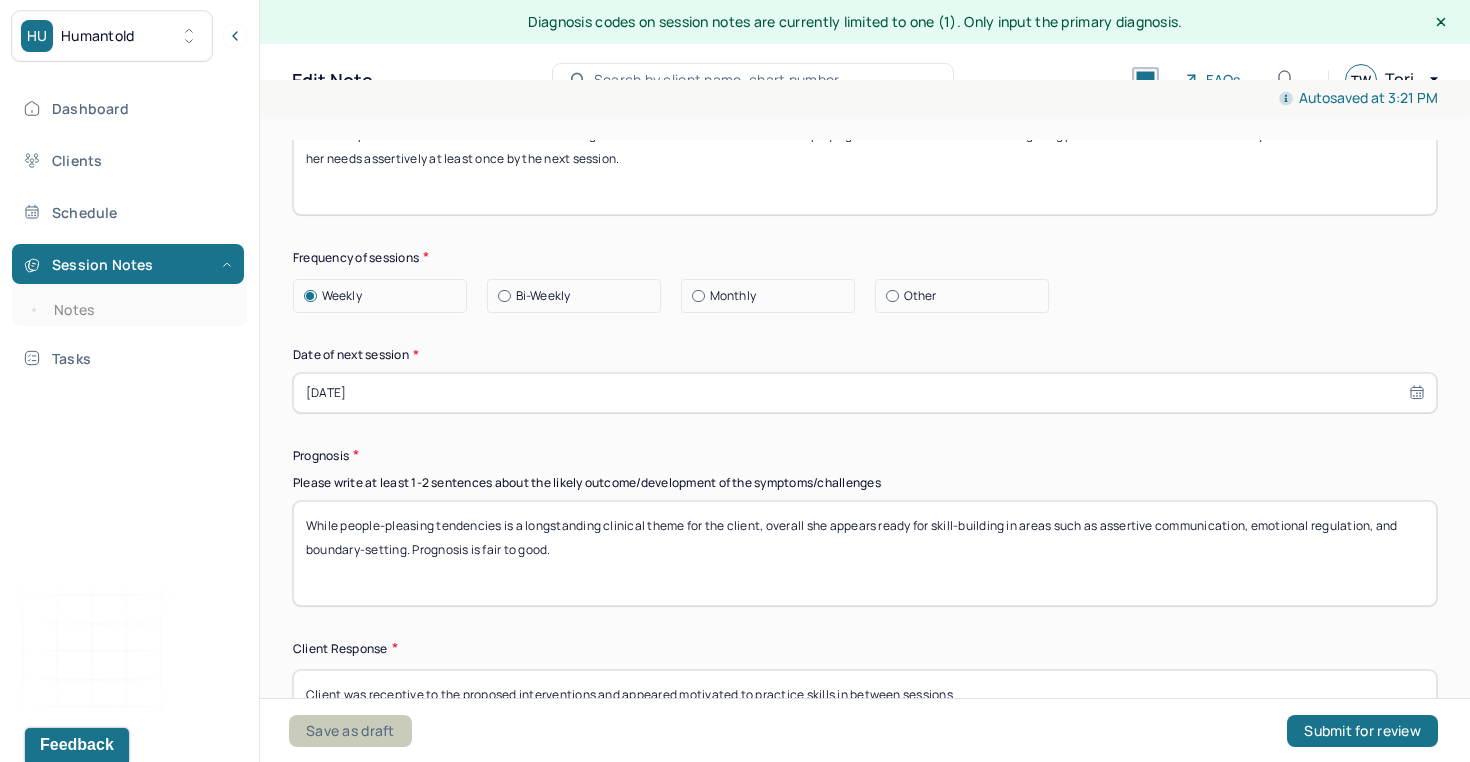 type on "TW" 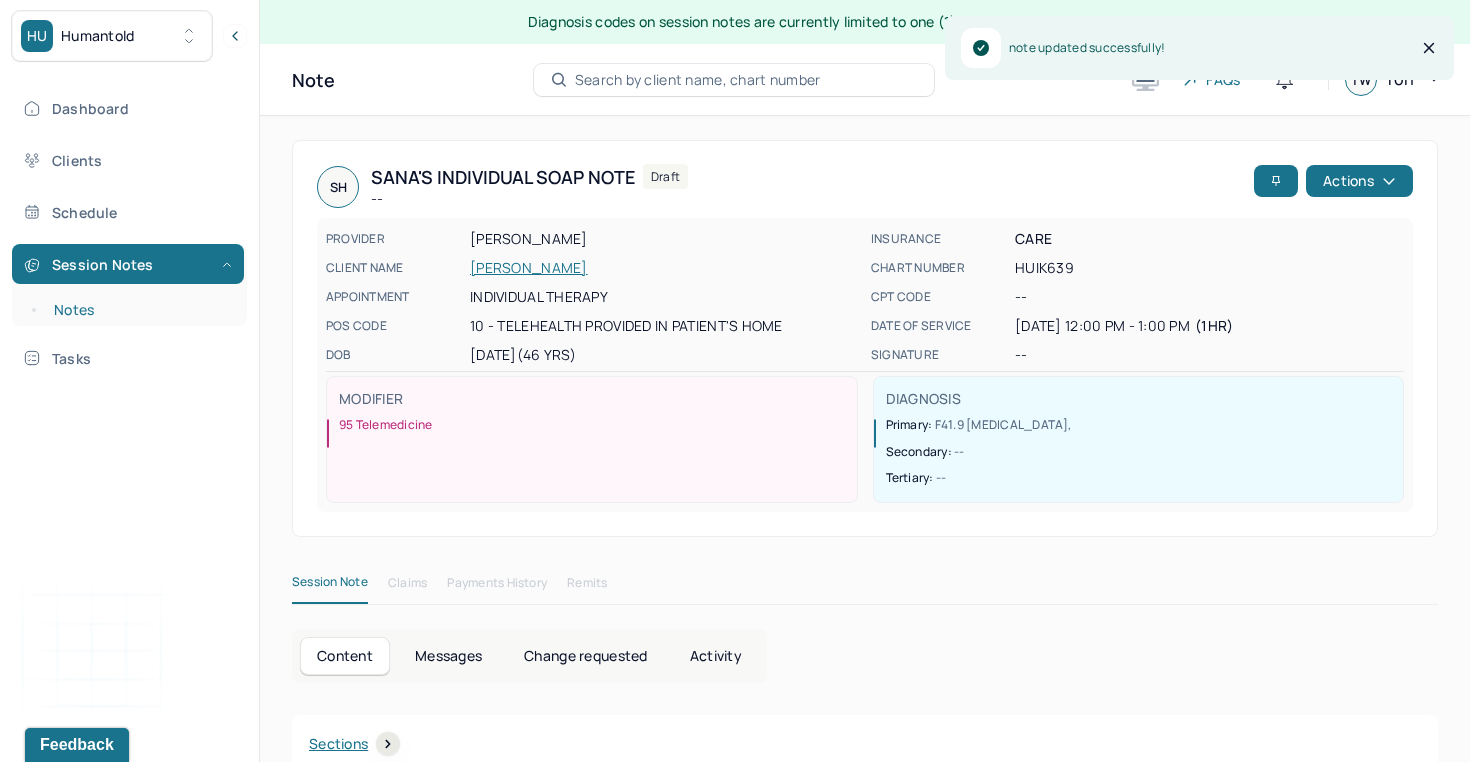 click on "Notes" at bounding box center (139, 310) 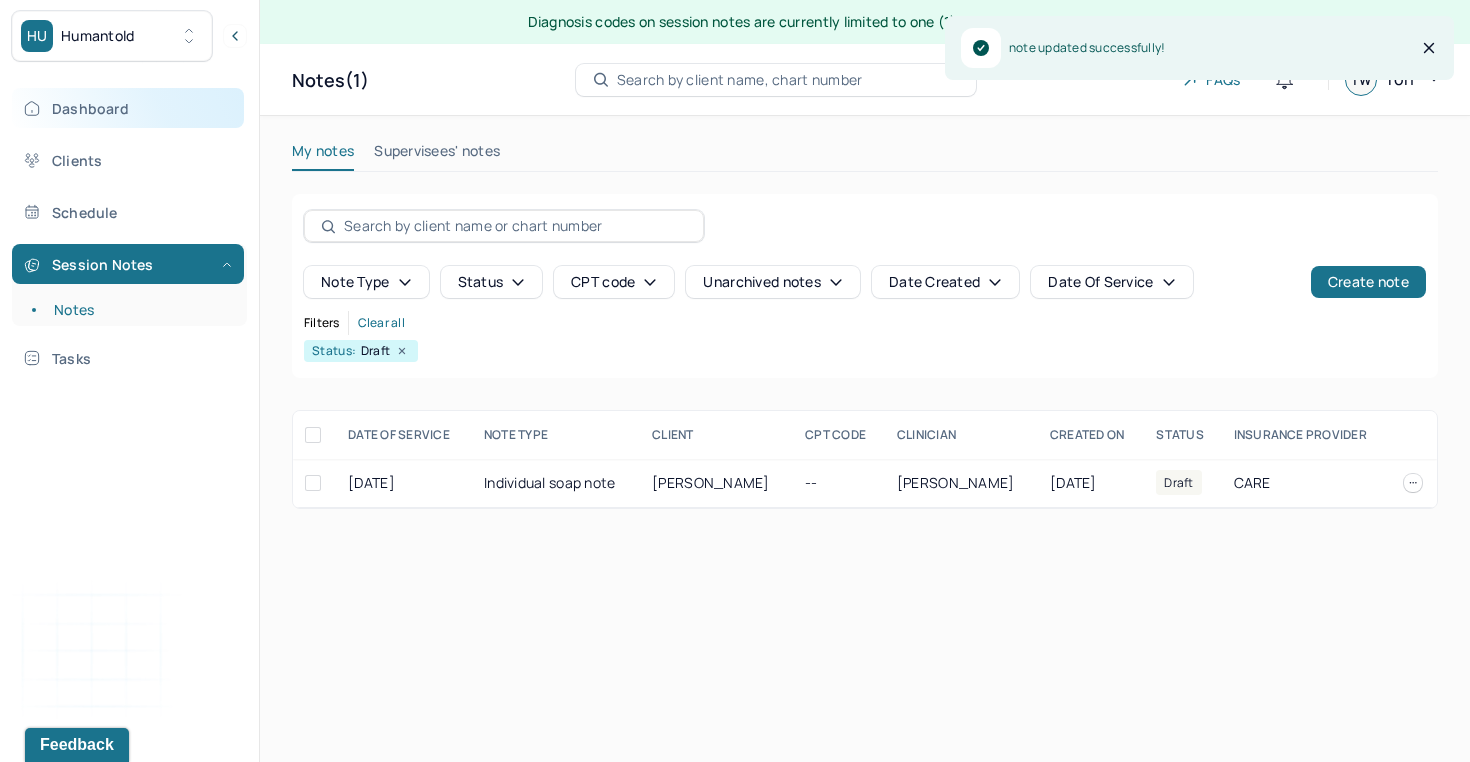 click on "Dashboard" at bounding box center (128, 108) 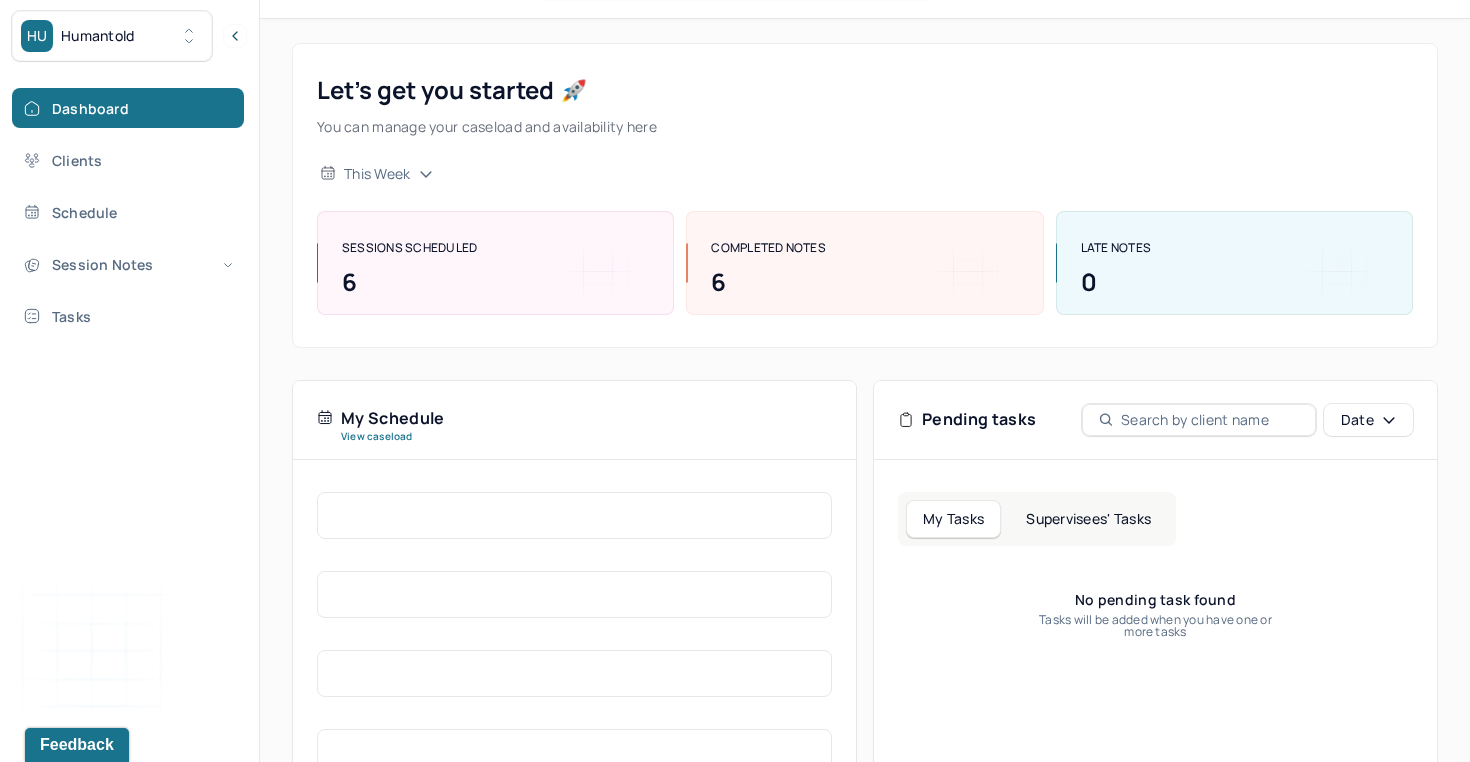 scroll, scrollTop: 139, scrollLeft: 0, axis: vertical 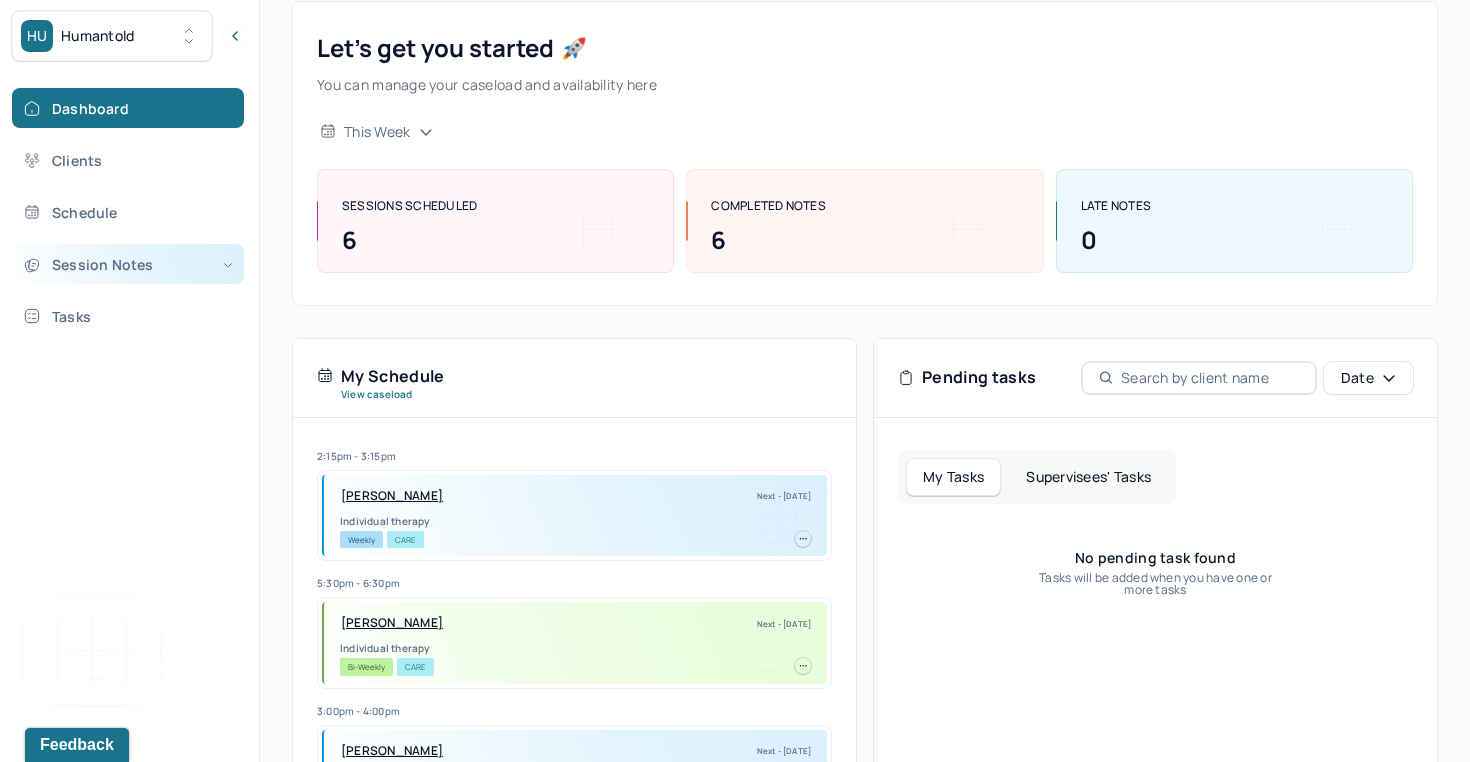 click on "Session Notes" at bounding box center (128, 264) 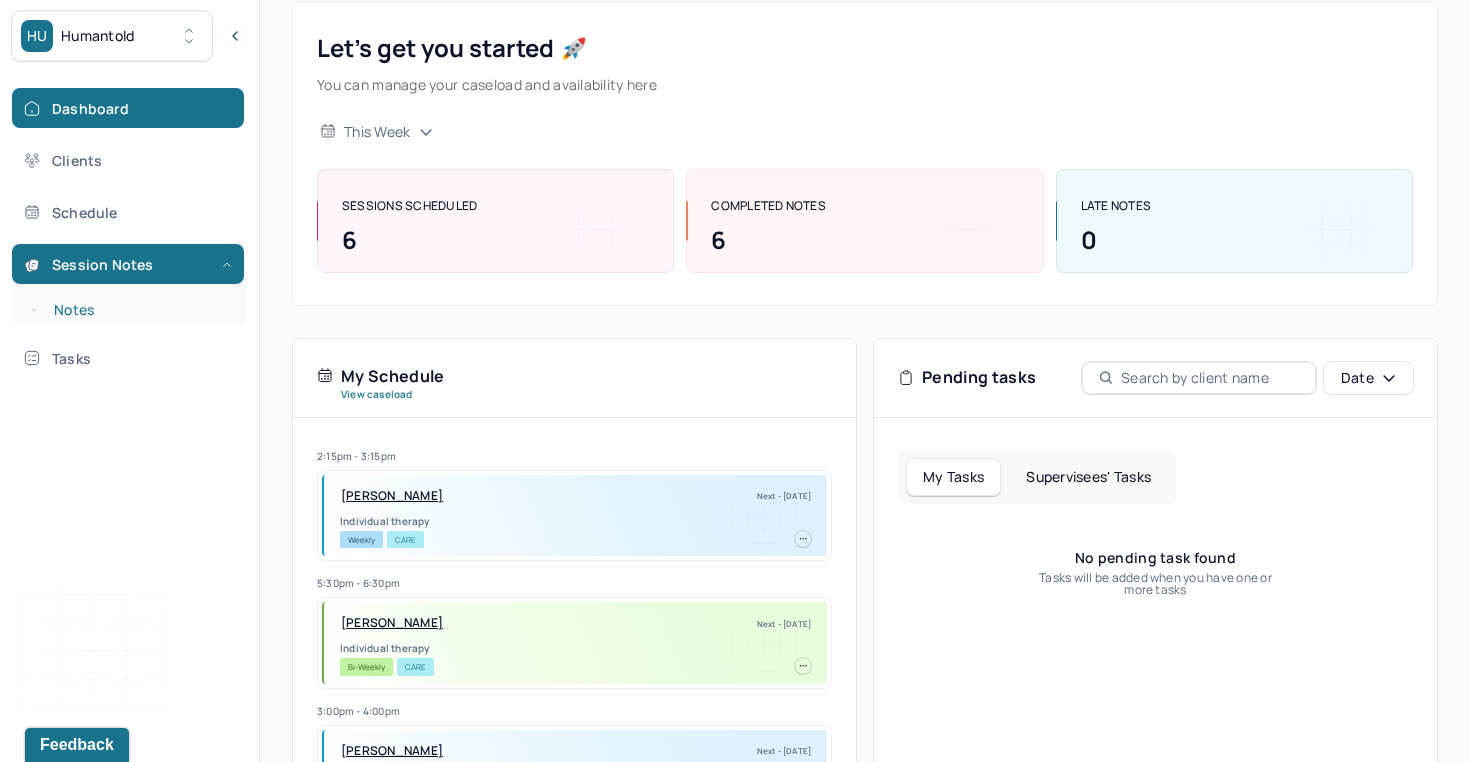 click on "Notes" at bounding box center (139, 310) 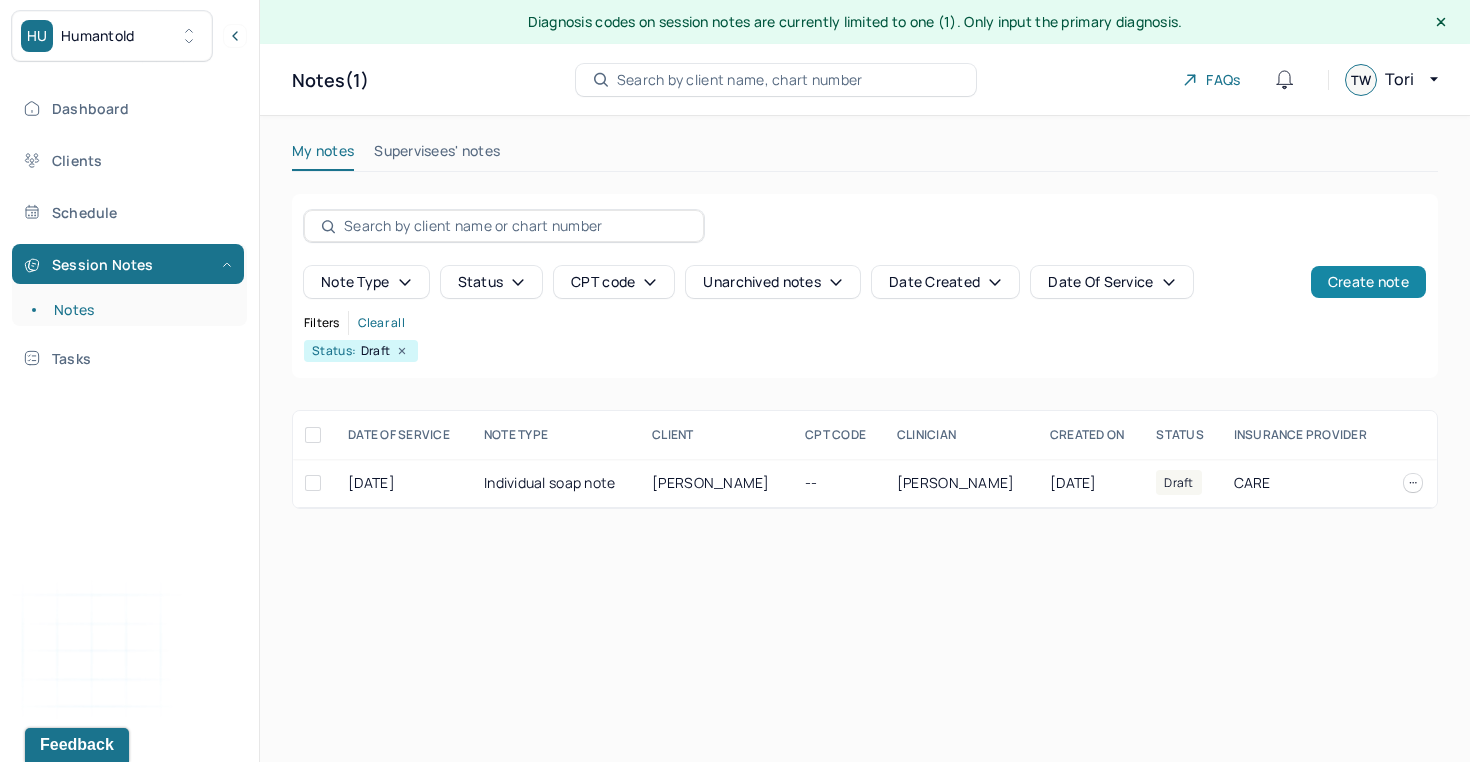 click on "Create note" at bounding box center [1368, 282] 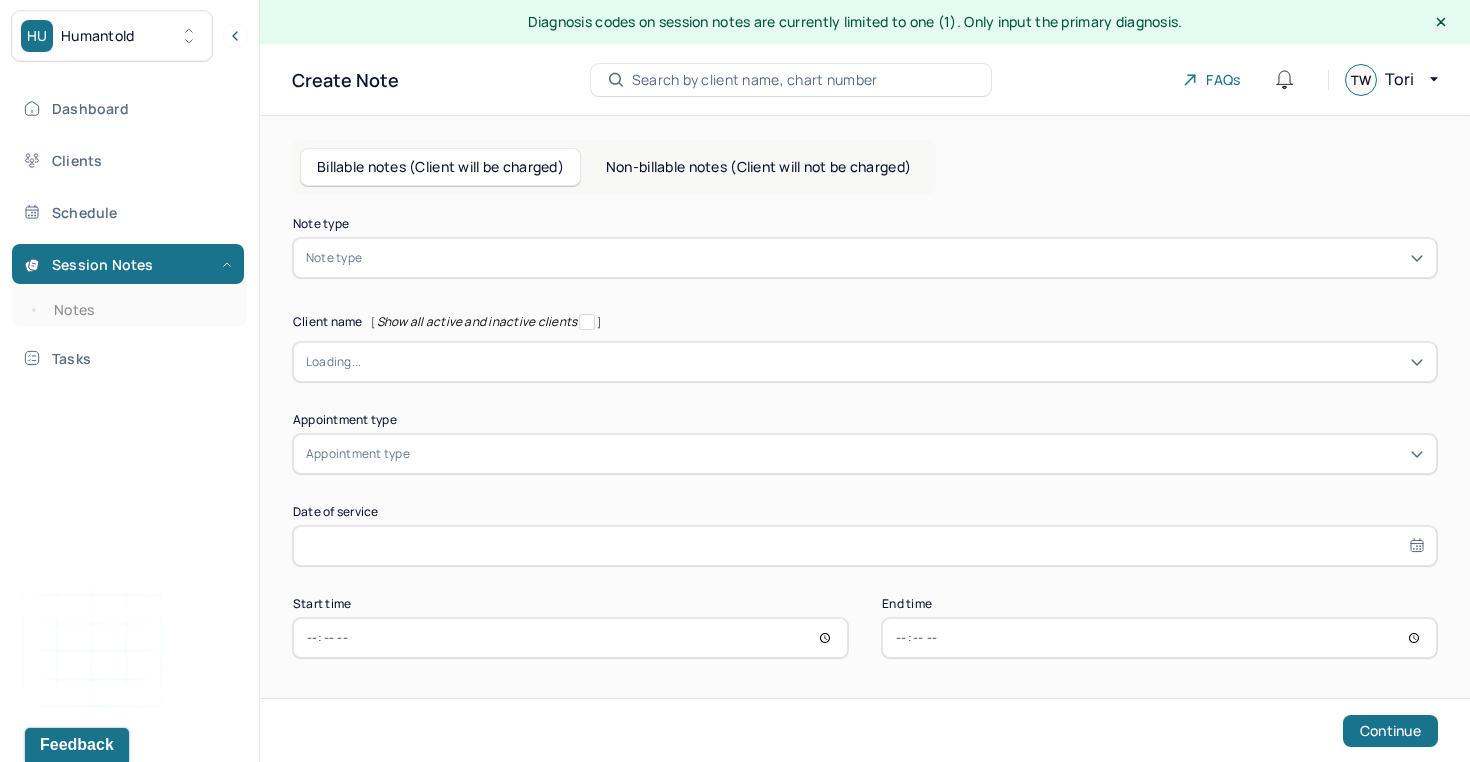 click at bounding box center [895, 258] 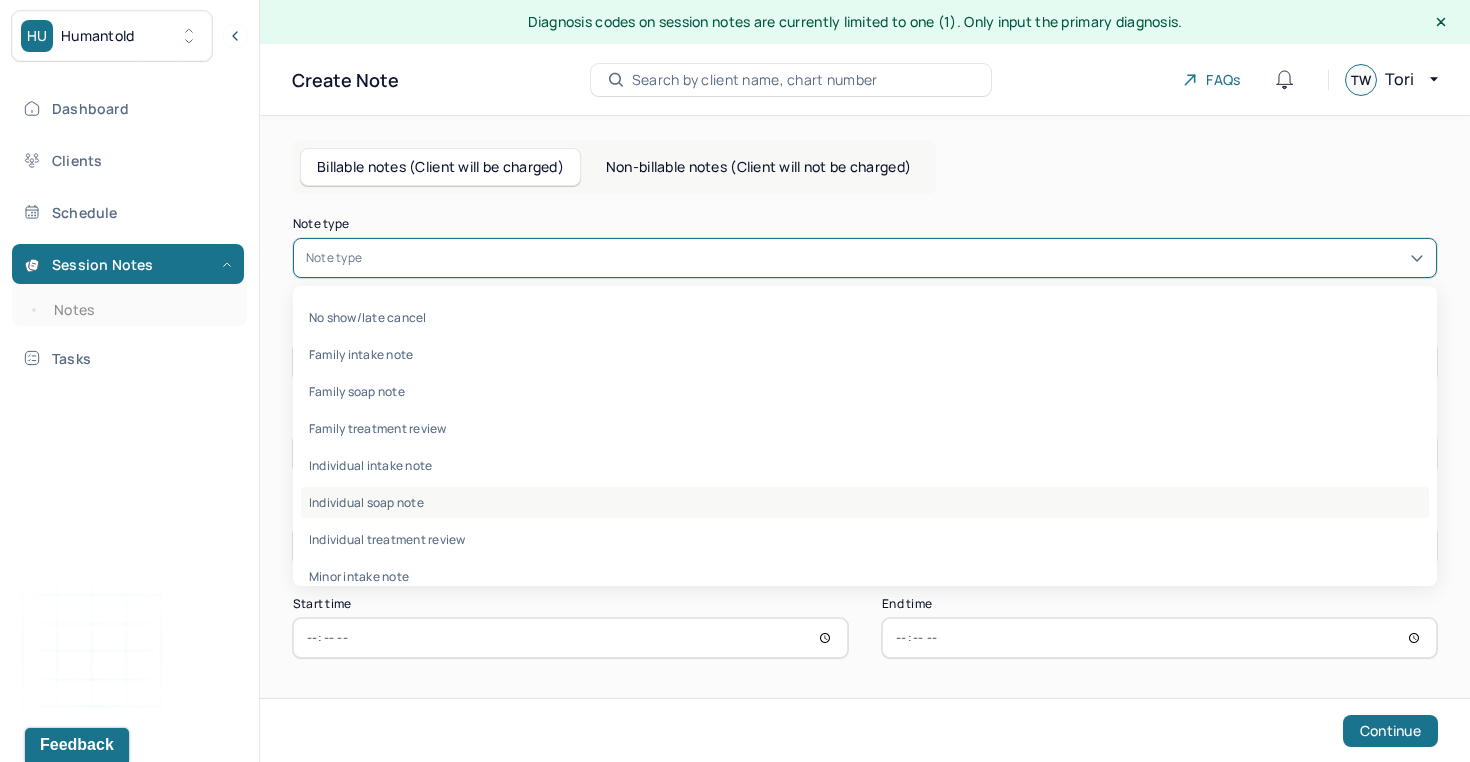 click on "Individual soap note" at bounding box center (865, 502) 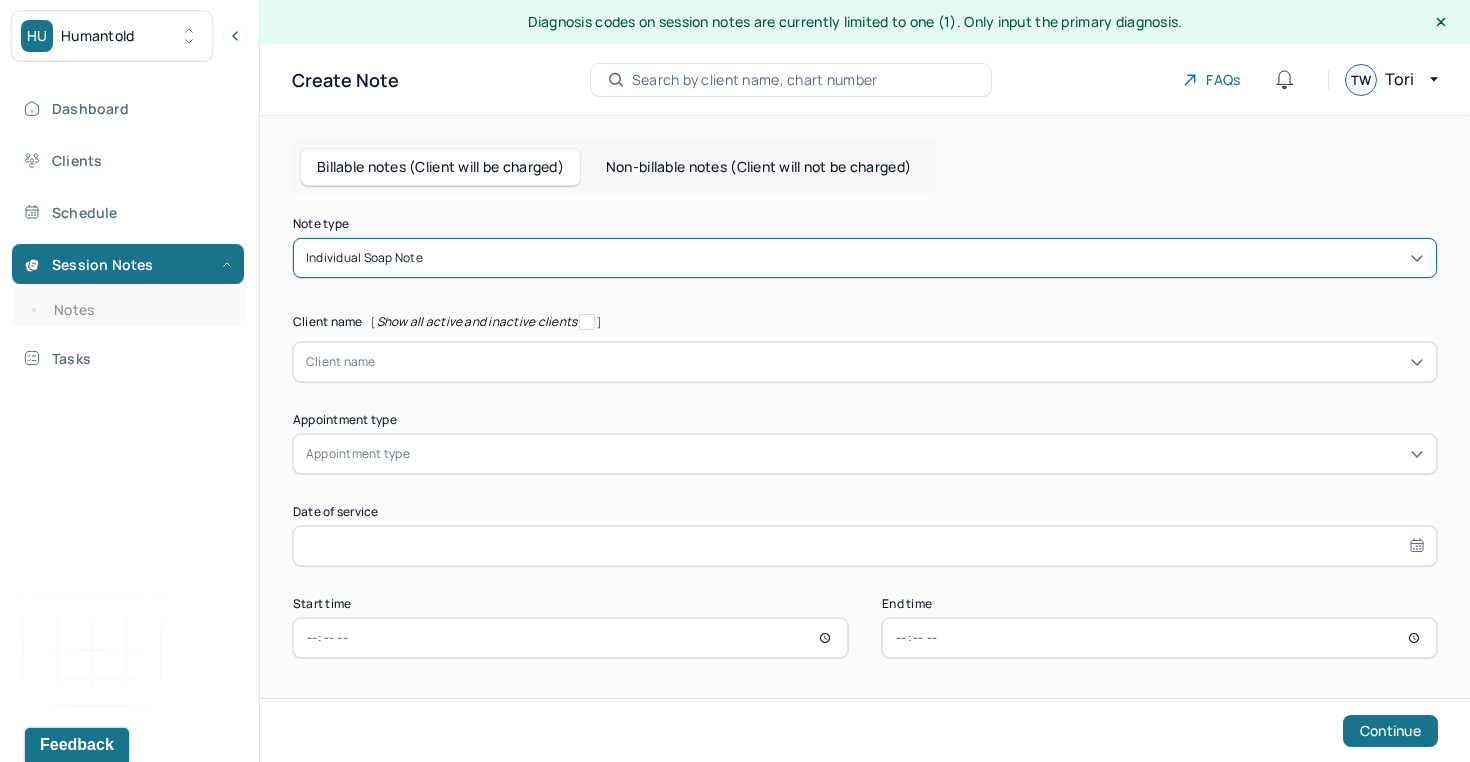 click at bounding box center [900, 362] 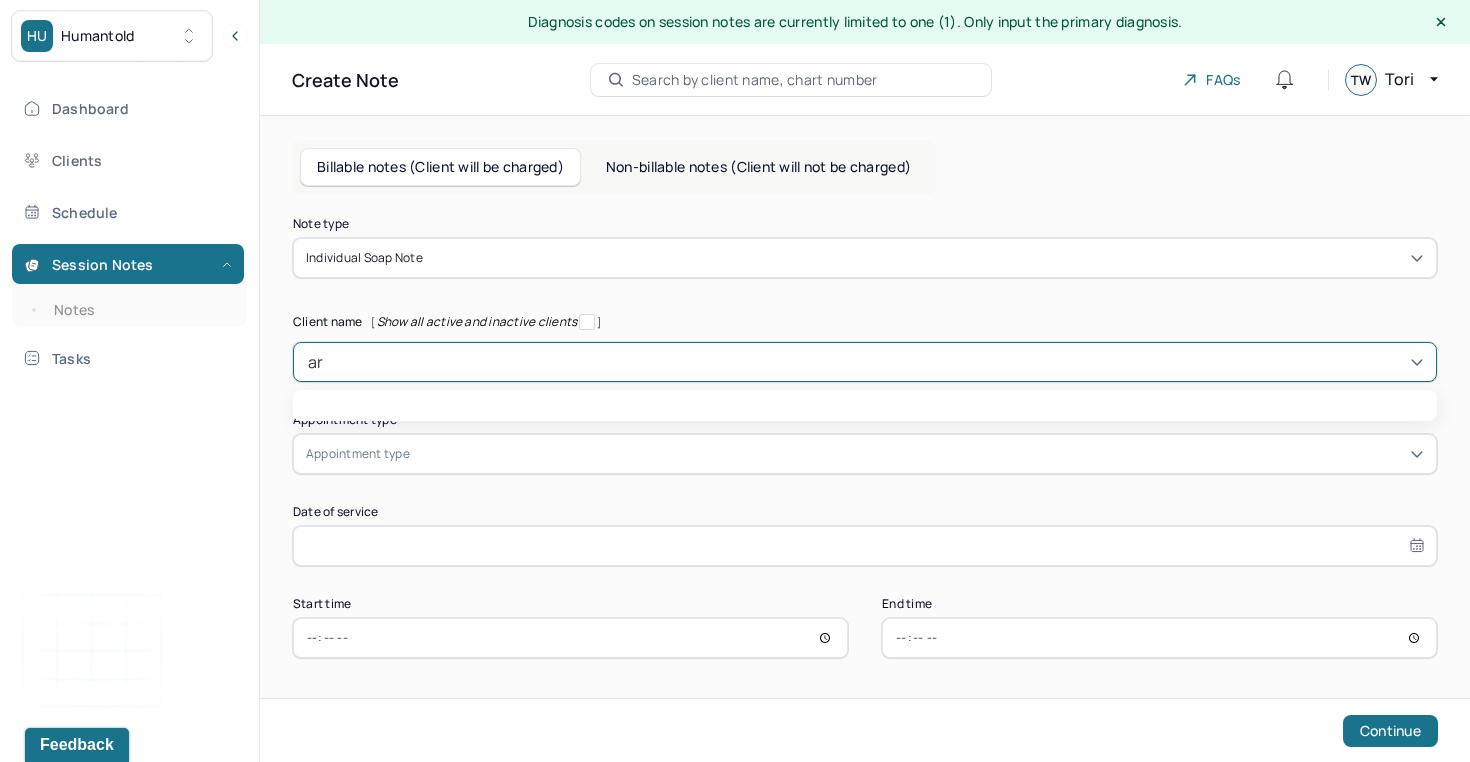 type on "ari" 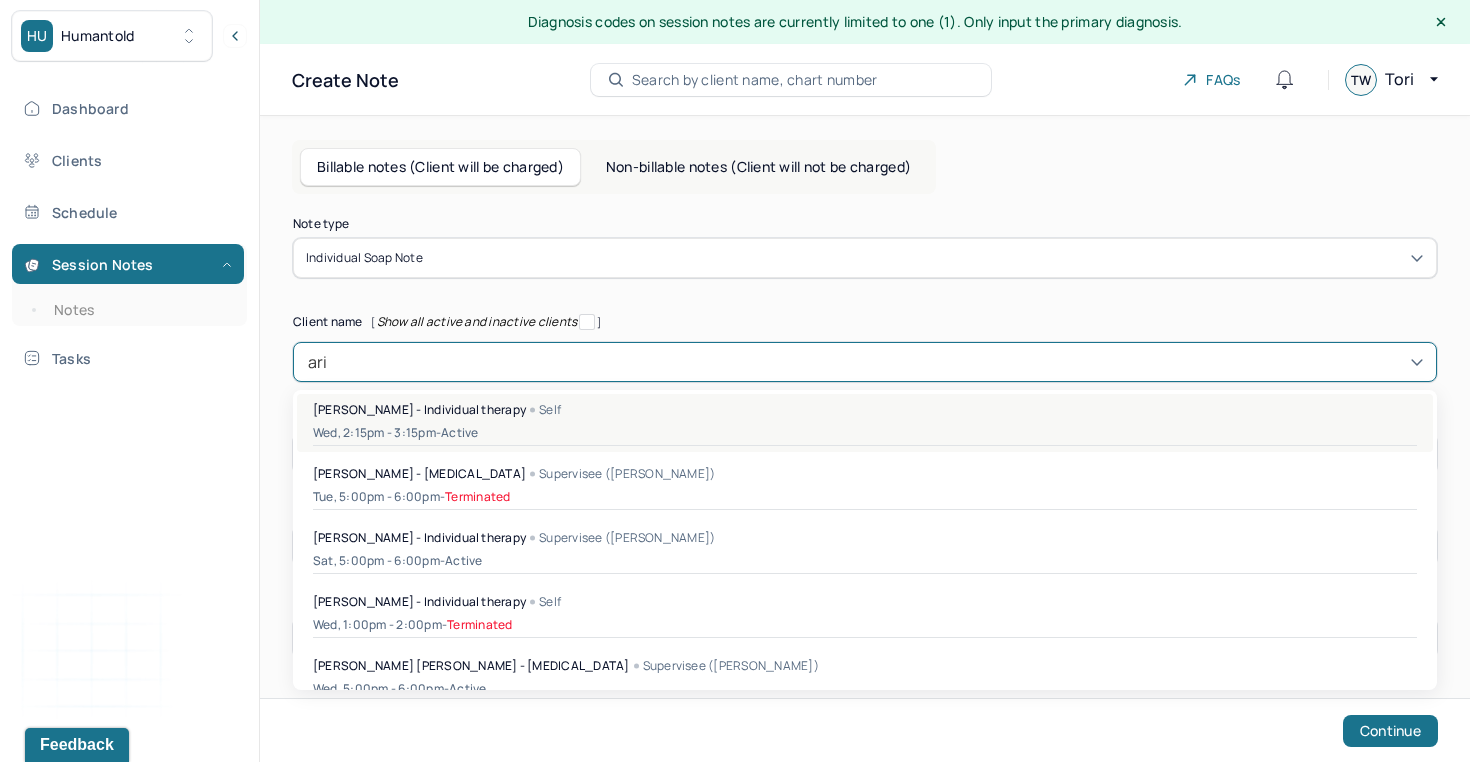 click on "[PERSON_NAME] - Individual therapy Self
Wed, 2:15pm - 3:15pm  -  active" at bounding box center [865, 423] 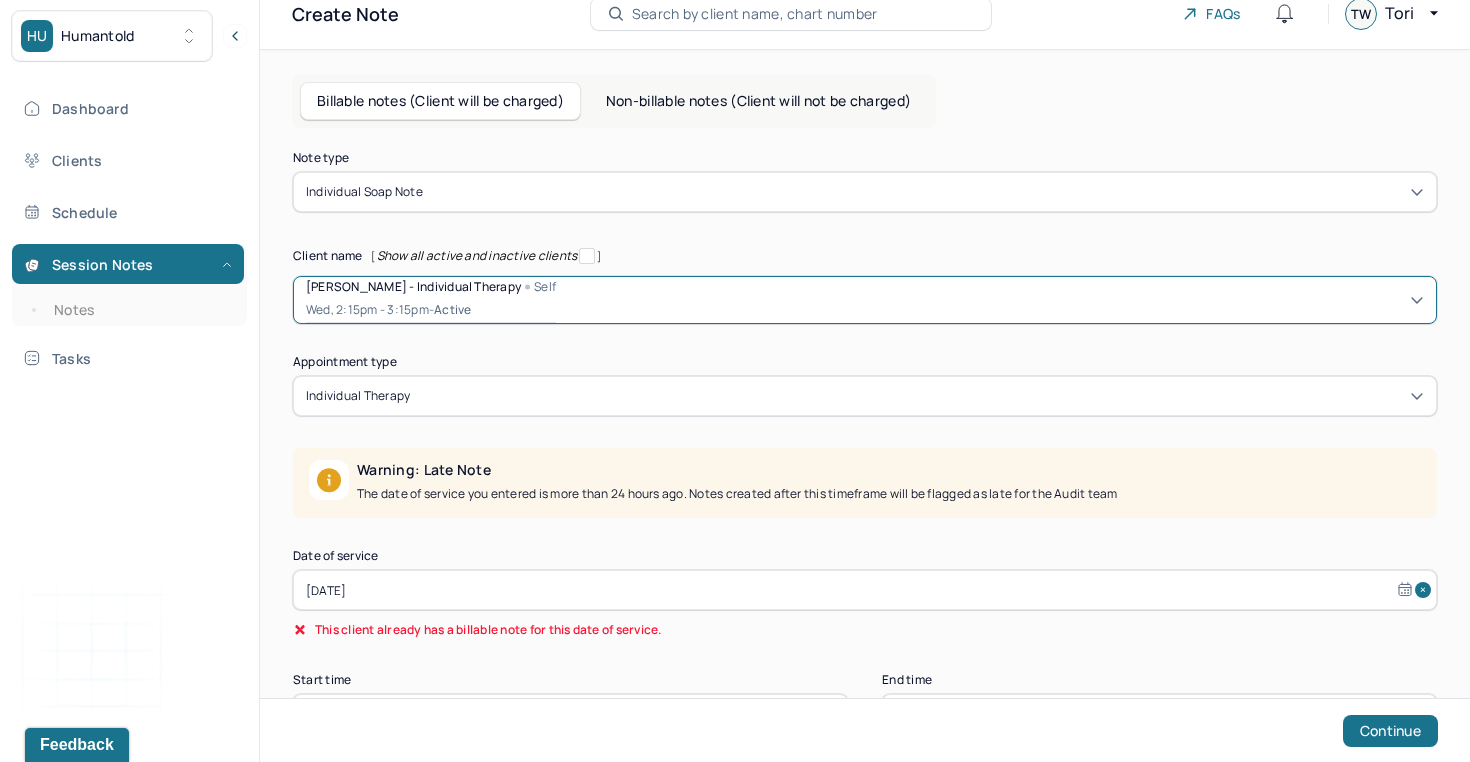 scroll, scrollTop: 143, scrollLeft: 0, axis: vertical 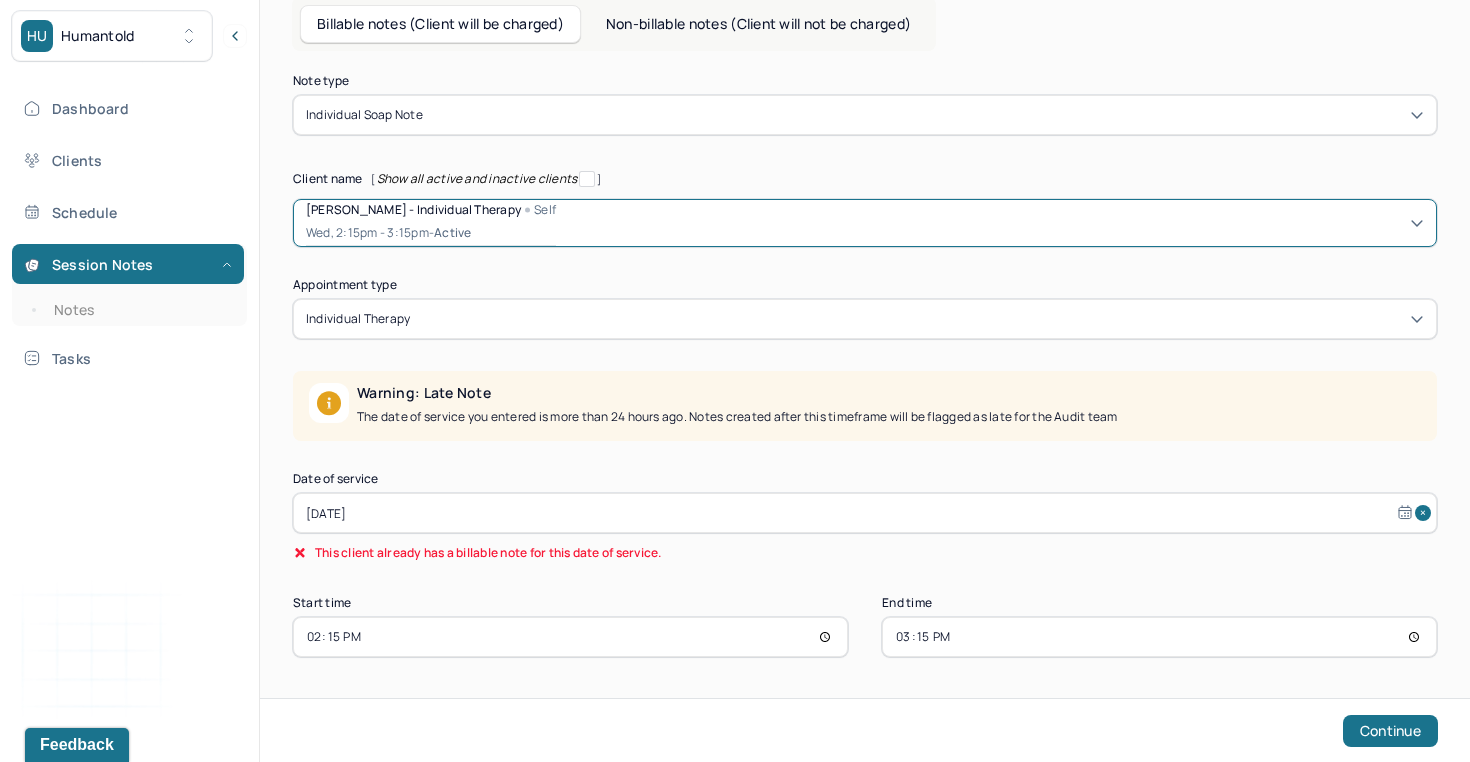 select on "6" 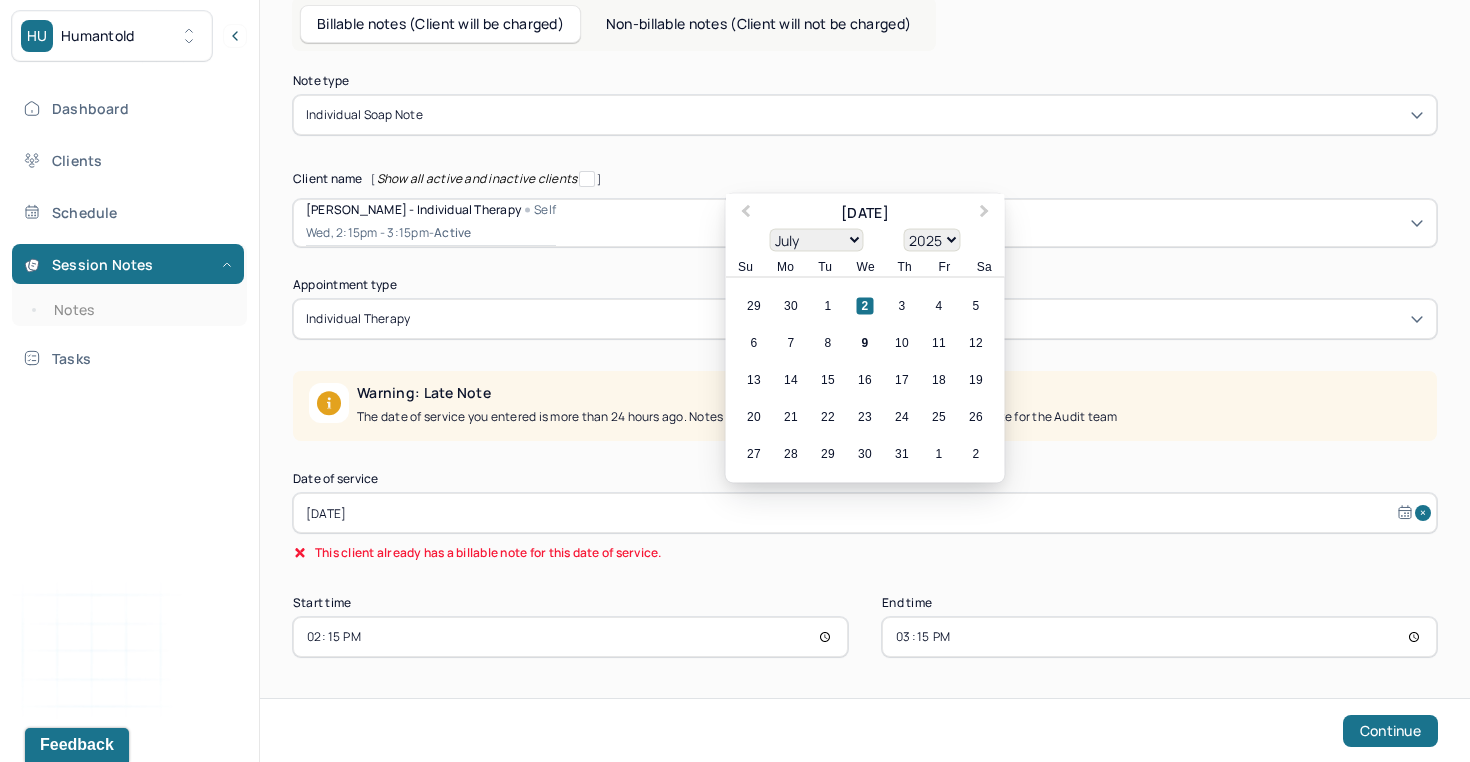 click on "[DATE]" at bounding box center (865, 513) 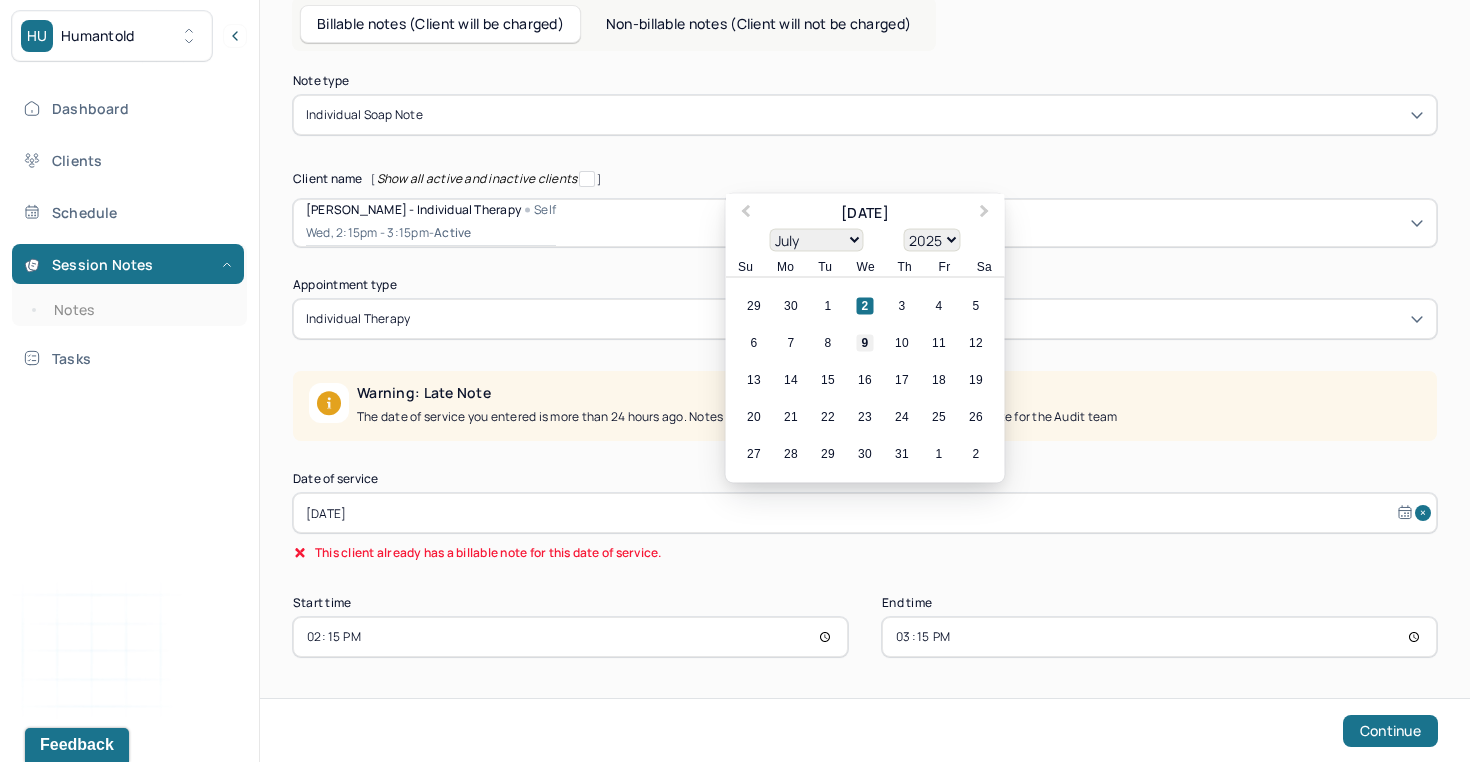 click on "9" at bounding box center (865, 343) 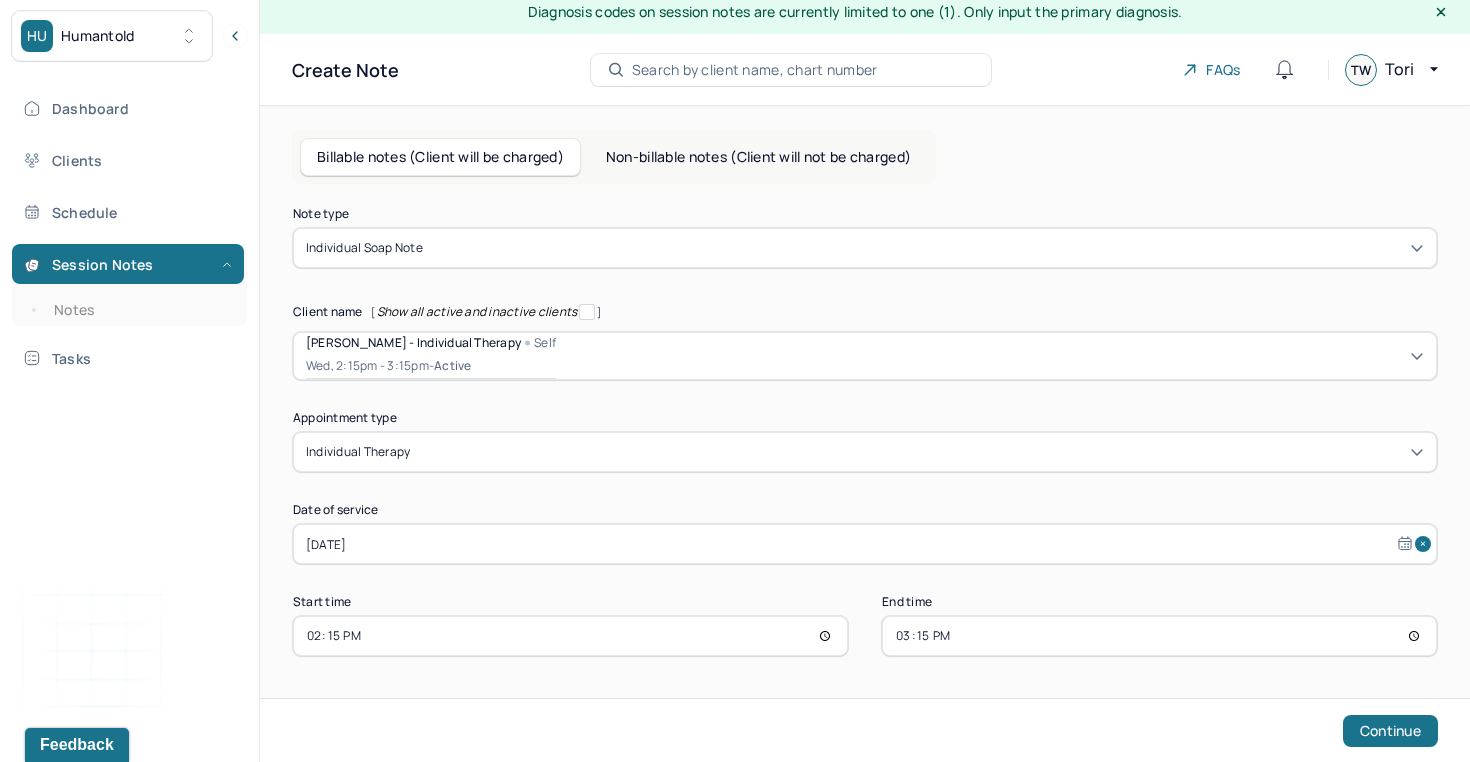 scroll, scrollTop: 9, scrollLeft: 0, axis: vertical 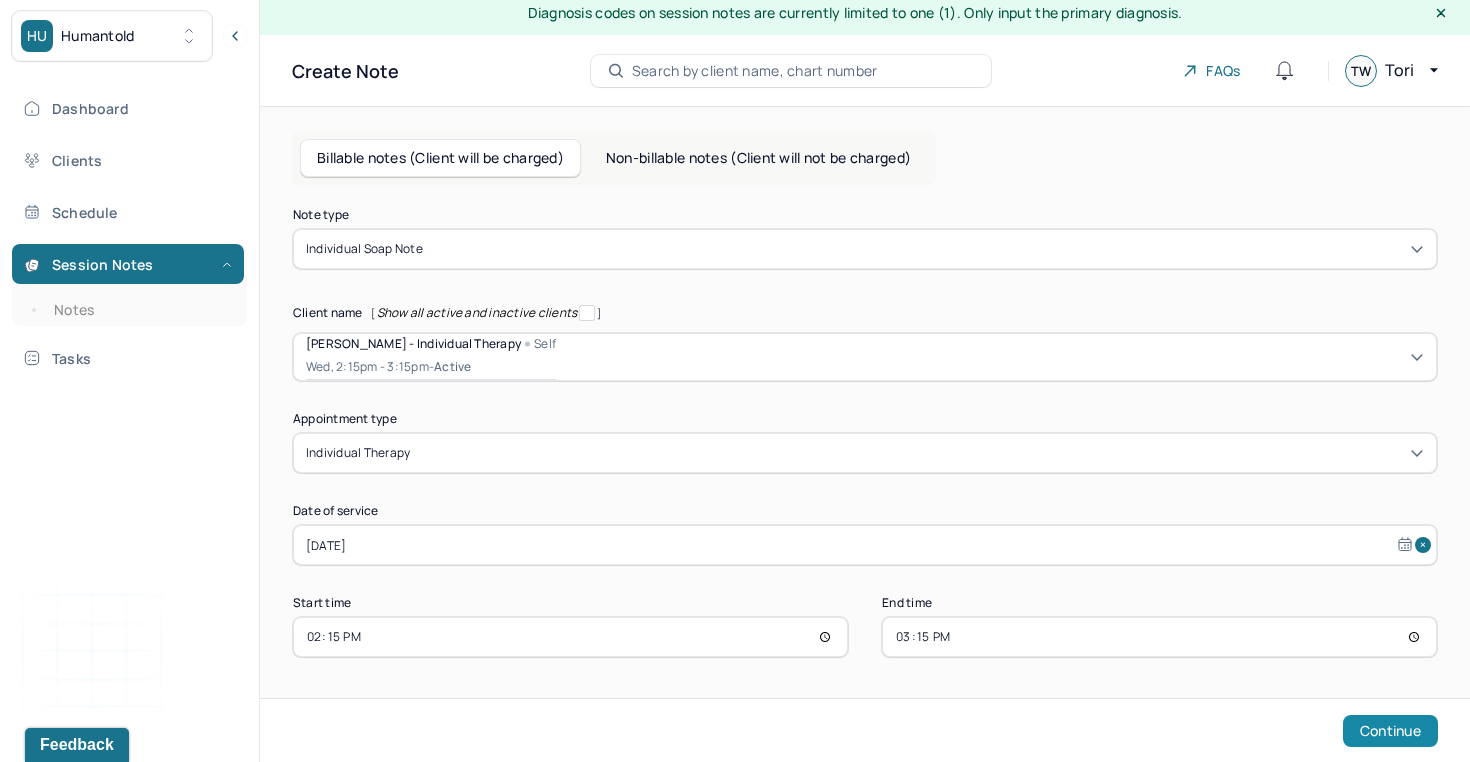 click on "Continue" at bounding box center (1390, 731) 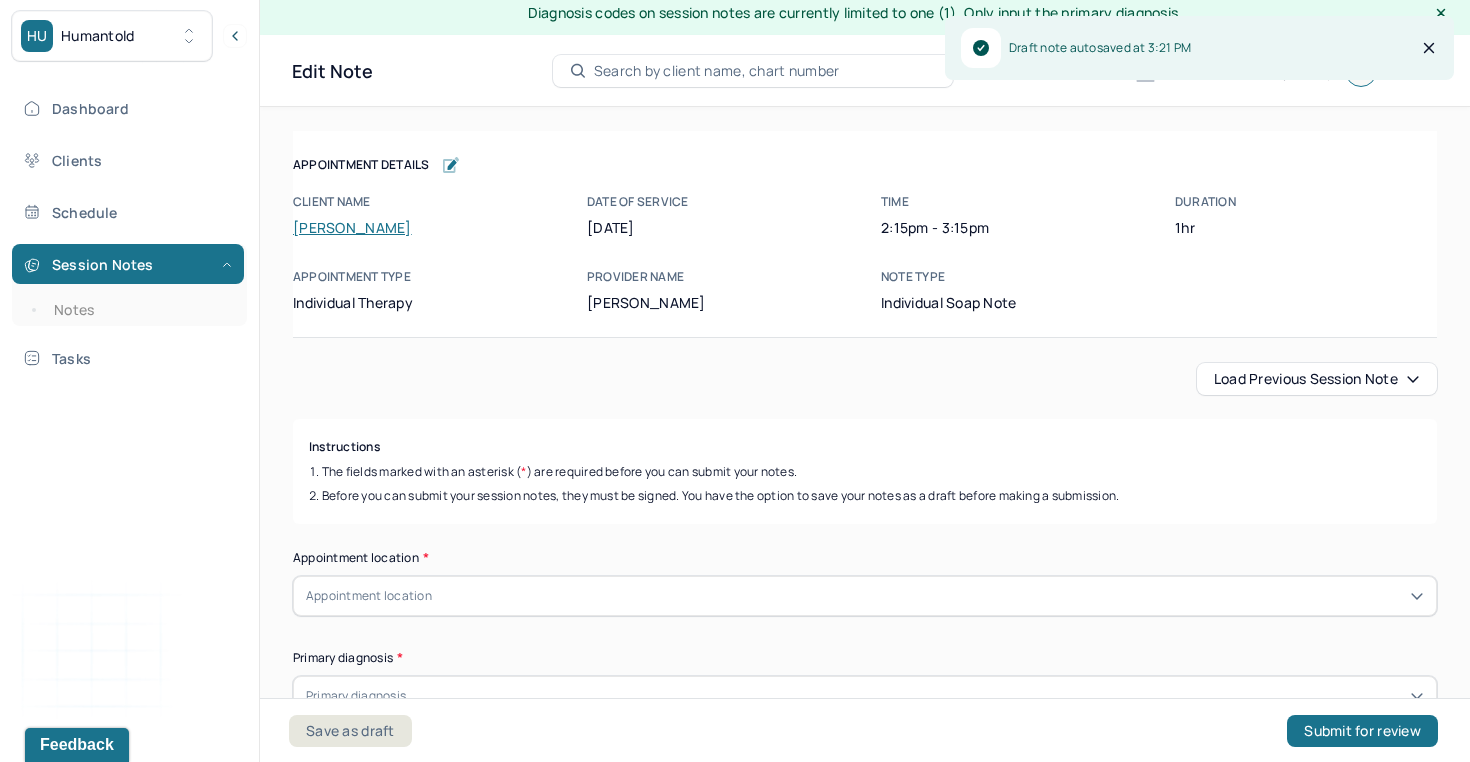 click on "Load previous session note" at bounding box center (1317, 379) 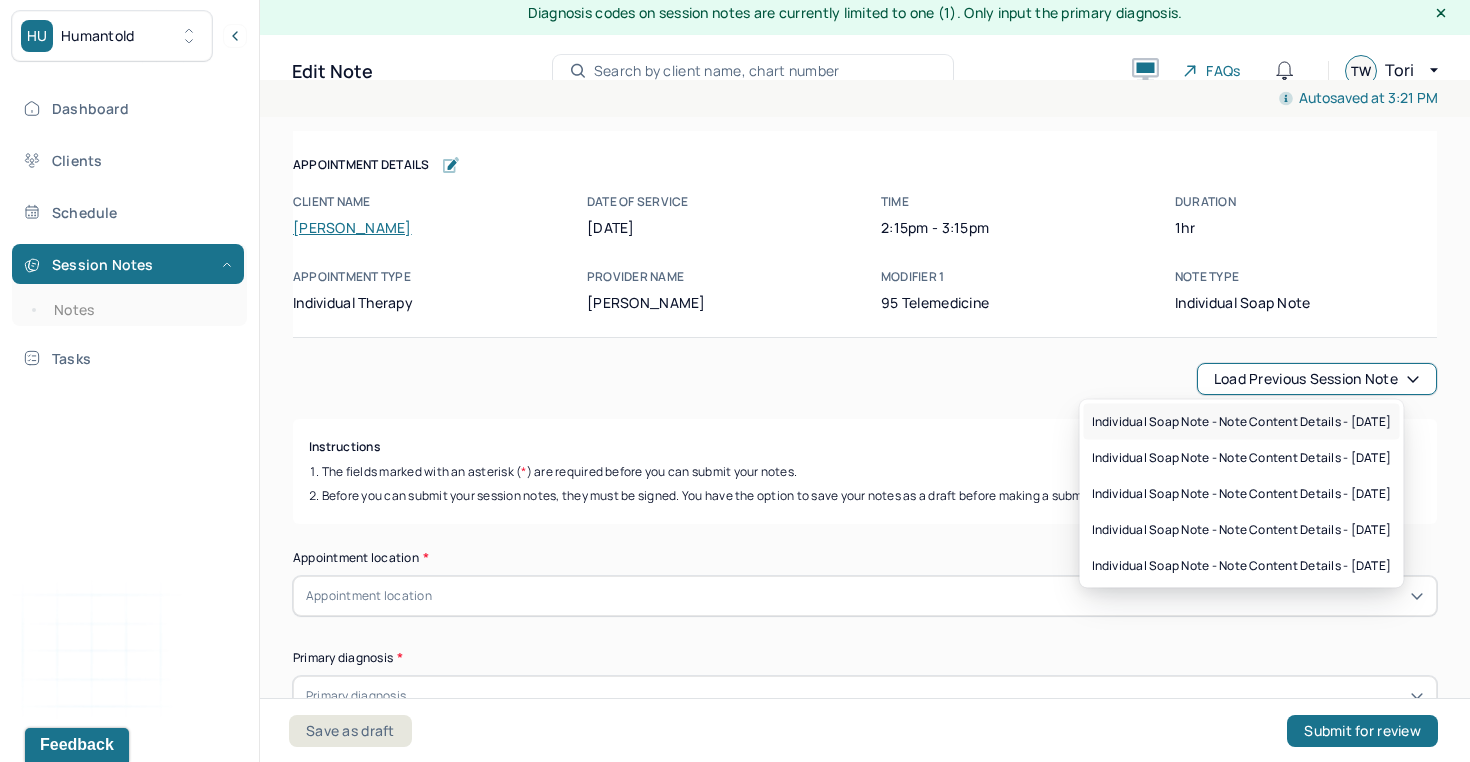 click on "Individual soap note   - Note content Details -   [DATE]" at bounding box center (1242, 422) 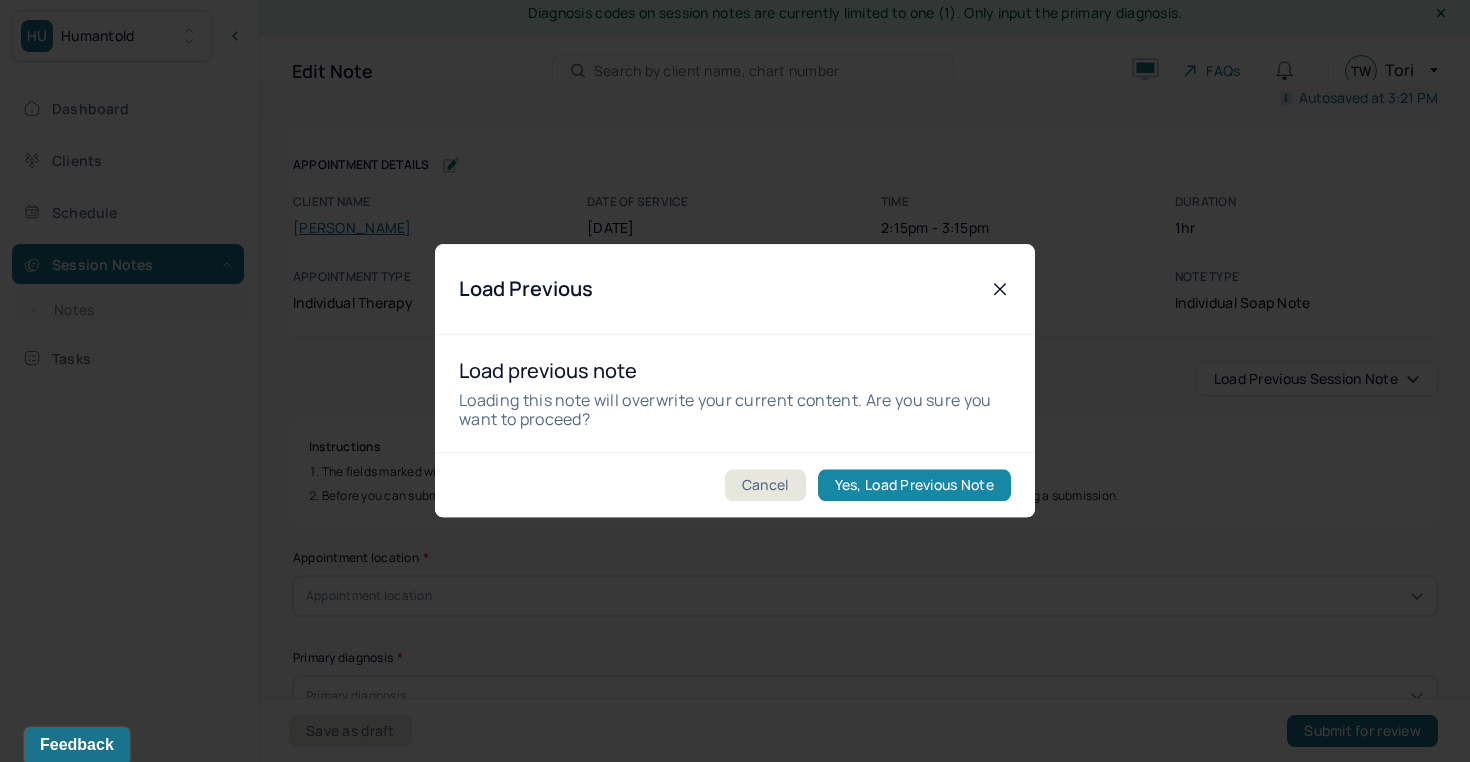 click on "Yes, Load Previous Note" at bounding box center [914, 486] 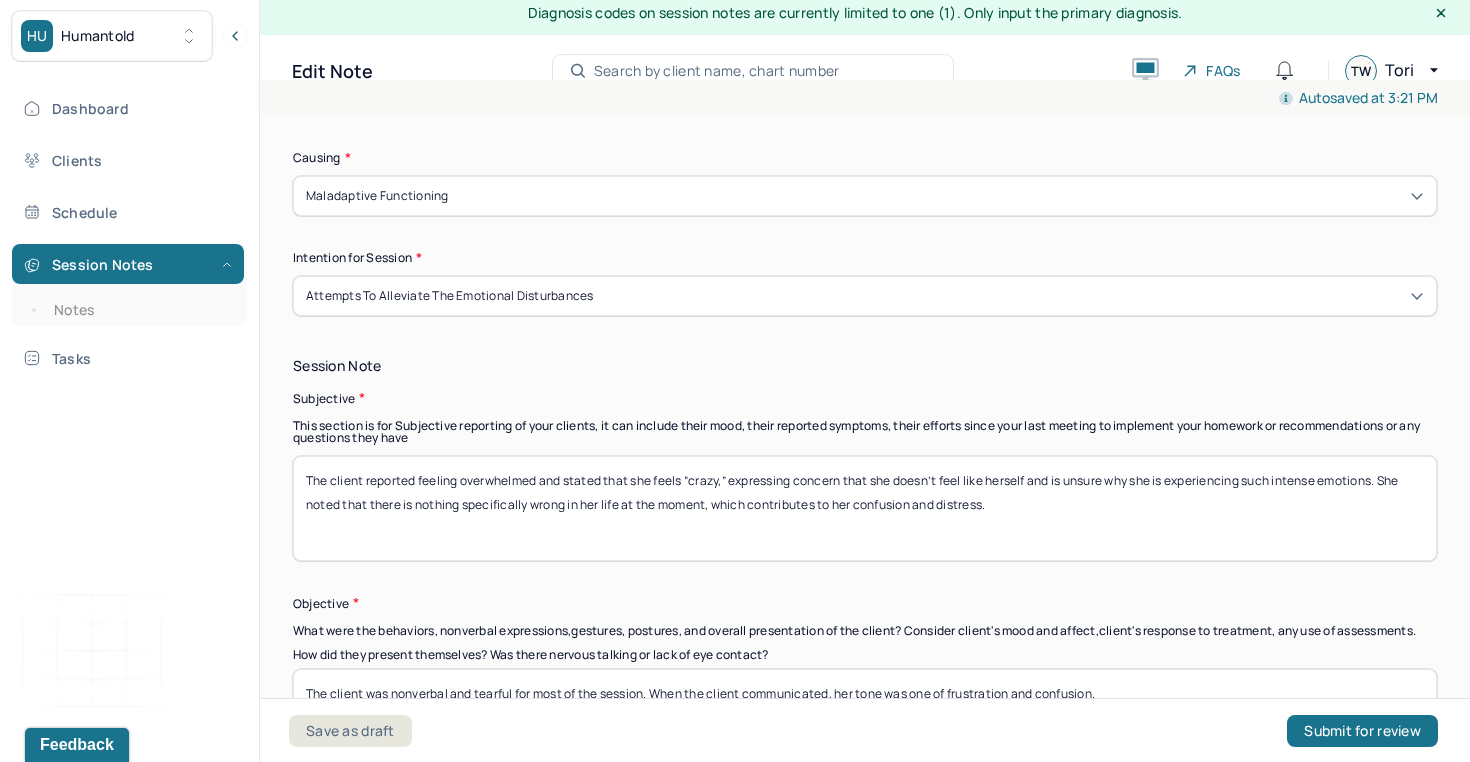 scroll, scrollTop: 973, scrollLeft: 0, axis: vertical 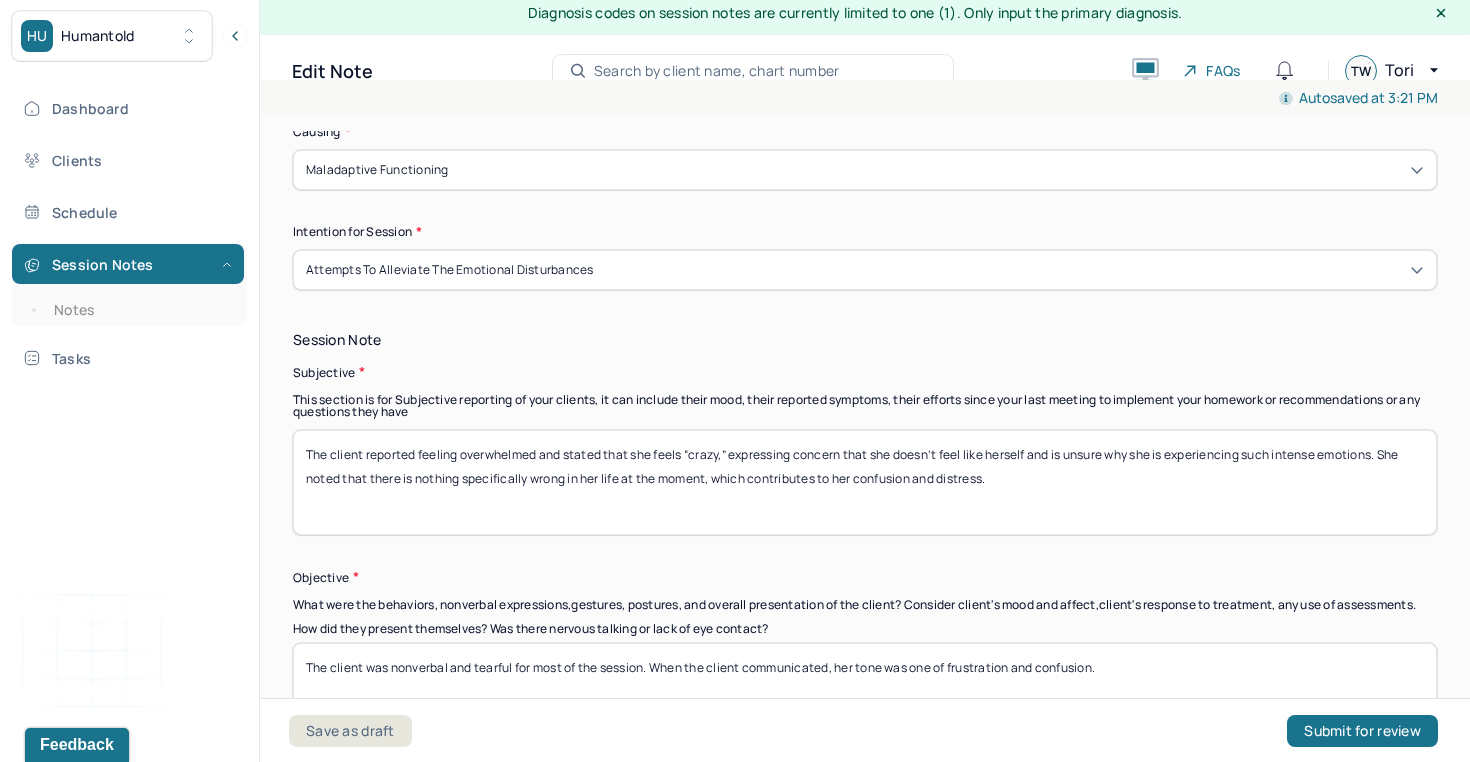 drag, startPoint x: 1008, startPoint y: 490, endPoint x: 483, endPoint y: 427, distance: 528.7665 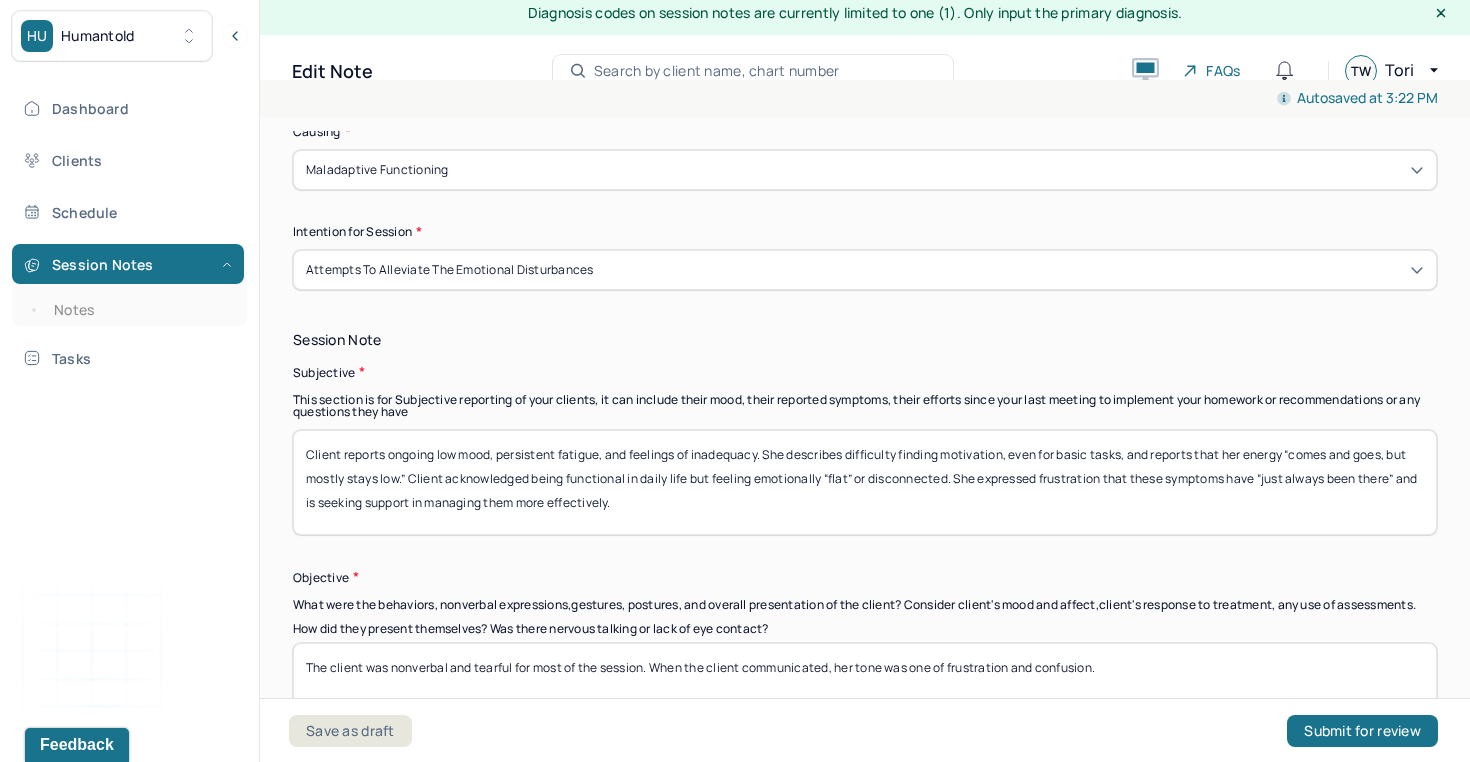 drag, startPoint x: 760, startPoint y: 455, endPoint x: 628, endPoint y: 458, distance: 132.03409 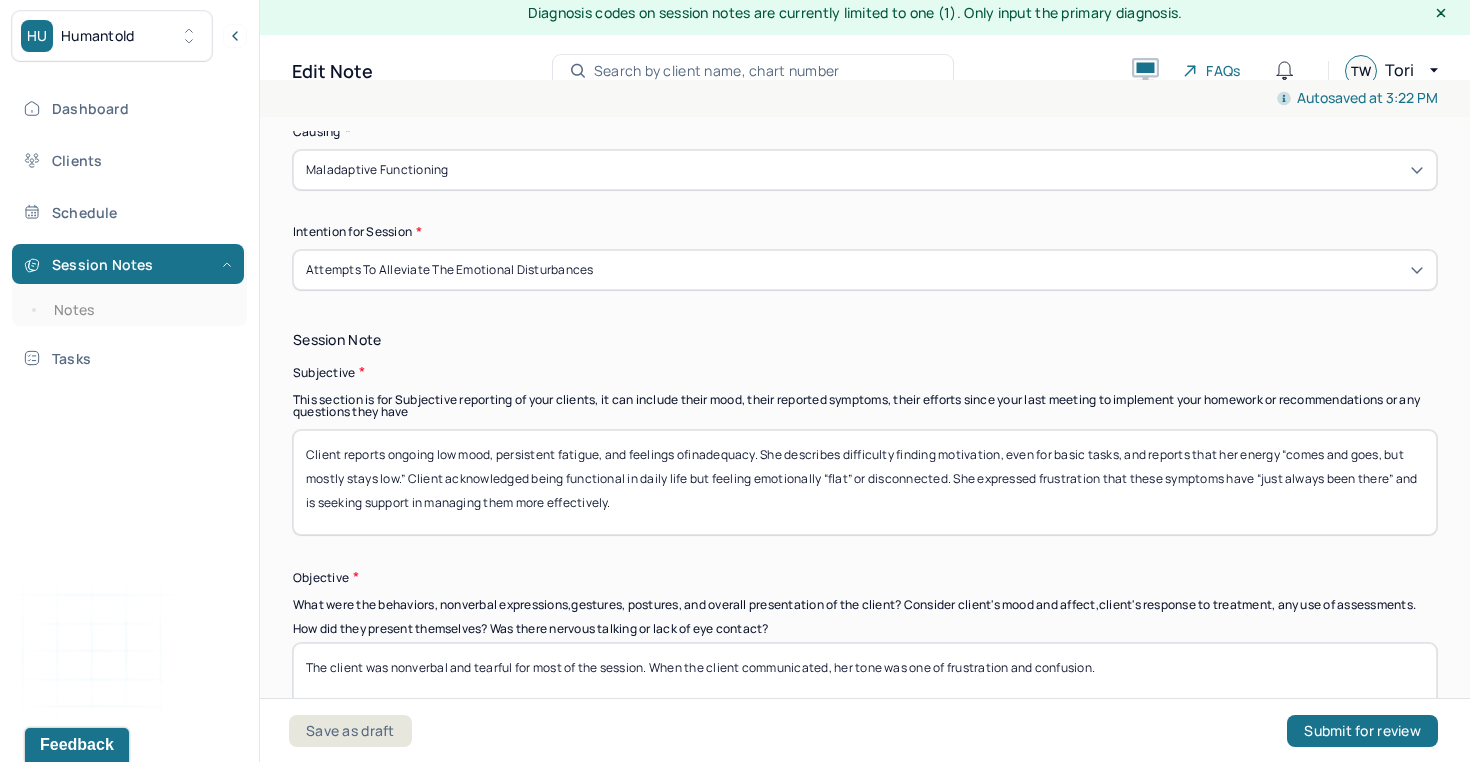 click on "Client reports ongoing low mood, persistent fatigue, and feelings ofinadequacy.. She describes difficulty finding motivation, even for basic tasks, and reports that her energy “comes and goes, but mostly stays low.” Client acknowledged being functional in daily life but feeling emotionally “flat” or disconnected. She expressed frustration that these symptoms have “just always been there” and is seeking support in managing them more effectively." at bounding box center [865, 482] 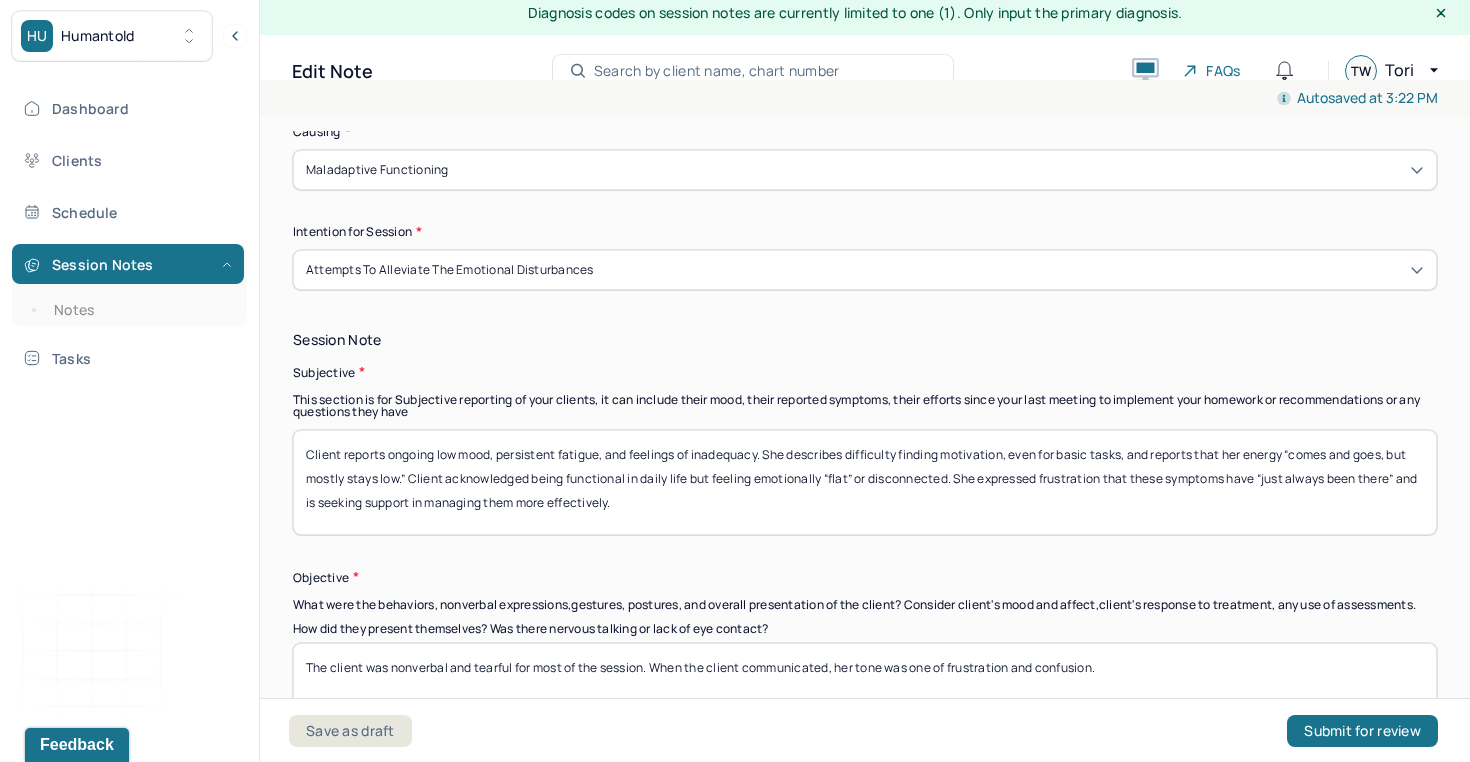 drag, startPoint x: 1015, startPoint y: 455, endPoint x: 1132, endPoint y: 454, distance: 117.00427 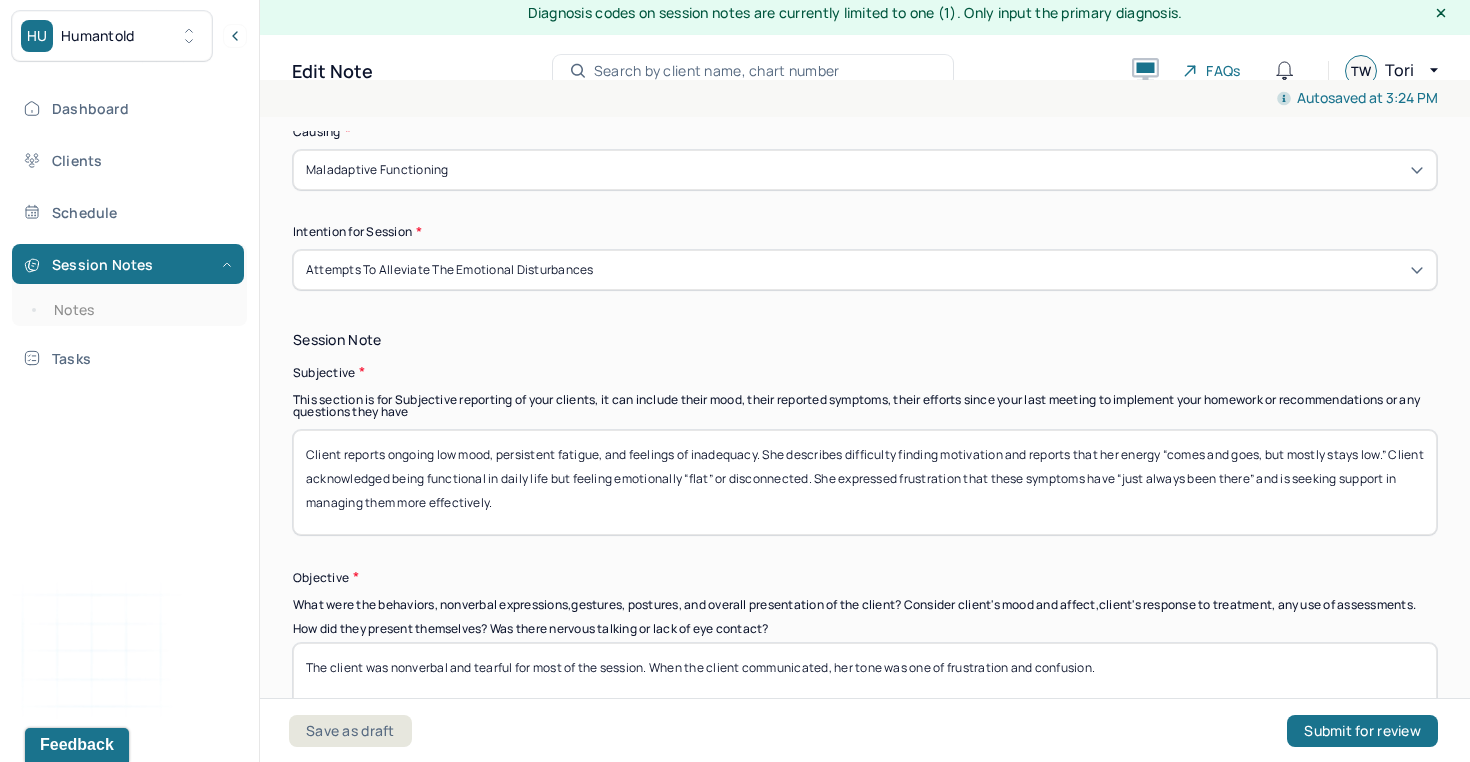 drag, startPoint x: 1172, startPoint y: 453, endPoint x: 1406, endPoint y: 448, distance: 234.0534 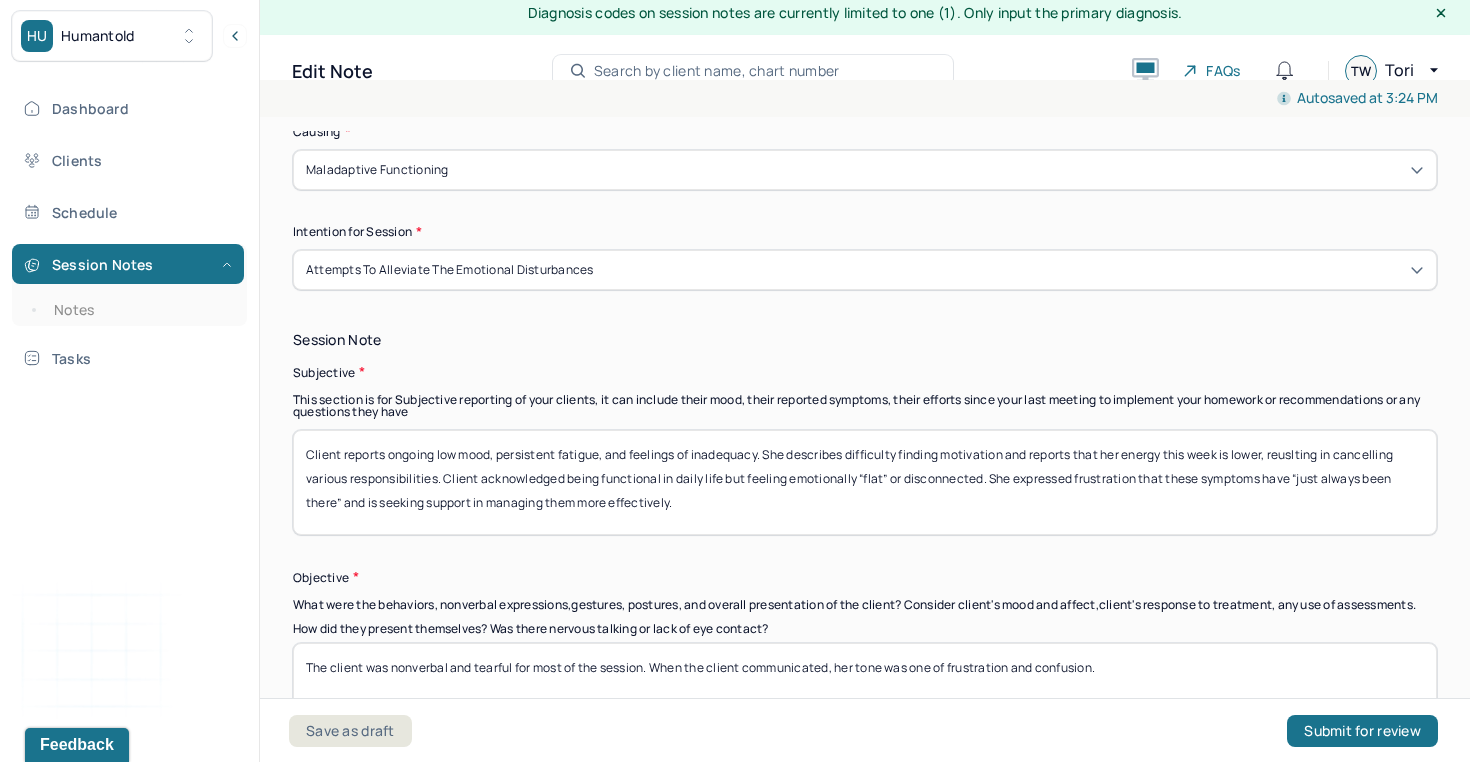 click on "Client reports ongoing low mood, persistent fatigue, and feelings of inadequacy. She describes difficulty finding motivation and reports that her energy this week is lower, reuslting in cancelling various responsibilities. Client acknowledged being functional in daily life but feeling emotionally “flat” or disconnected. She expressed frustration that these symptoms have “just always been there” and is seeking support in managing them more effectively." at bounding box center [865, 482] 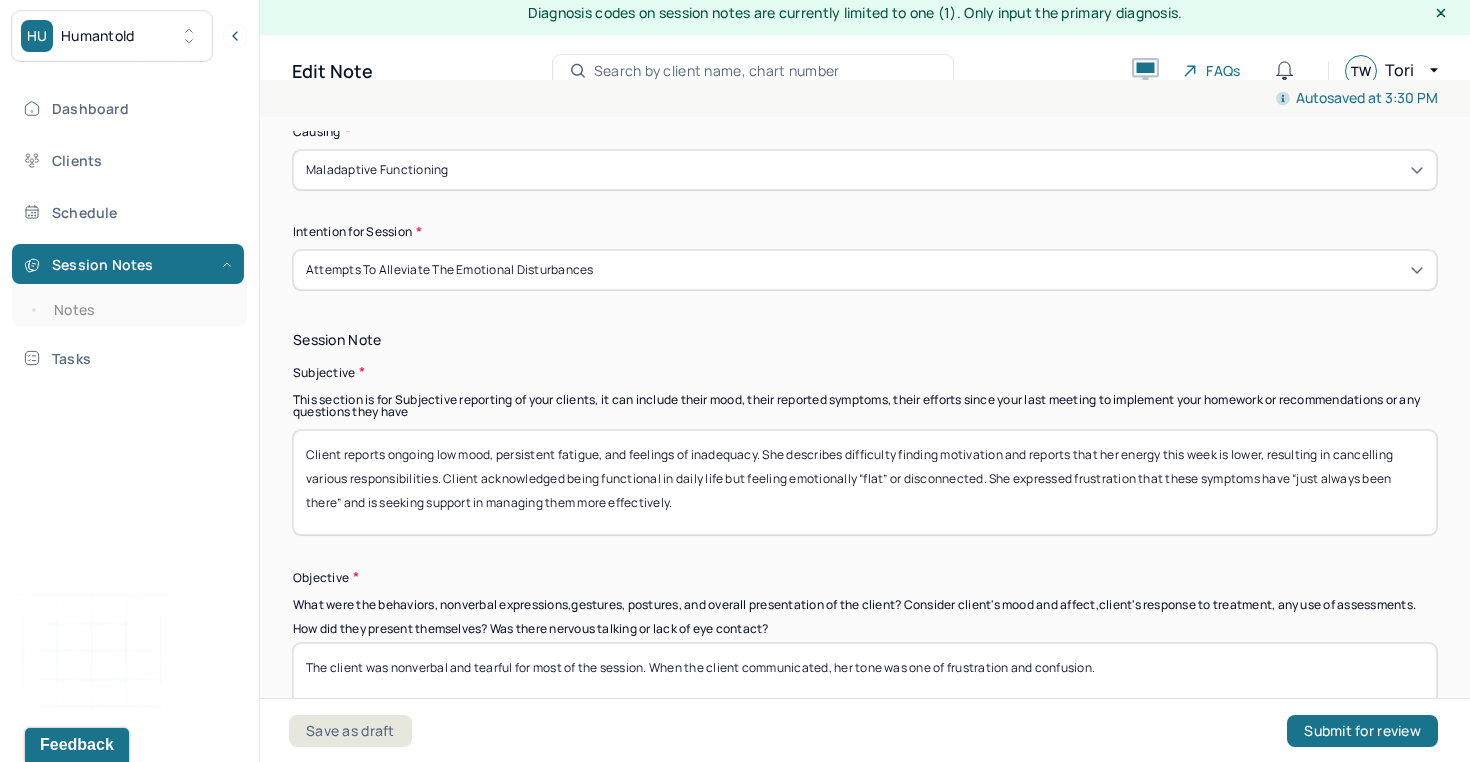click on "Client reports ongoing low mood, persistent fatigue, and feelings of inadequacy. She describes difficulty finding motivation and reports that her energy this week is lower, resulting in cancelling various responsibilities. Client acknowledged being functional in daily life but feeling emotionally “flat” or disconnected. She expressed frustration that these symptoms have “just always been there” and is seeking support in managing them more effectively." at bounding box center [865, 482] 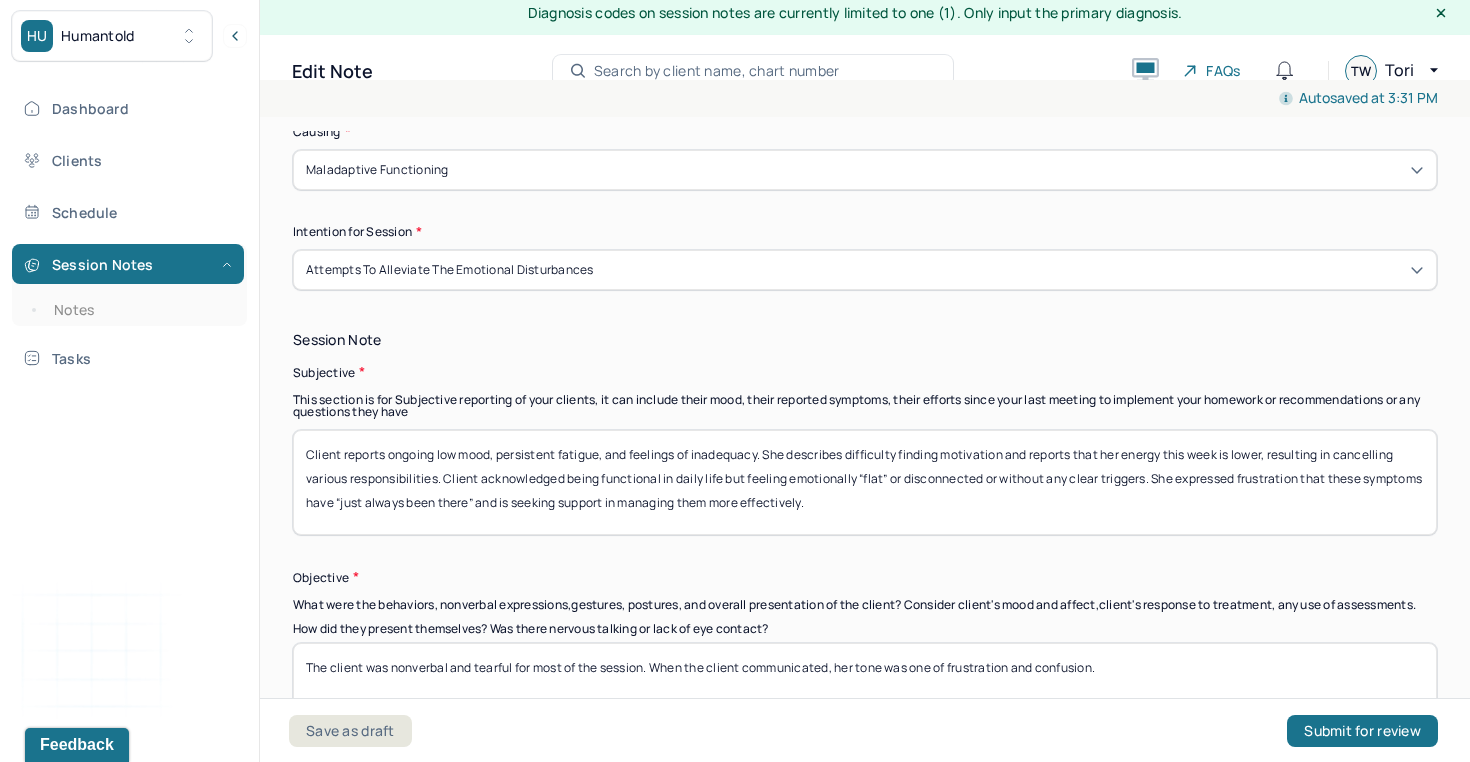 drag, startPoint x: 885, startPoint y: 498, endPoint x: 497, endPoint y: 400, distance: 400.18497 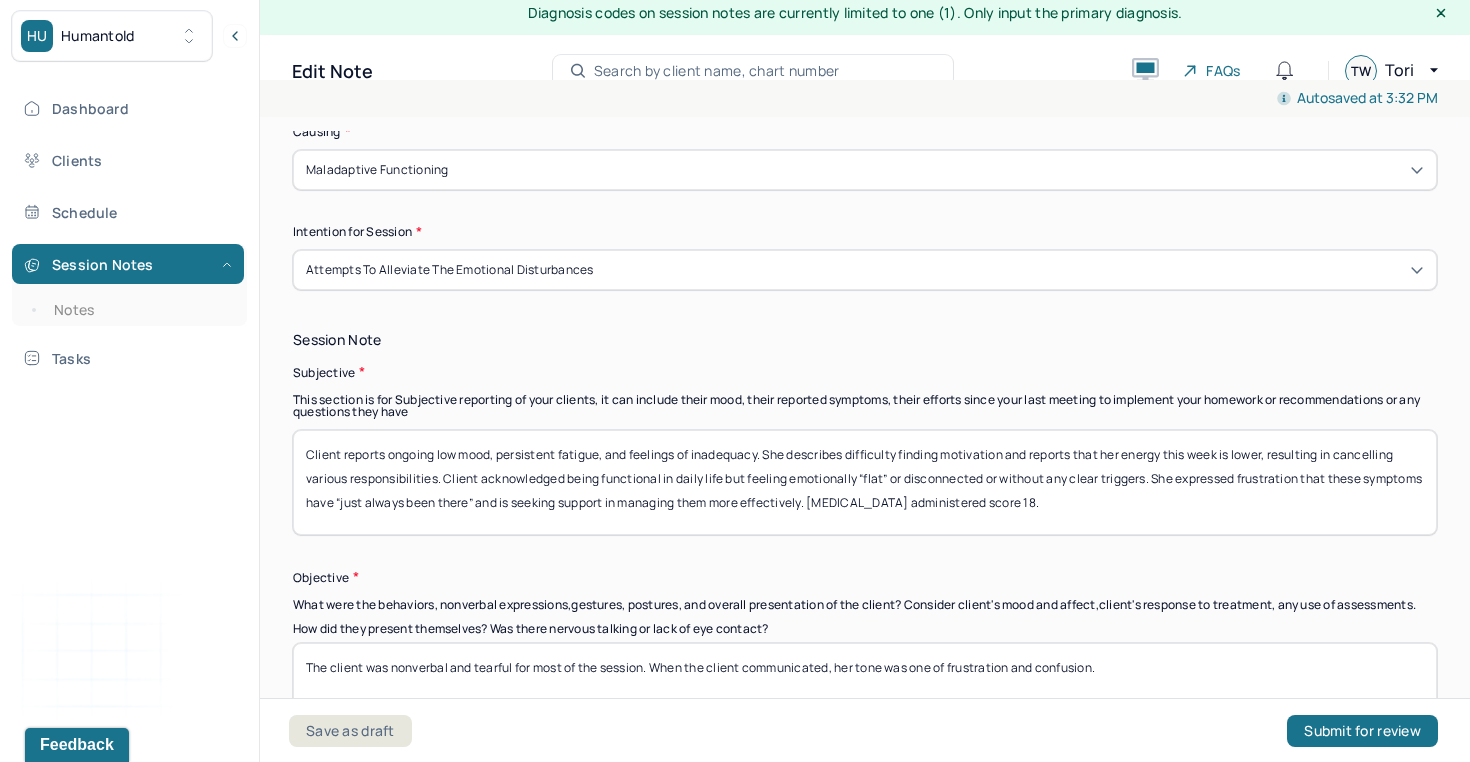 drag, startPoint x: 1070, startPoint y: 496, endPoint x: 482, endPoint y: 417, distance: 593.28326 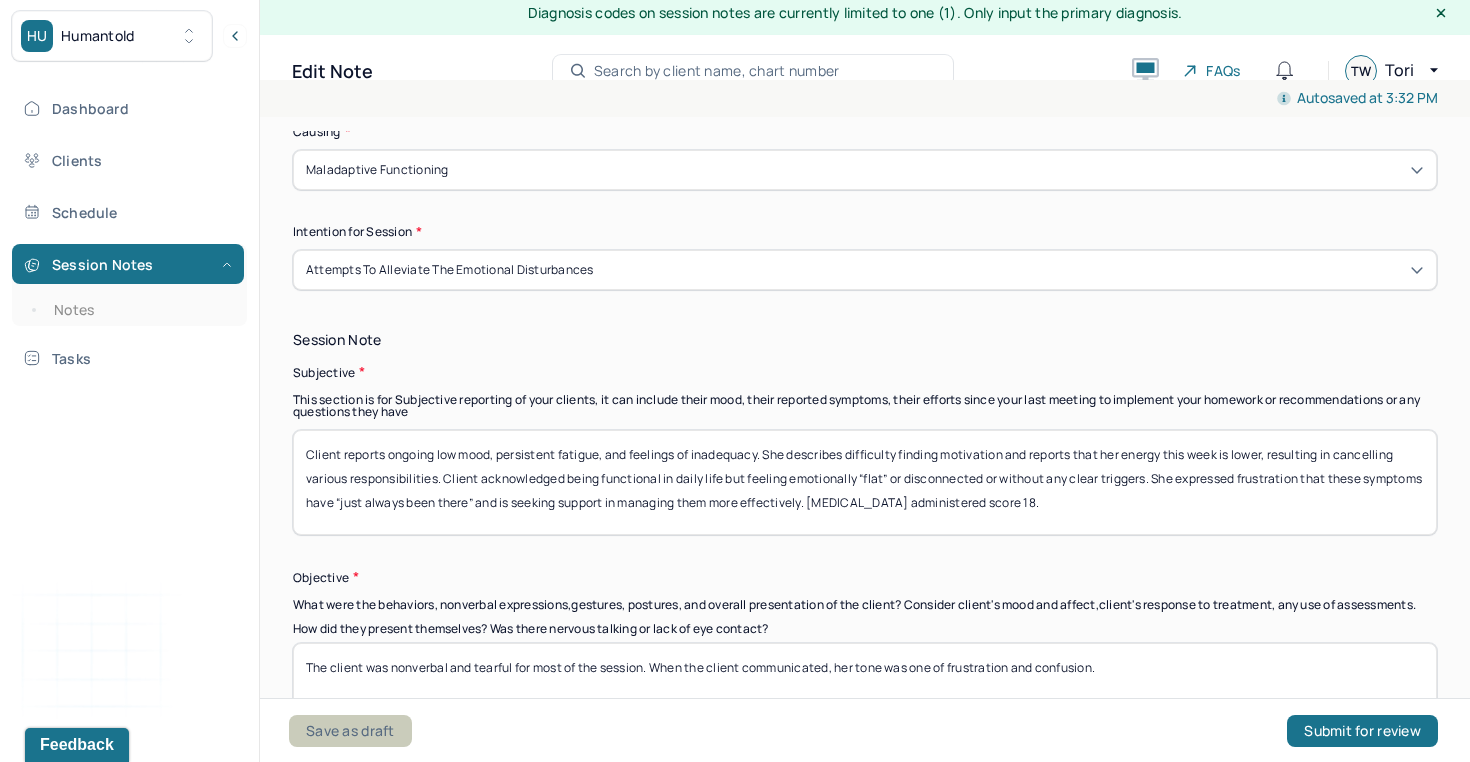 click on "Save as draft" at bounding box center [350, 731] 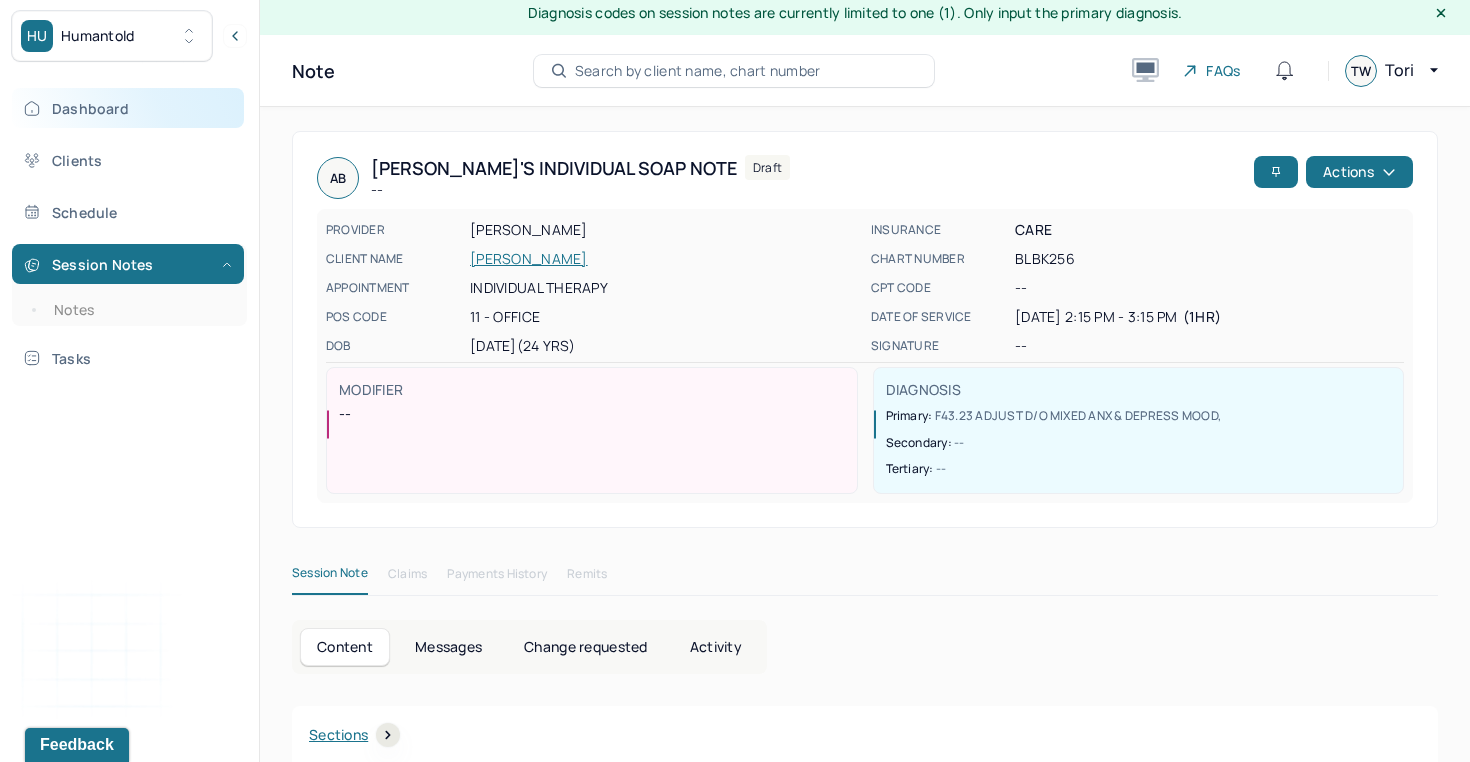 click on "Dashboard" at bounding box center (128, 108) 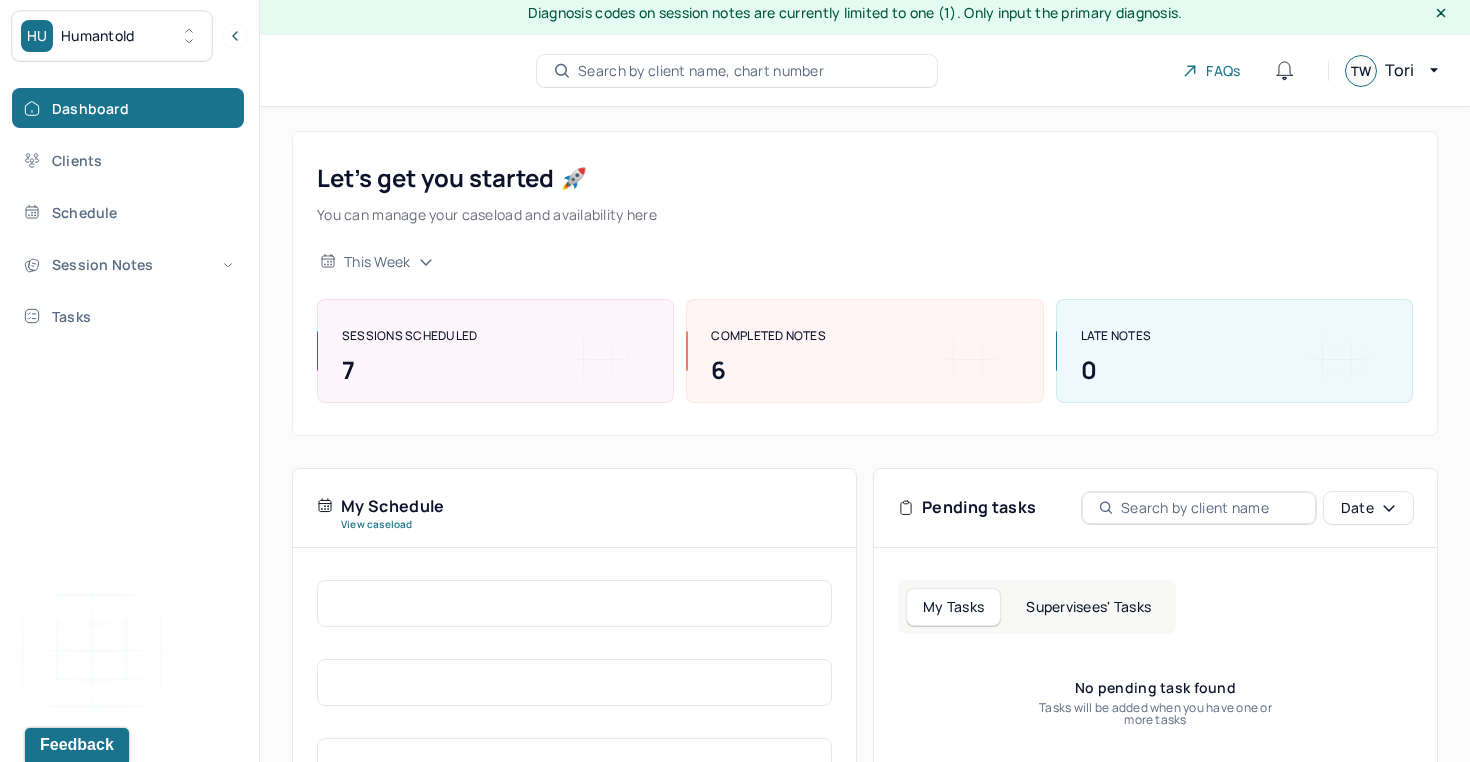 click on "Search by client name, chart number" at bounding box center (701, 71) 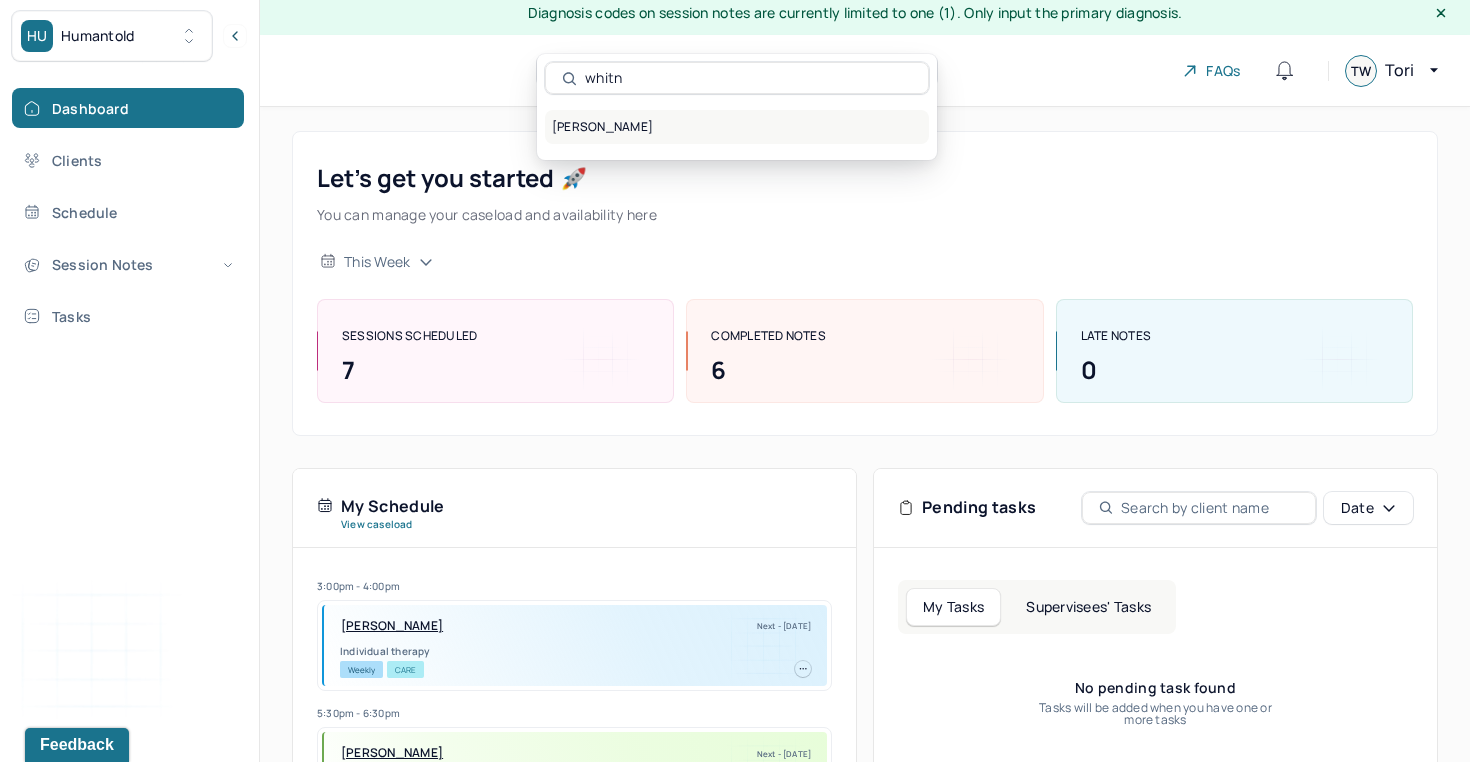 type on "whitn" 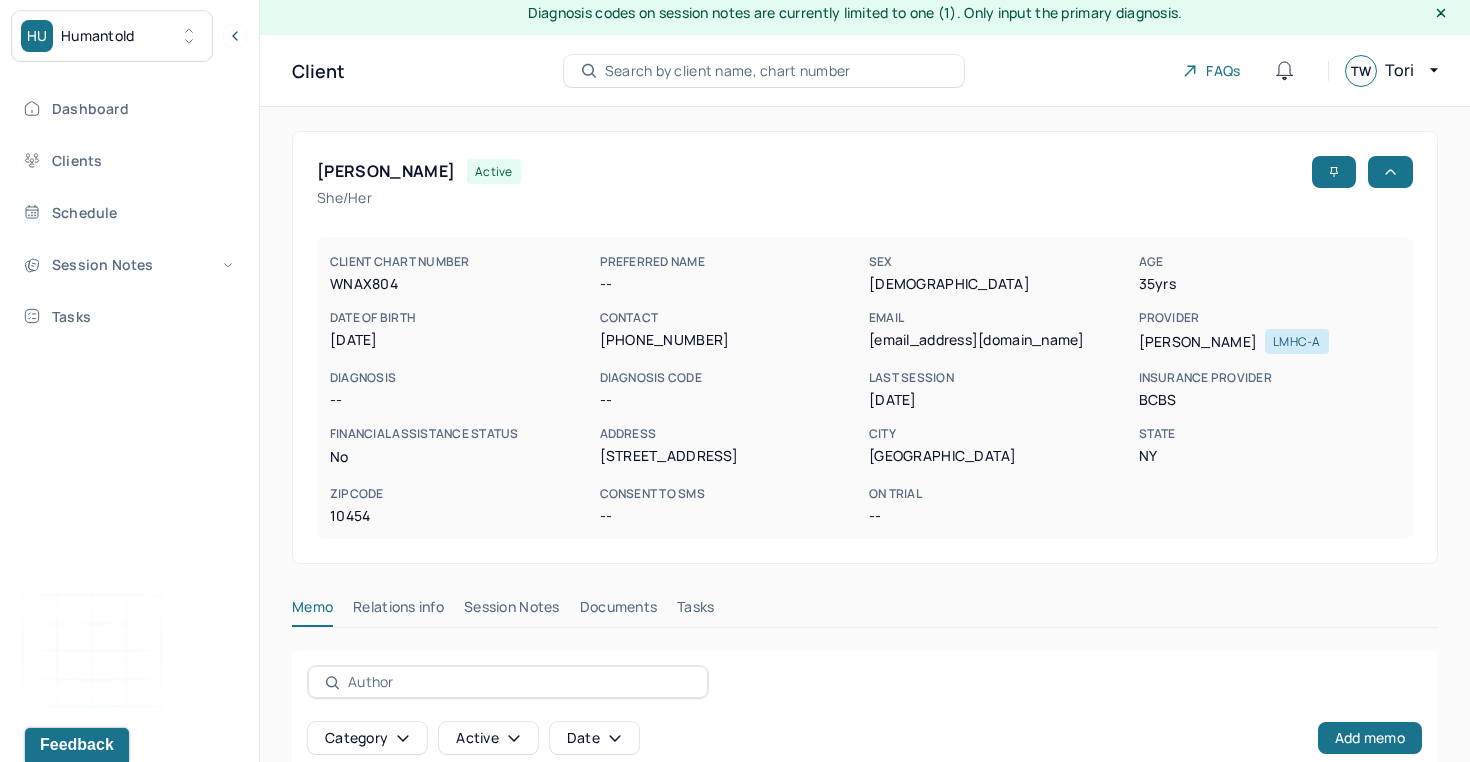 click on "Session Notes" at bounding box center (512, 611) 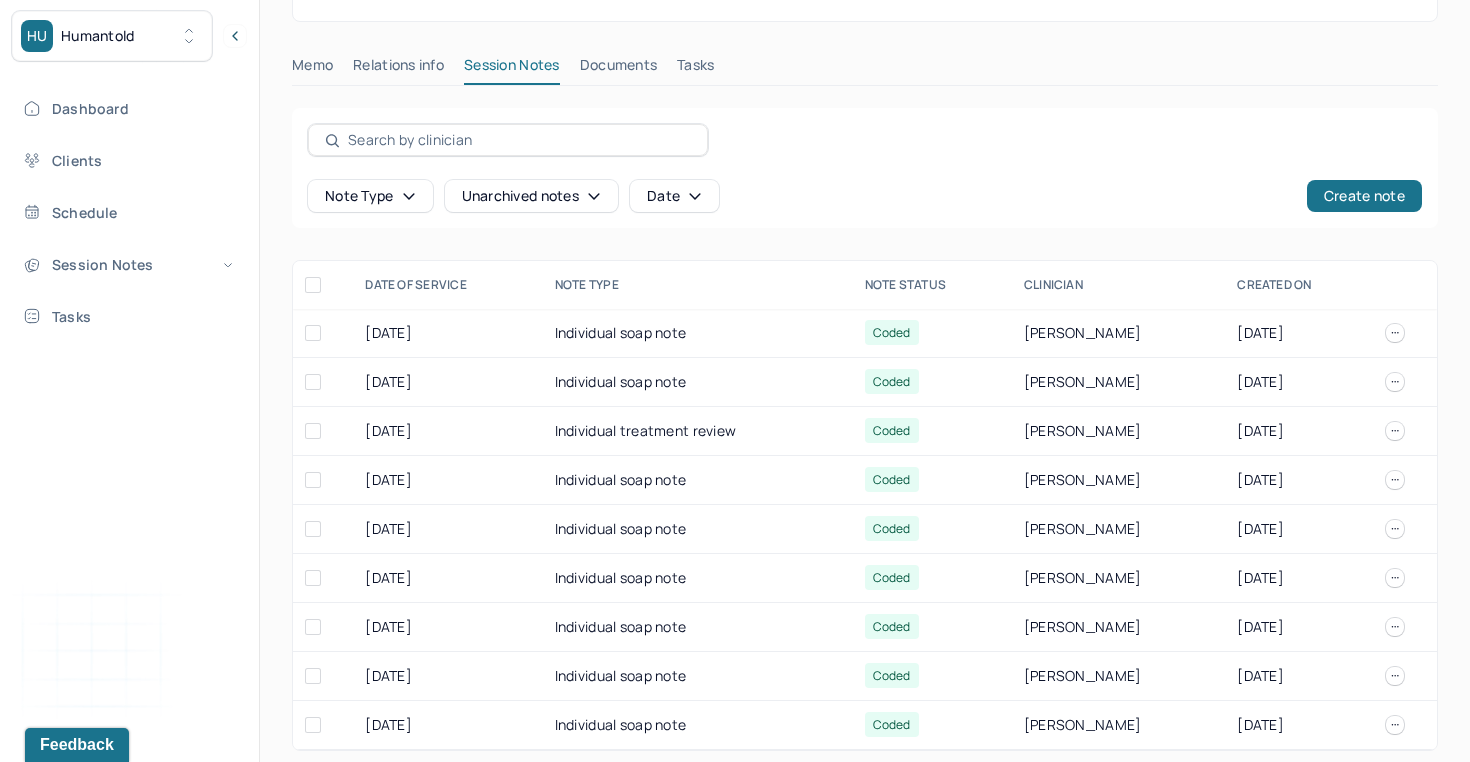 scroll, scrollTop: 562, scrollLeft: 0, axis: vertical 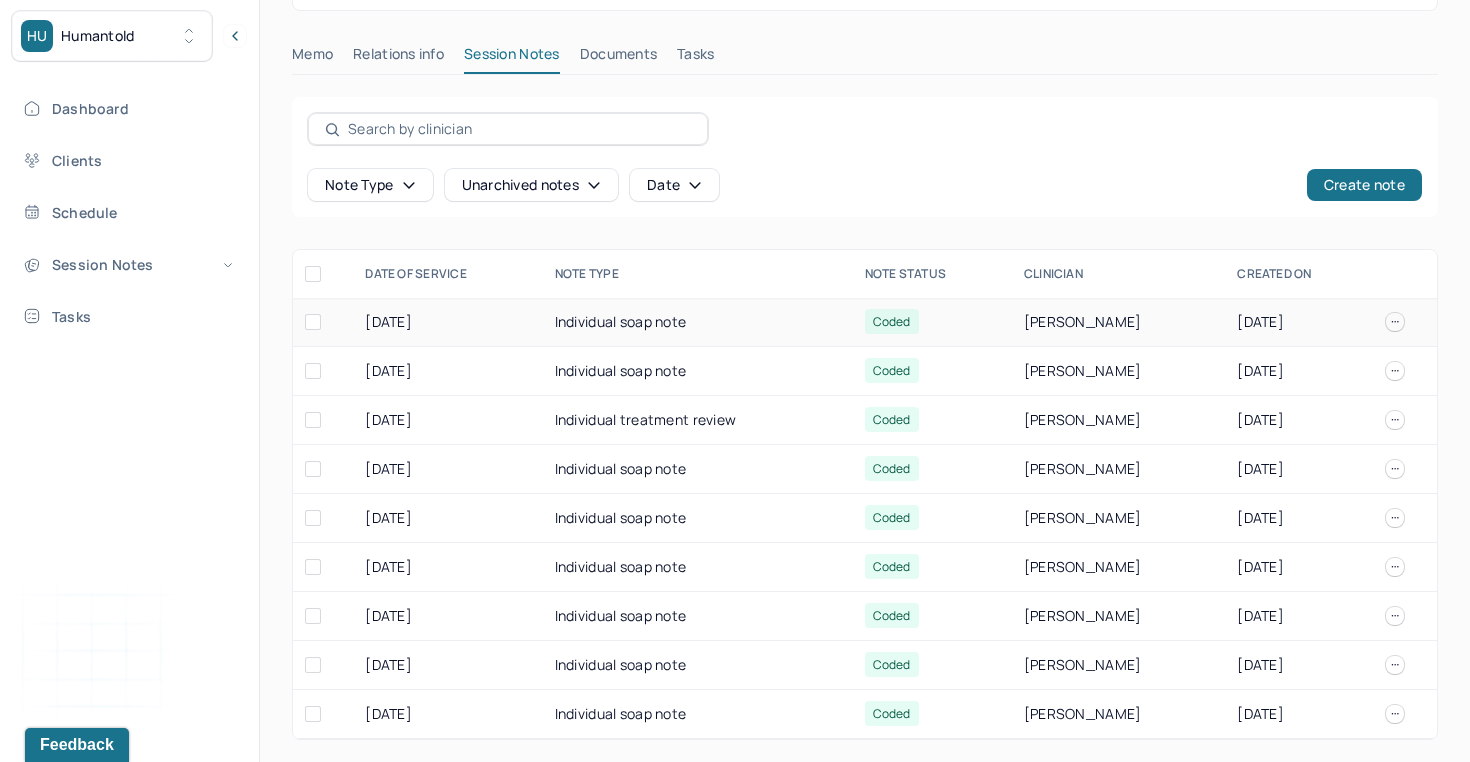 click on "Individual soap note" at bounding box center [698, 322] 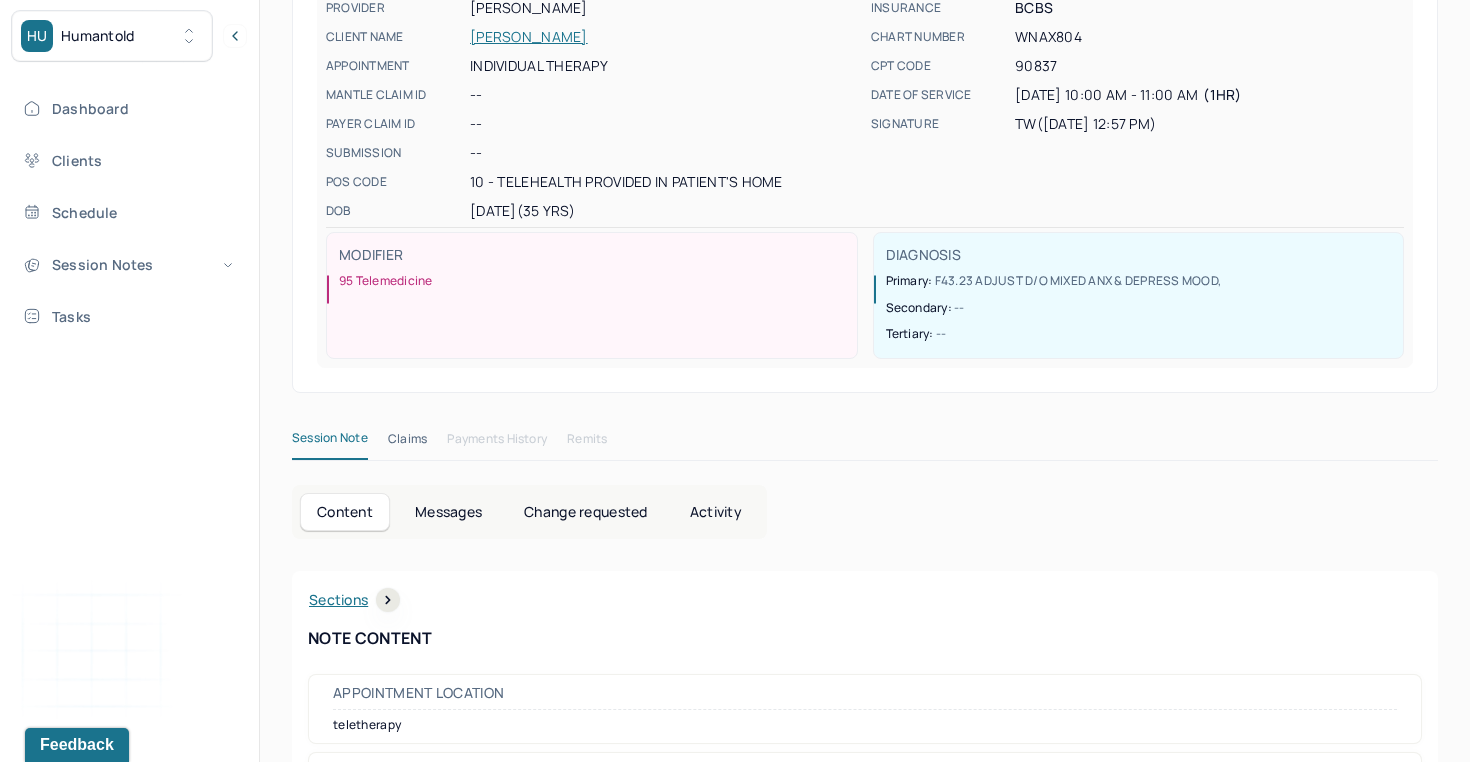 scroll, scrollTop: 0, scrollLeft: 0, axis: both 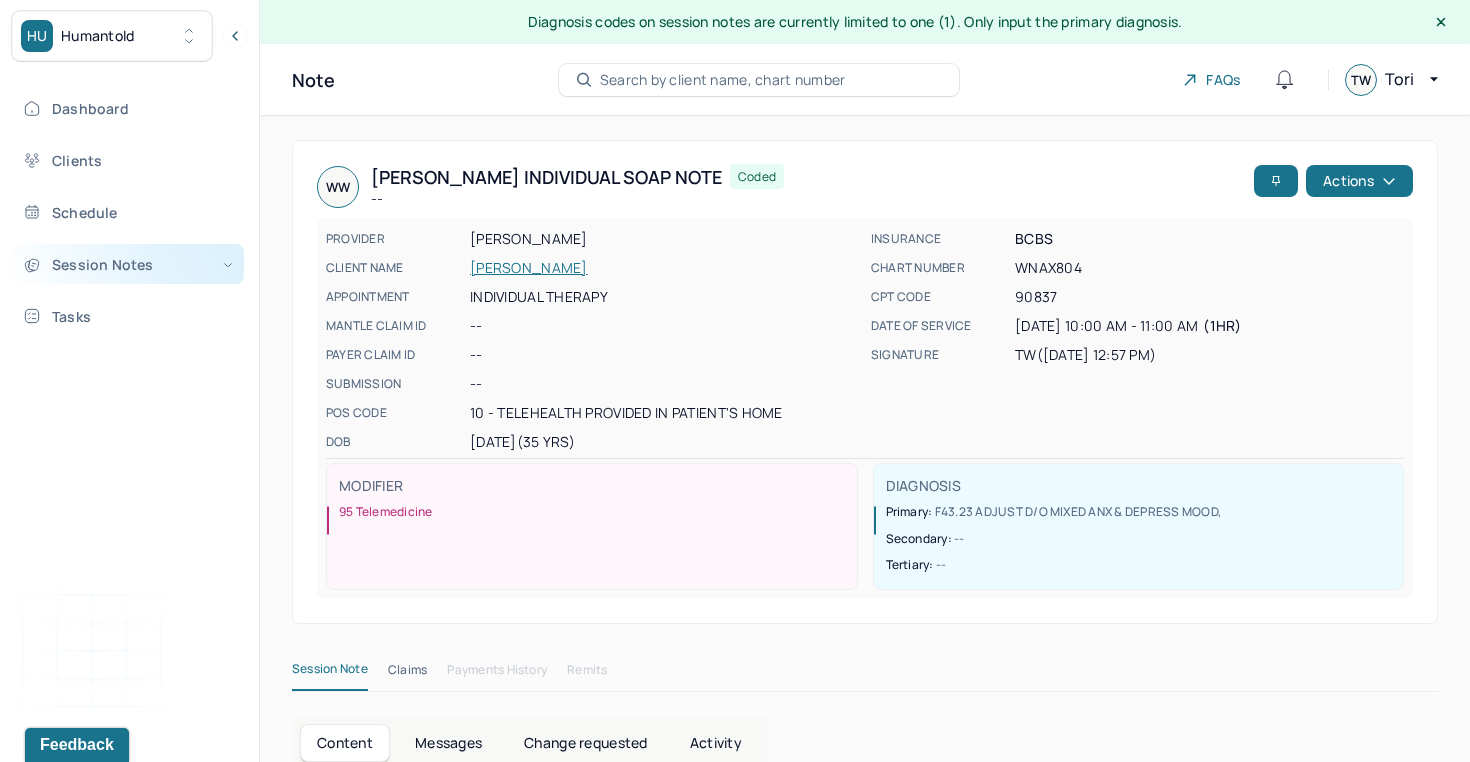 click on "Session Notes" at bounding box center [128, 264] 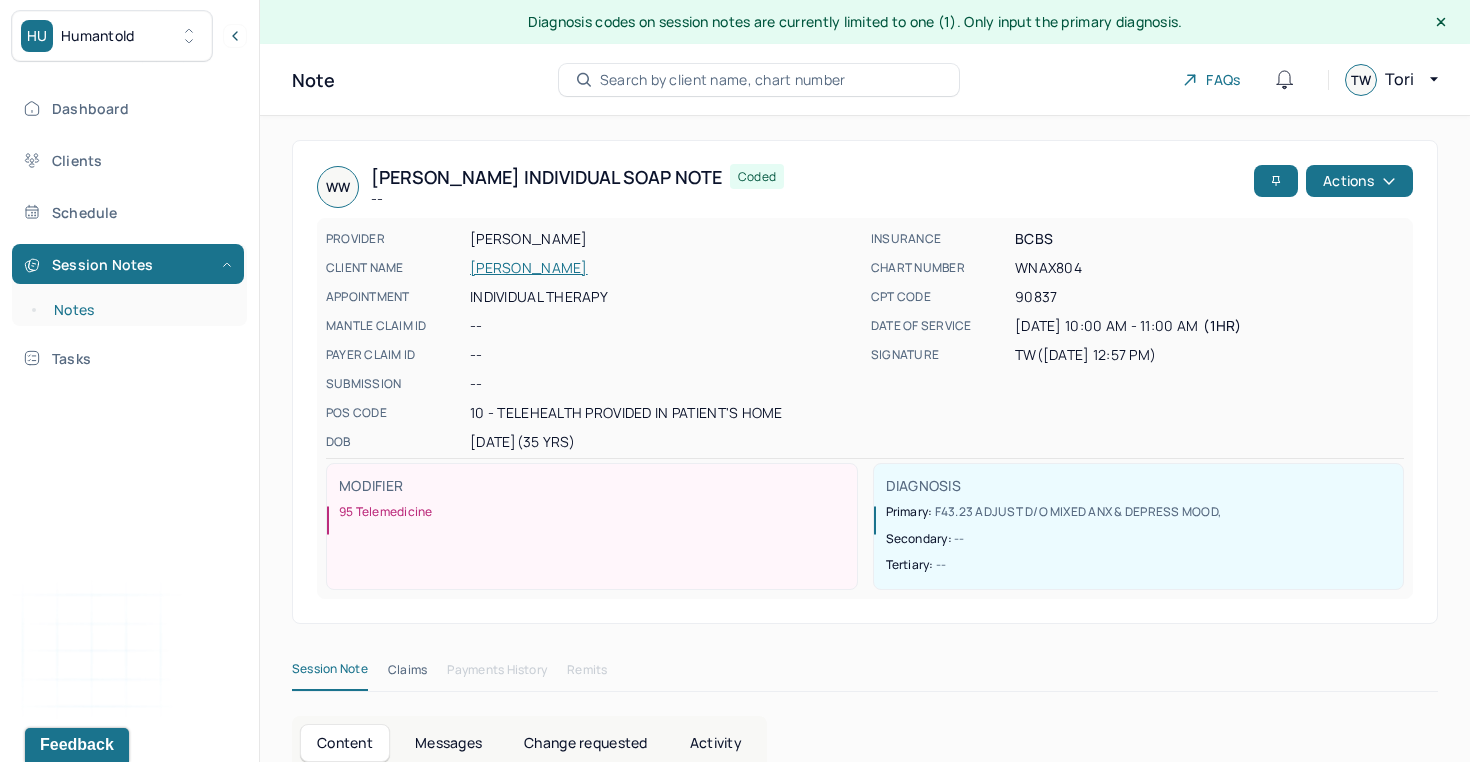 click on "Notes" at bounding box center (139, 310) 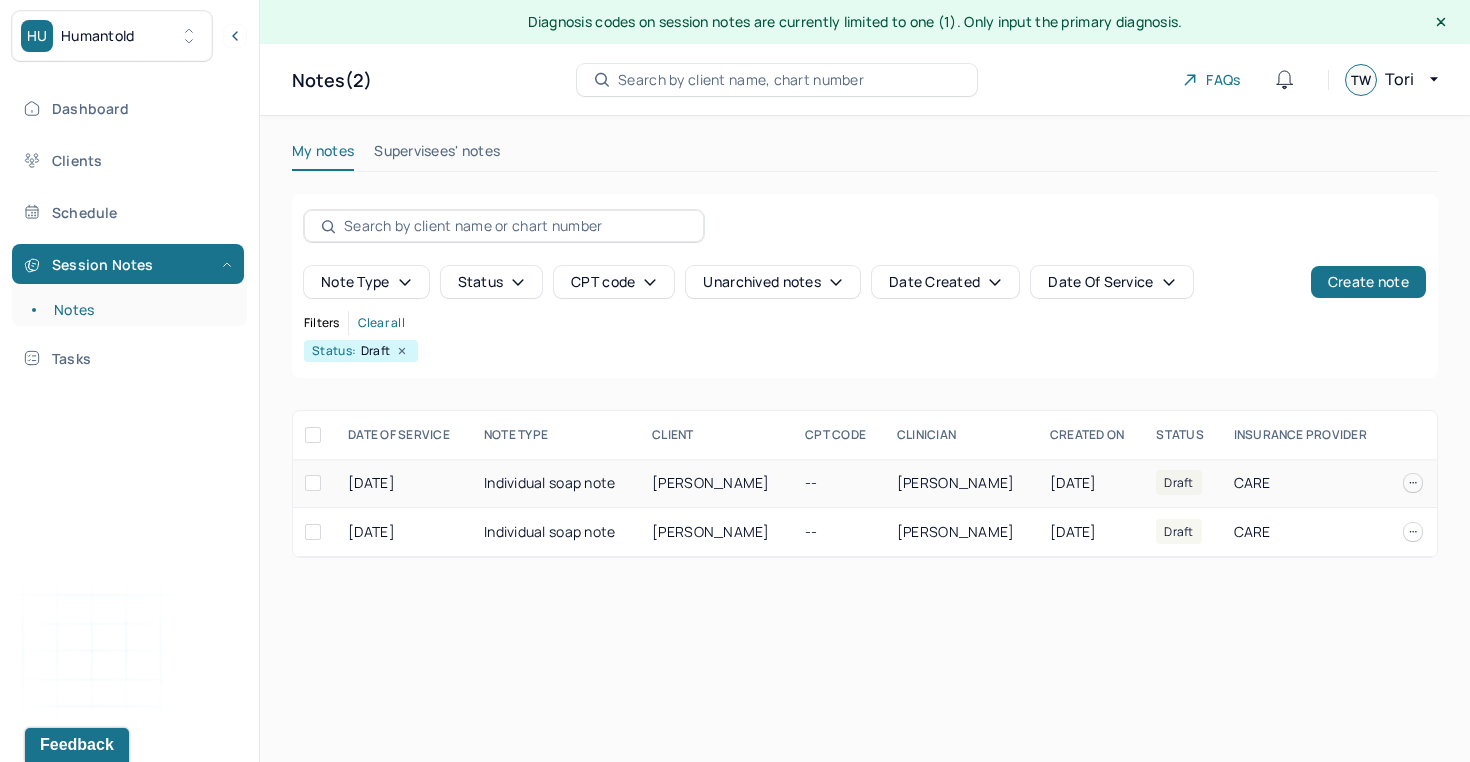 click on "[PERSON_NAME]" at bounding box center [716, 483] 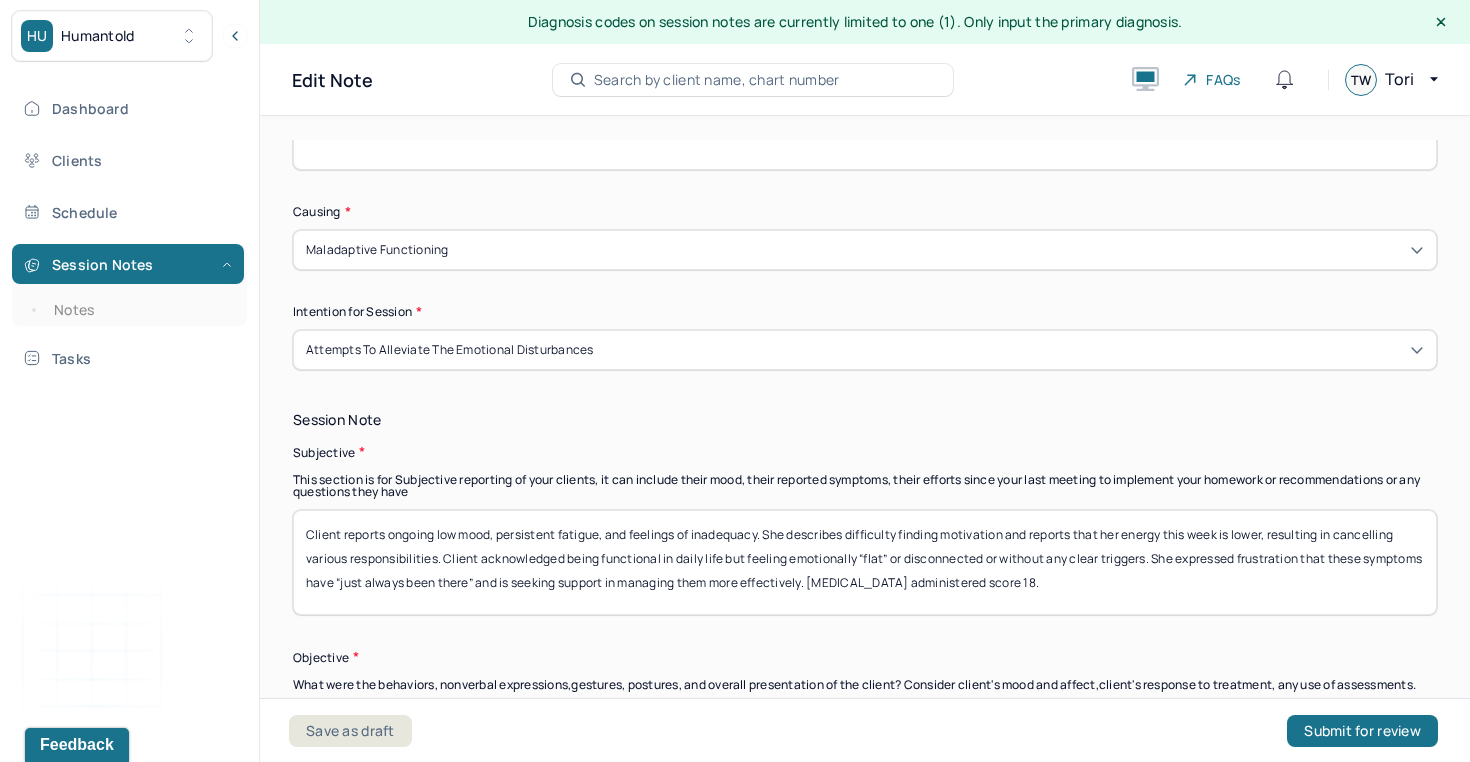 scroll, scrollTop: 1000, scrollLeft: 0, axis: vertical 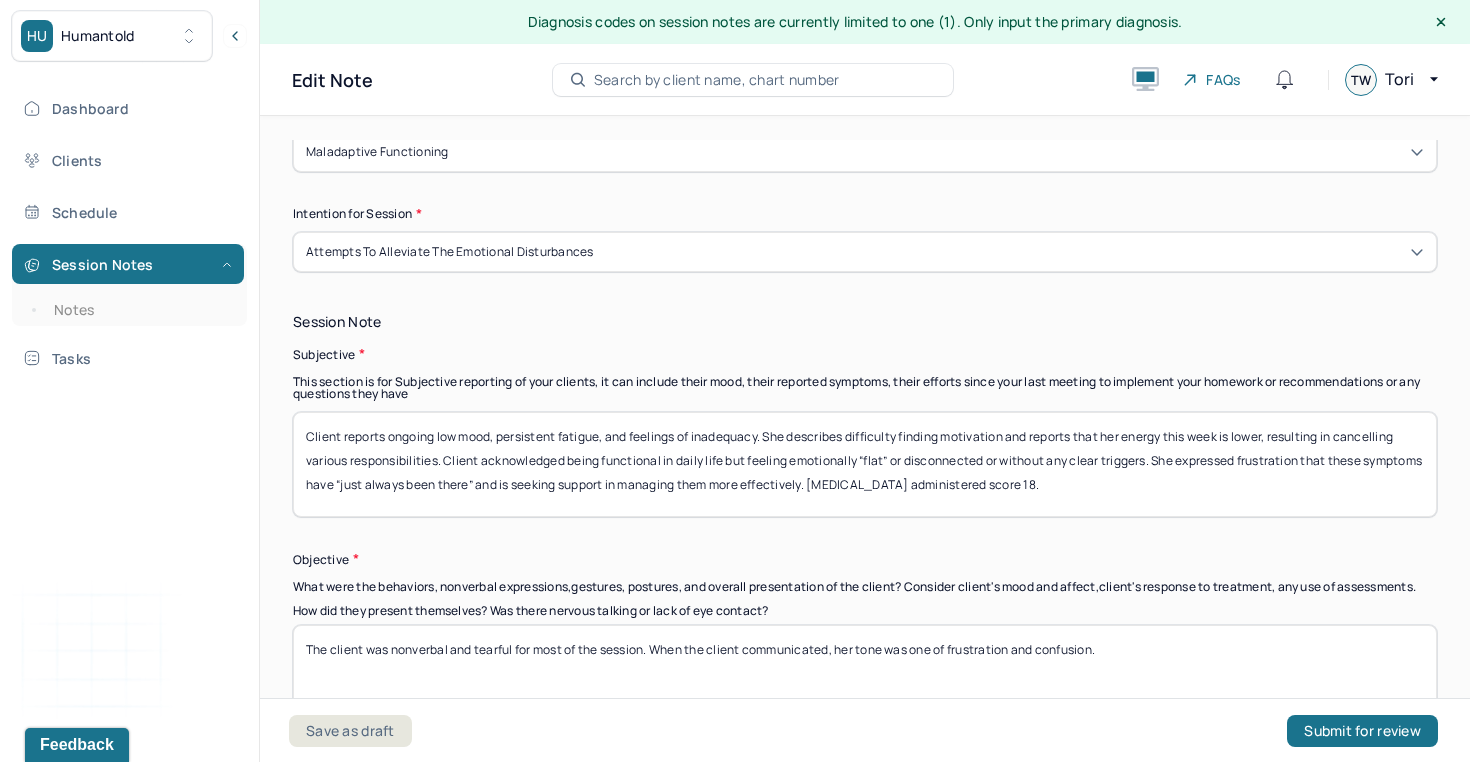click on "Client reports ongoing low mood, persistent fatigue, and feelings of inadequacy. She describes difficulty finding motivation and reports that her energy this week is lower, resulting in cancelling various responsibilities. Client acknowledged being functional in daily life but feeling emotionally “flat” or disconnected or without any clear triggers. She expressed frustration that these symptoms have “just always been there” and is seeking support in managing them more effectively. [MEDICAL_DATA] administered score 18." at bounding box center (865, 464) 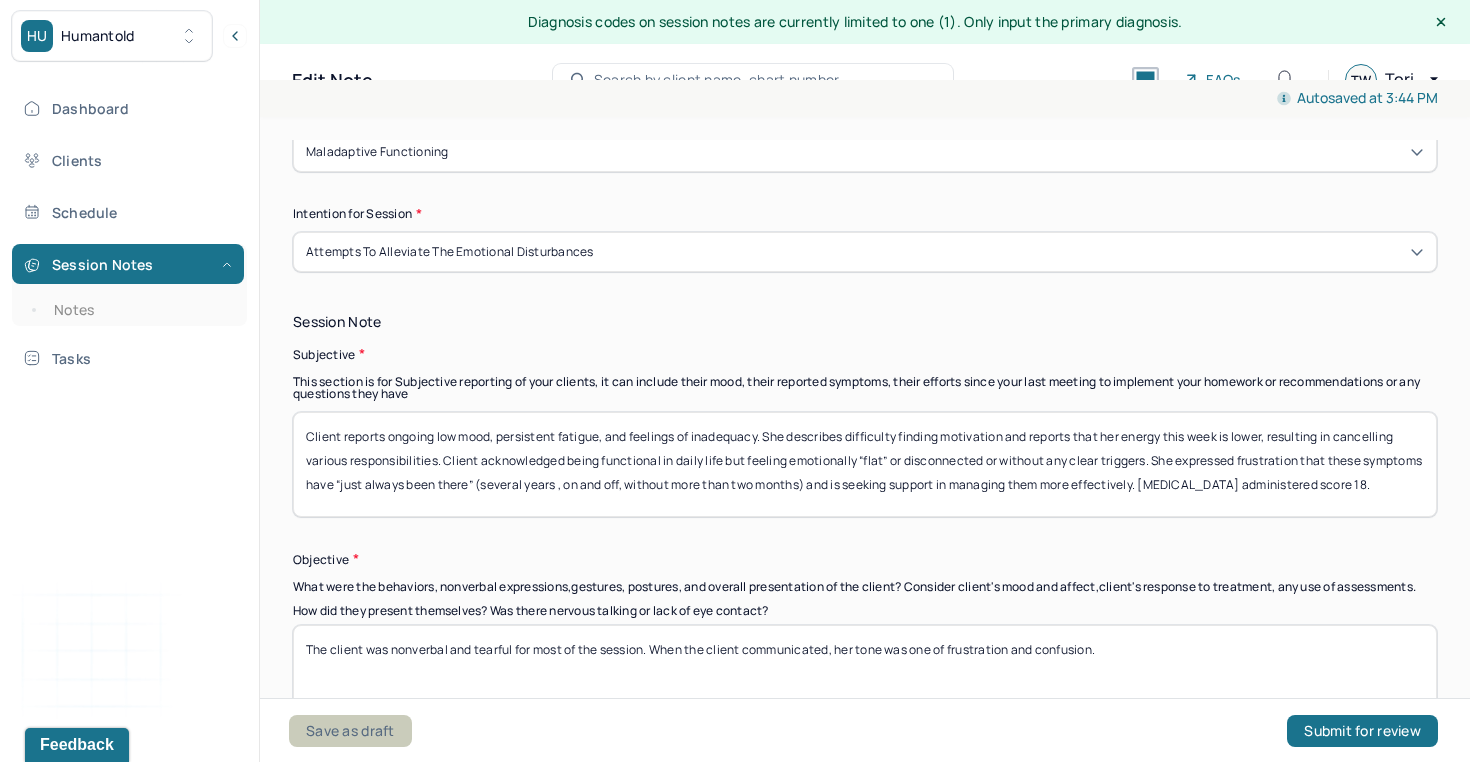 type on "Client reports ongoing low mood, persistent fatigue, and feelings of inadequacy. She describes difficulty finding motivation and reports that her energy this week is lower, resulting in cancelling various responsibilities. Client acknowledged being functional in daily life but feeling emotionally “flat” or disconnected or without any clear triggers. She expressed frustration that these symptoms have “just always been there” (several years , on and off, without more than two months) and is seeking support in managing them more effectively. [MEDICAL_DATA] administered score 18." 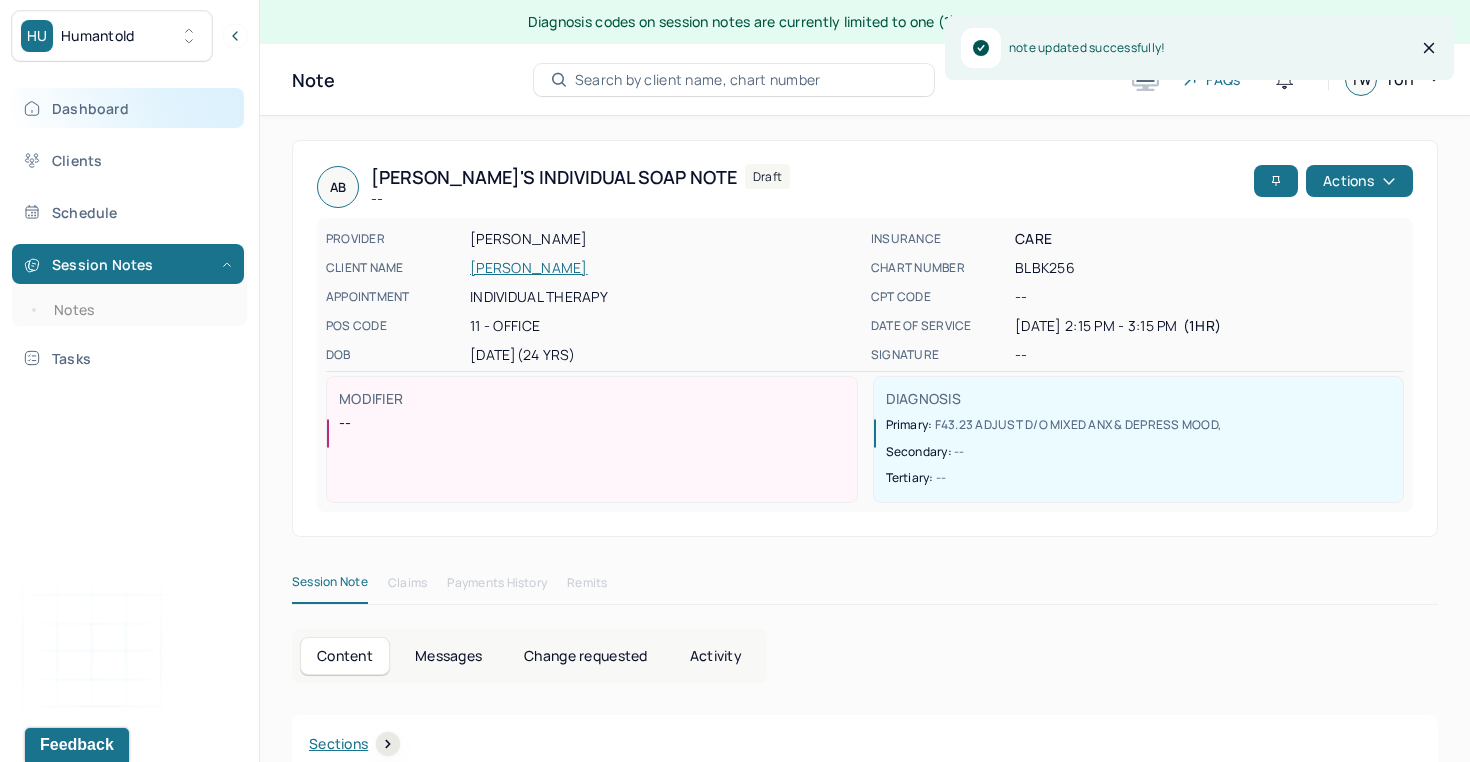 click on "Dashboard" at bounding box center (128, 108) 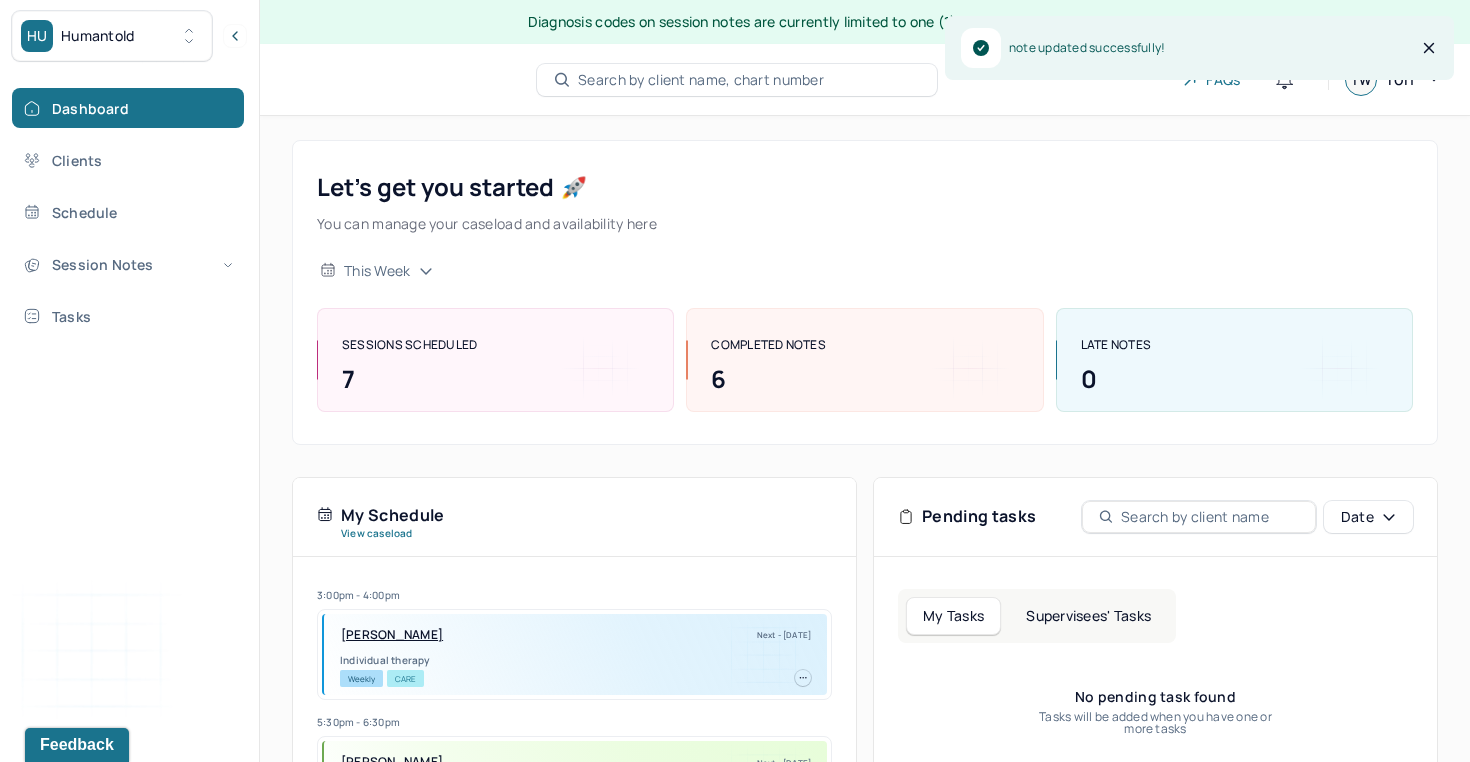 click on "Search by client name, chart number" at bounding box center [701, 80] 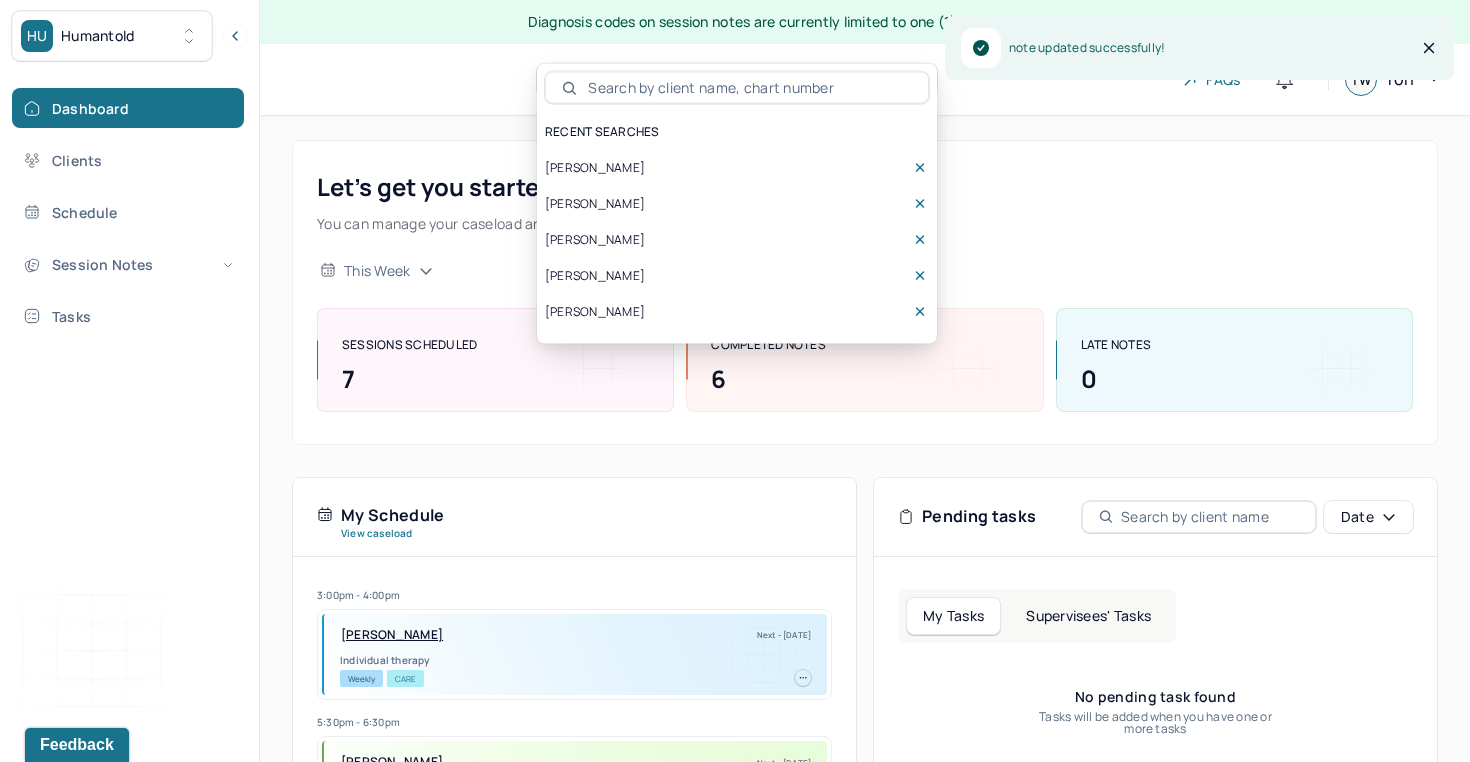 click on "[PERSON_NAME]" at bounding box center (595, 168) 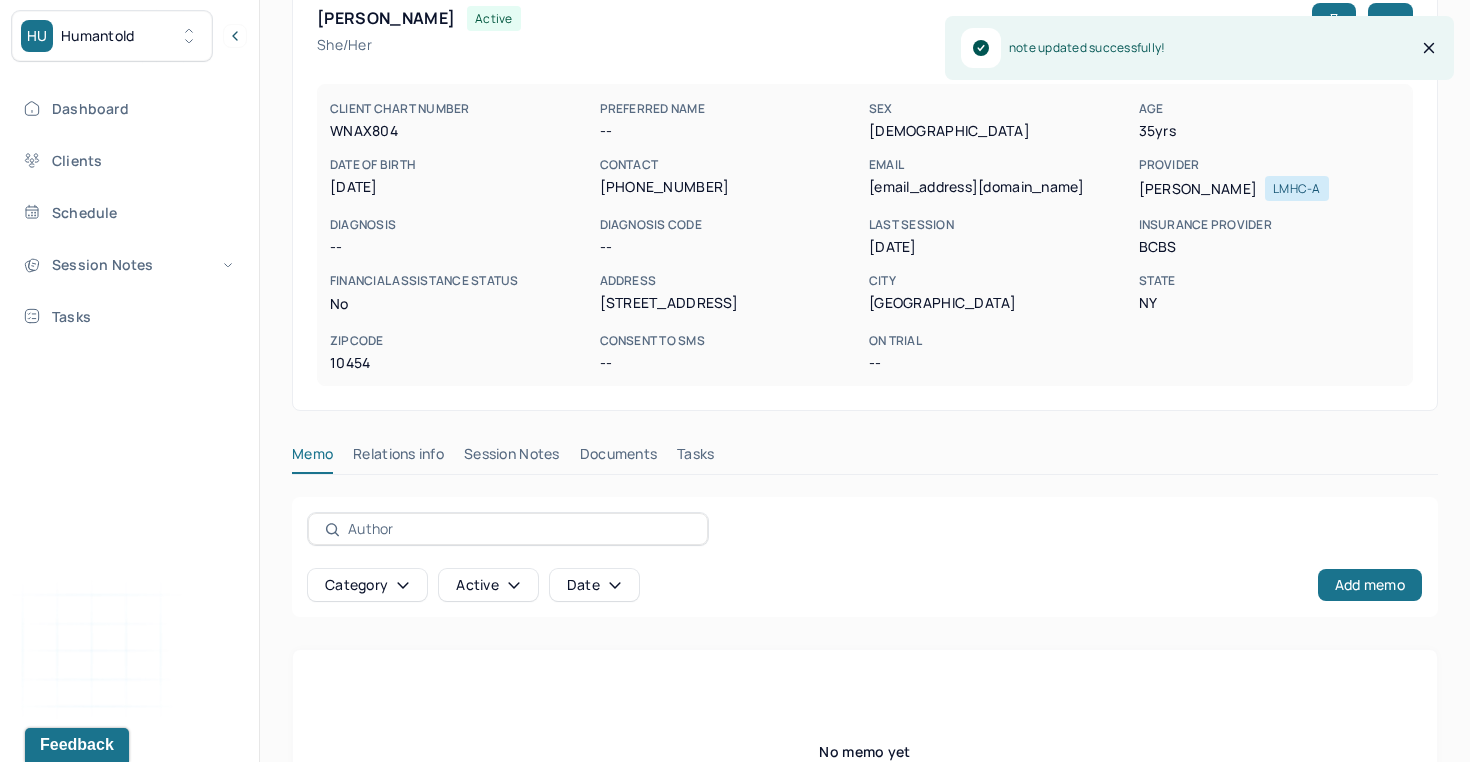 scroll, scrollTop: 178, scrollLeft: 0, axis: vertical 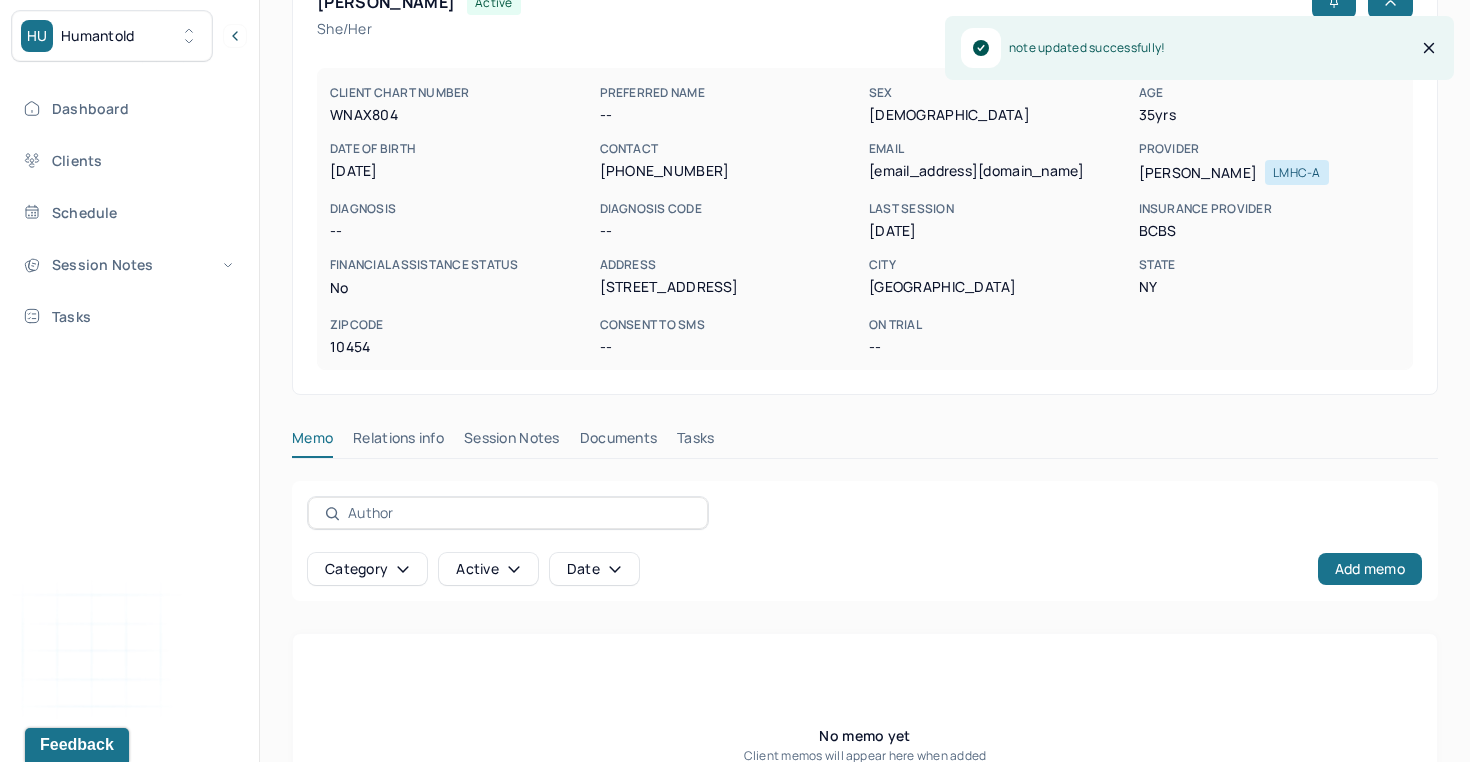 click on "Session Notes" at bounding box center (512, 442) 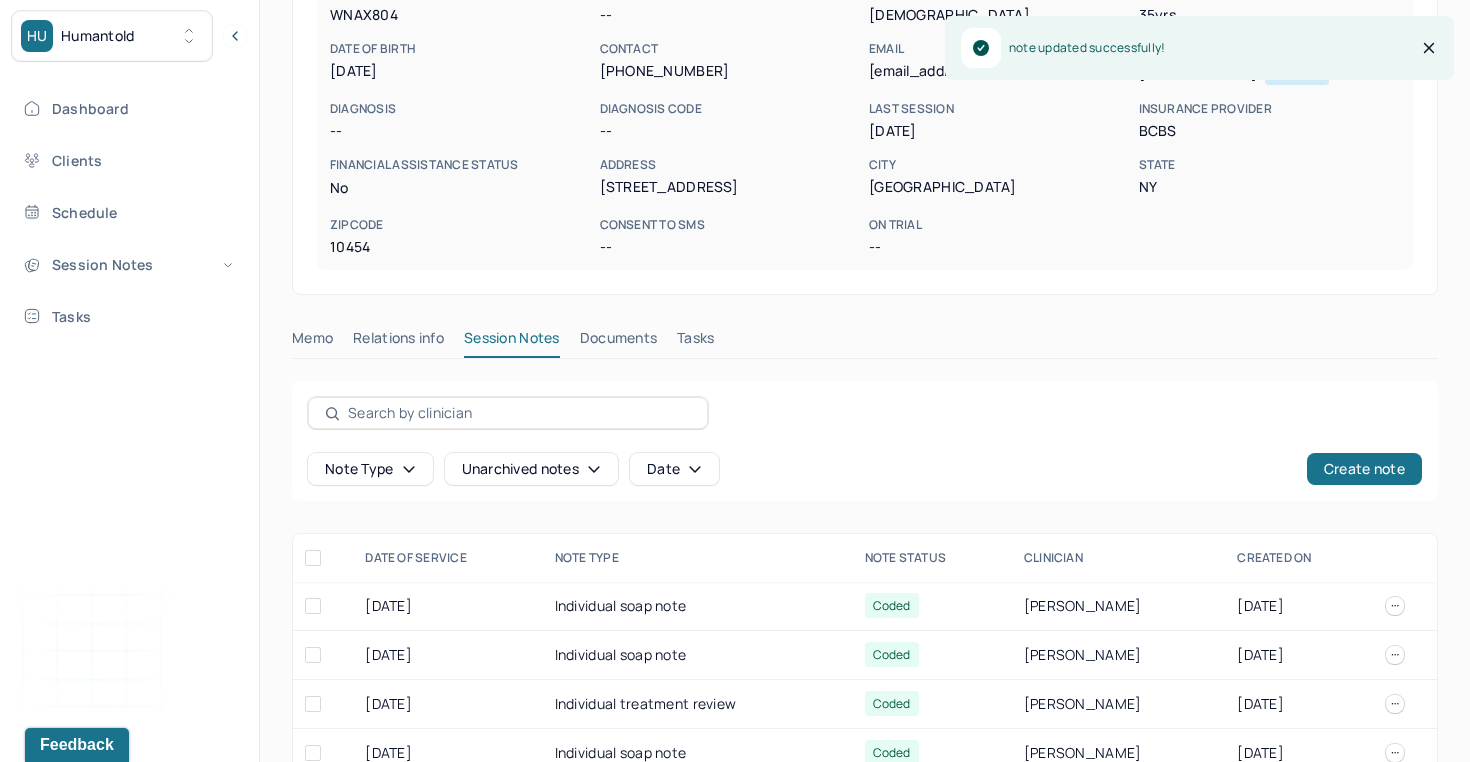 scroll, scrollTop: 334, scrollLeft: 0, axis: vertical 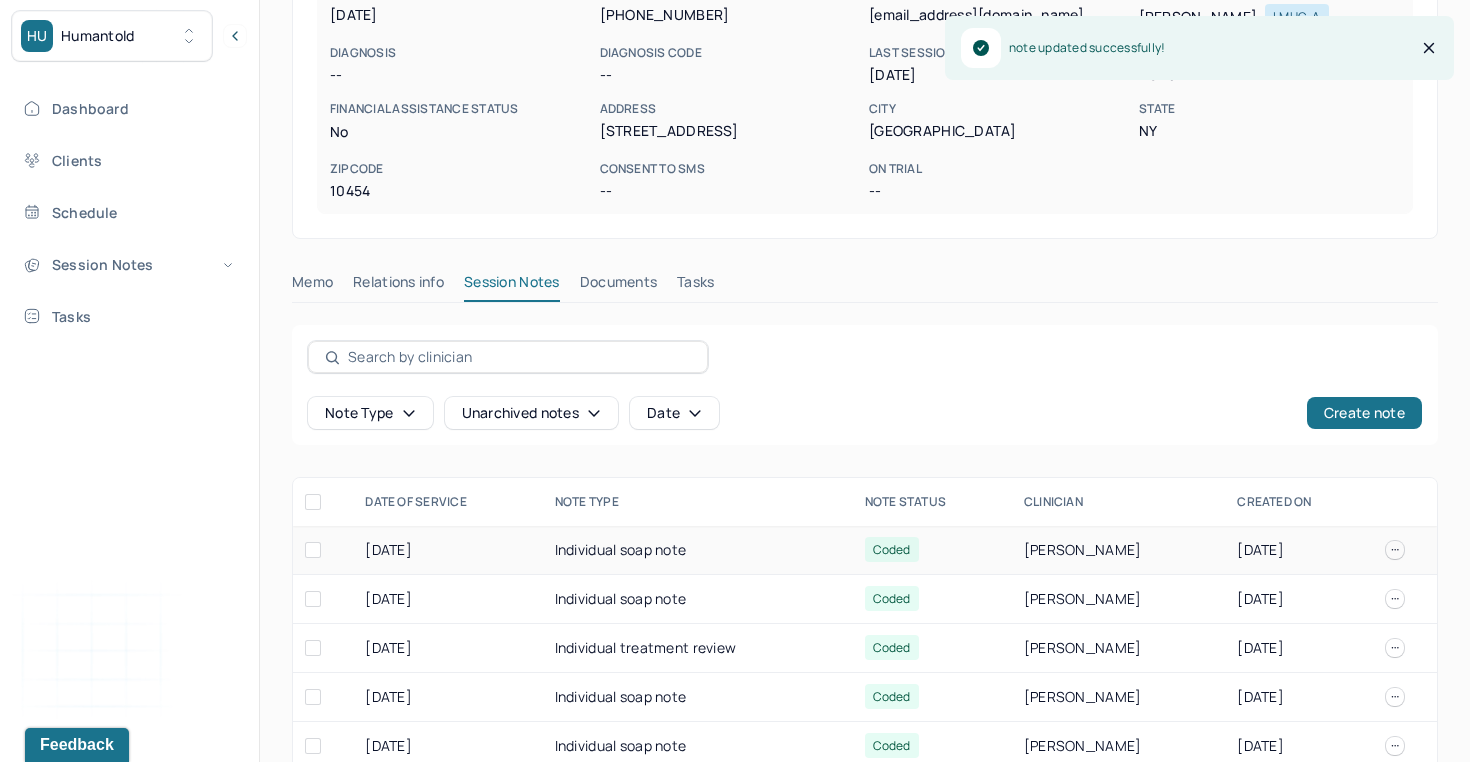 click on "Individual soap note" at bounding box center (698, 550) 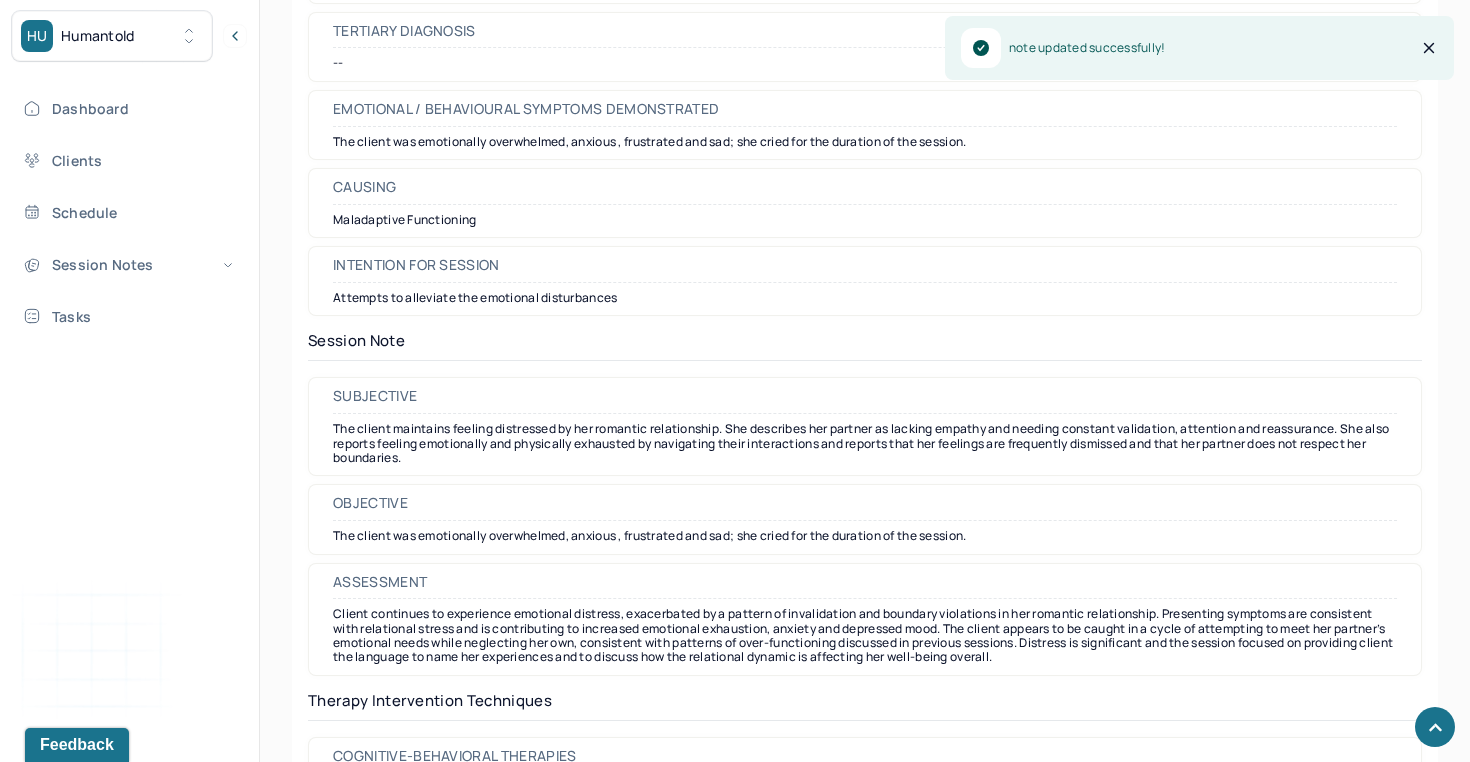 scroll, scrollTop: 1476, scrollLeft: 0, axis: vertical 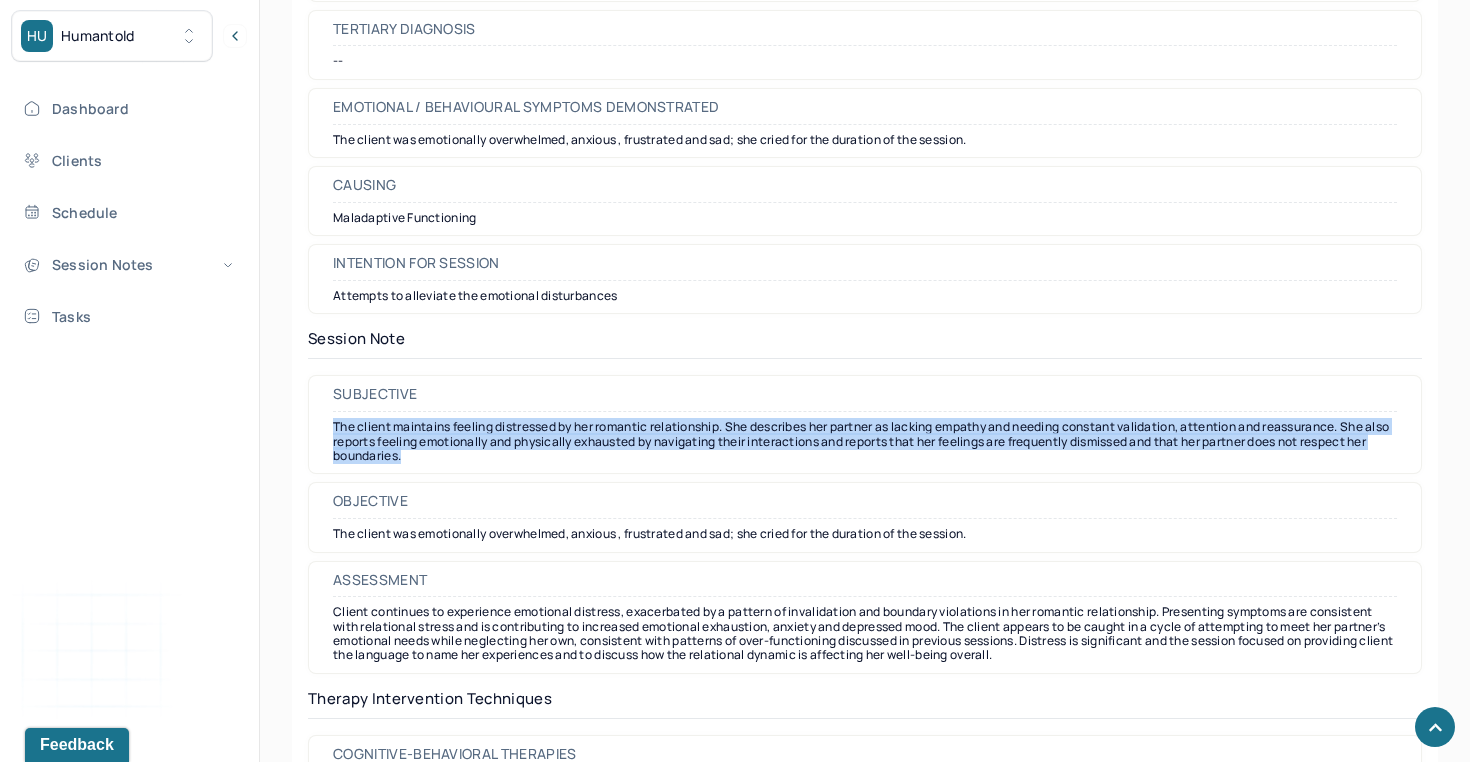 drag, startPoint x: 474, startPoint y: 461, endPoint x: 329, endPoint y: 431, distance: 148.07092 